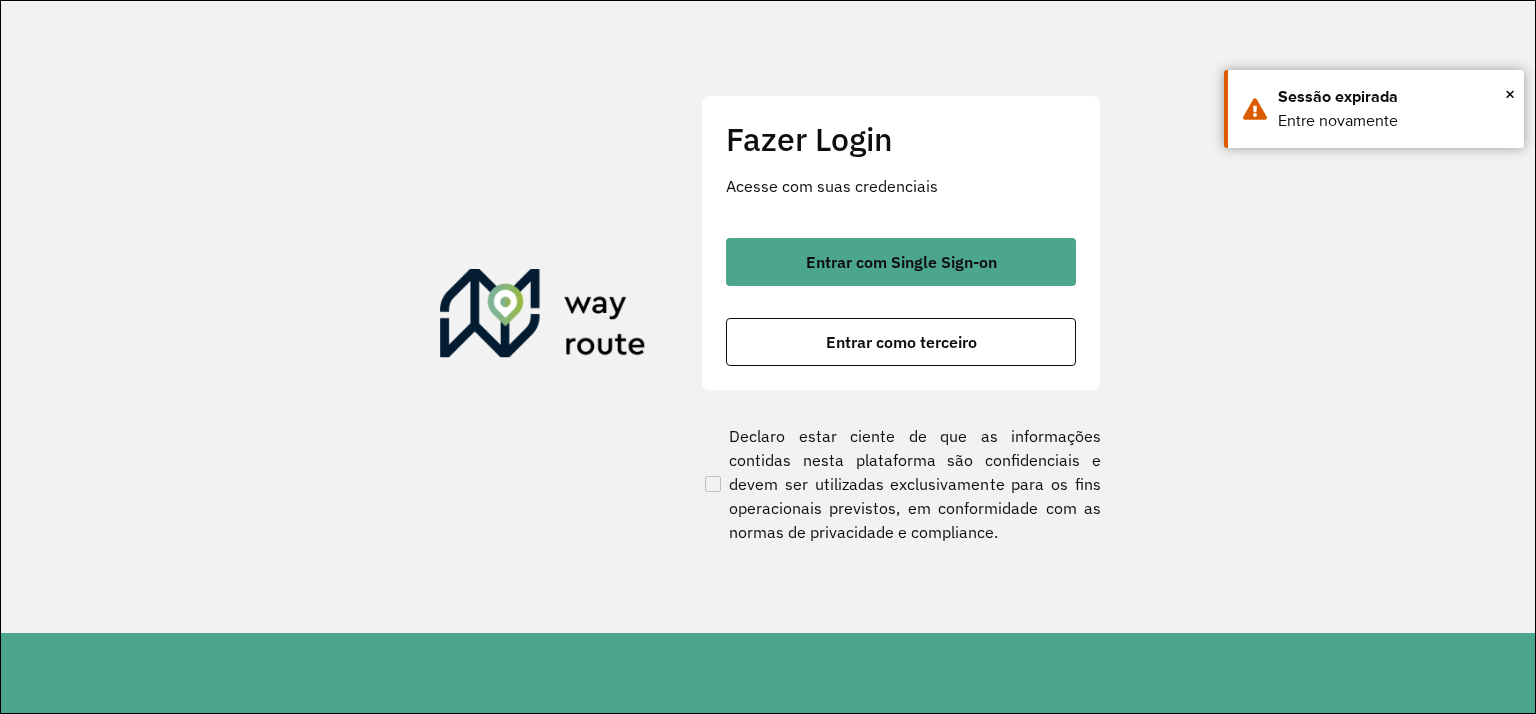 scroll, scrollTop: 0, scrollLeft: 0, axis: both 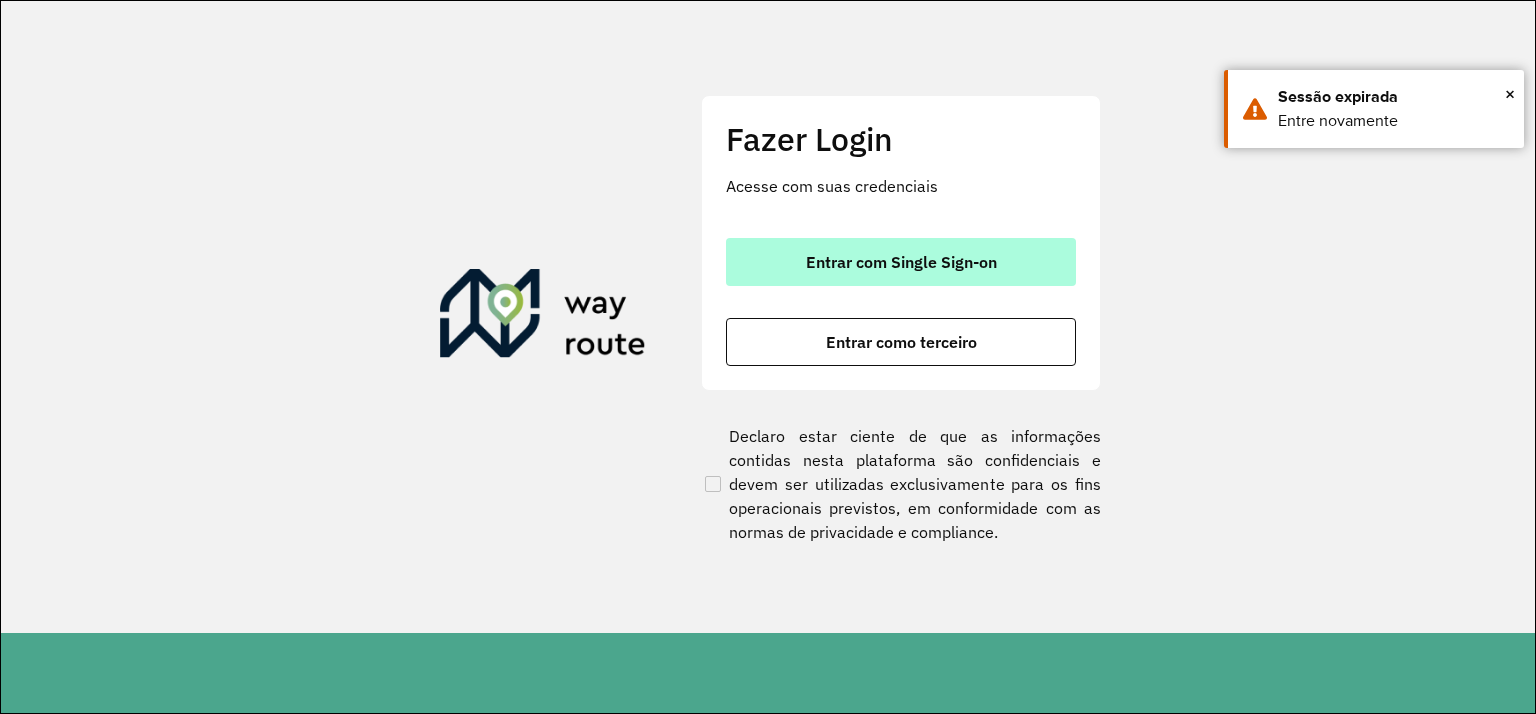 click on "Entrar com Single Sign-on" at bounding box center (901, 262) 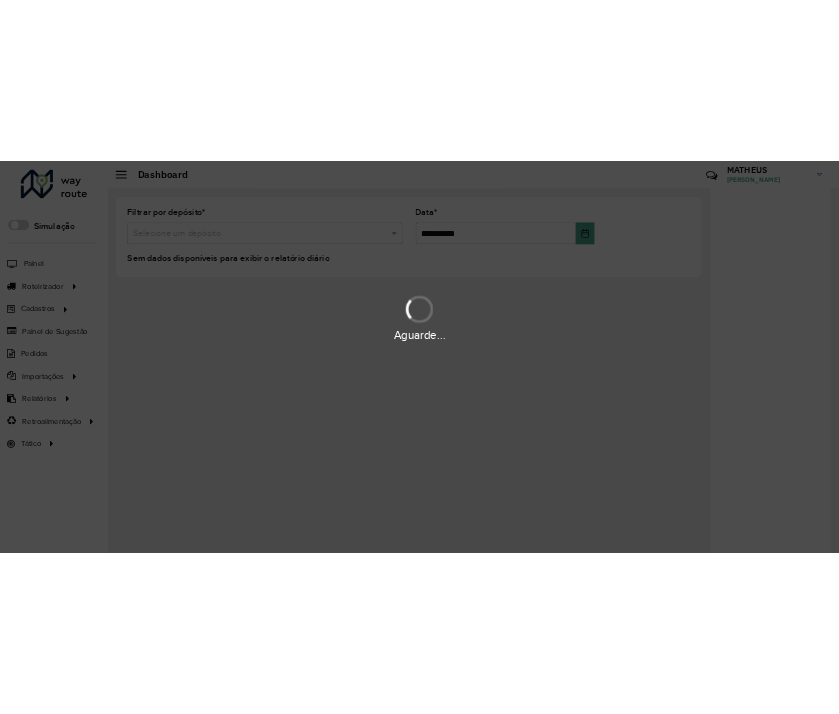 scroll, scrollTop: 0, scrollLeft: 0, axis: both 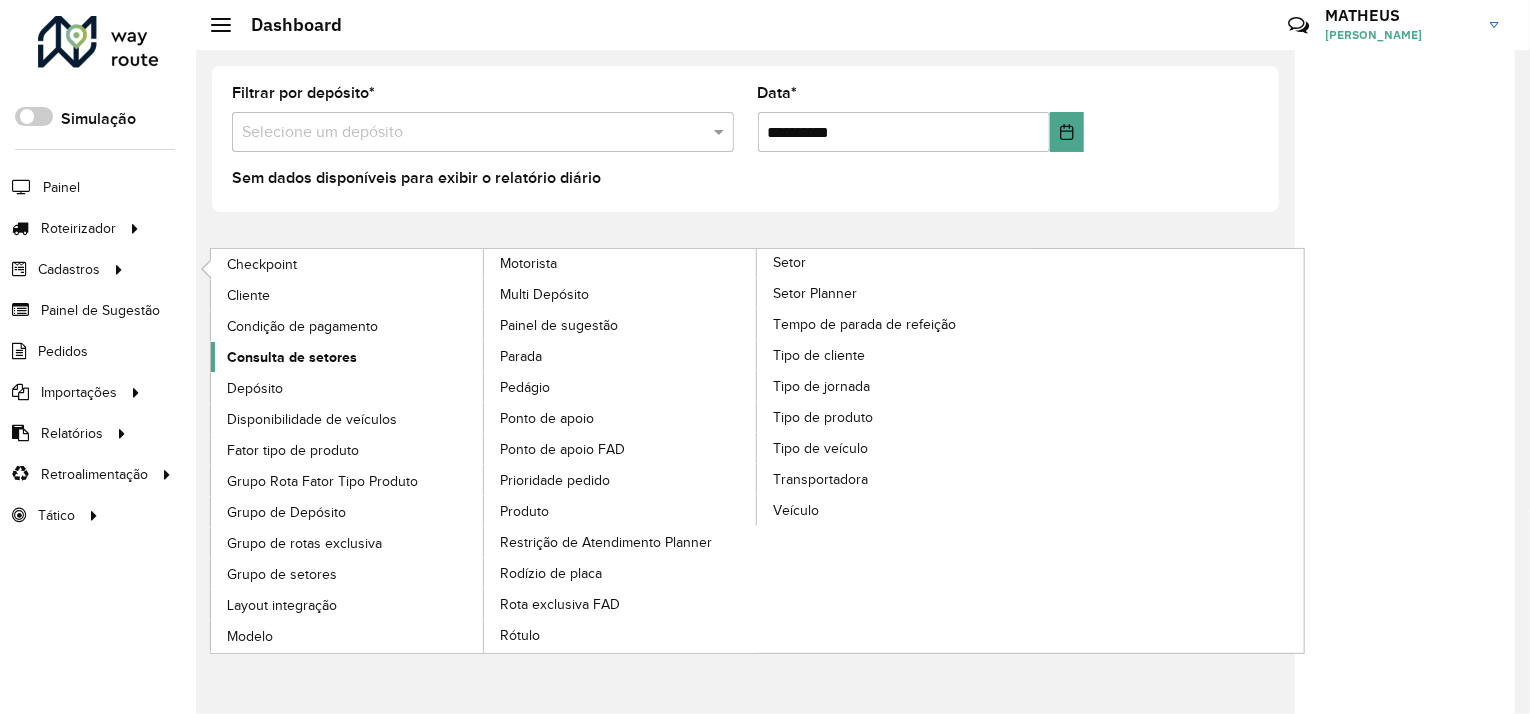 click on "Consulta de setores" 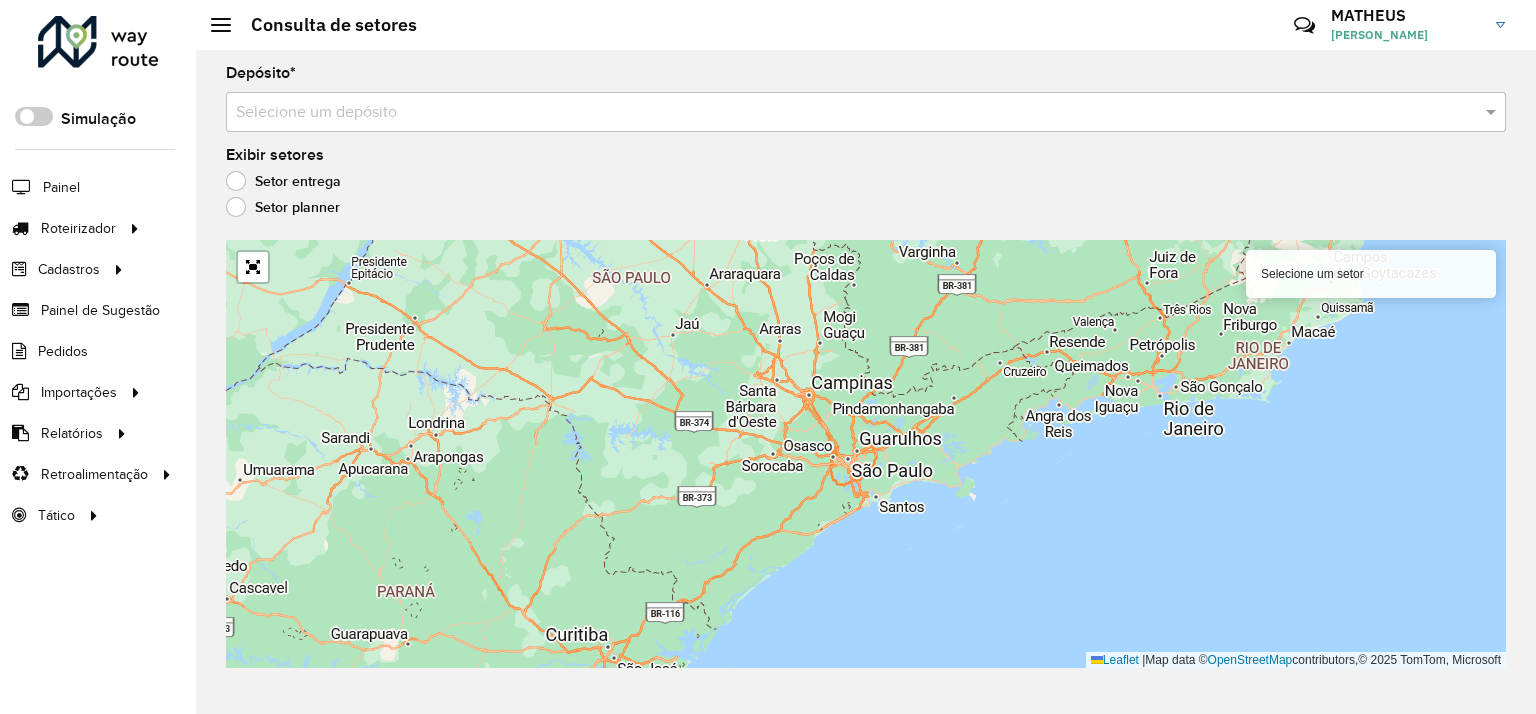 click on "Depósito  * Selecione um depósito" 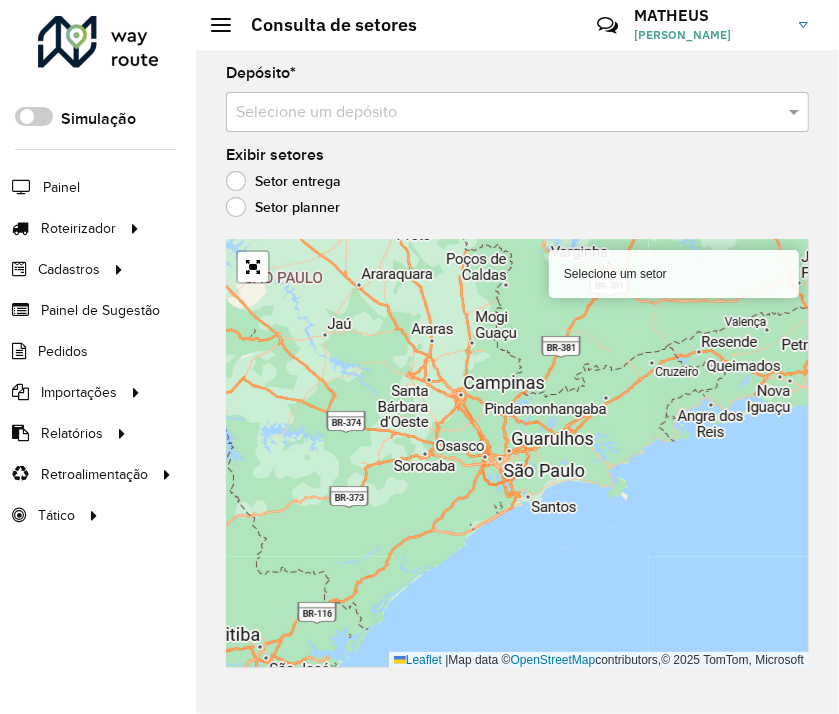 click at bounding box center (497, 113) 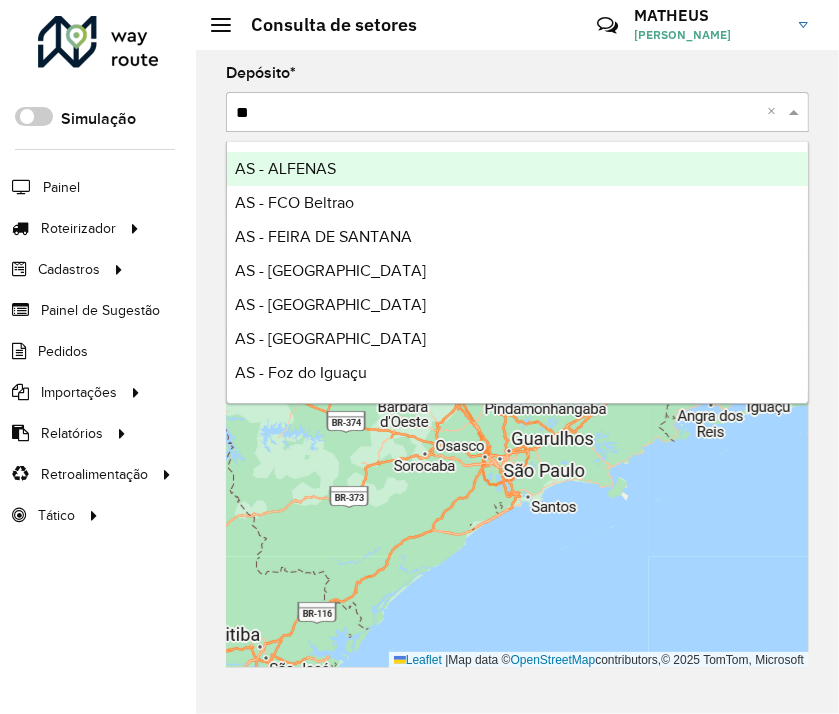 type on "***" 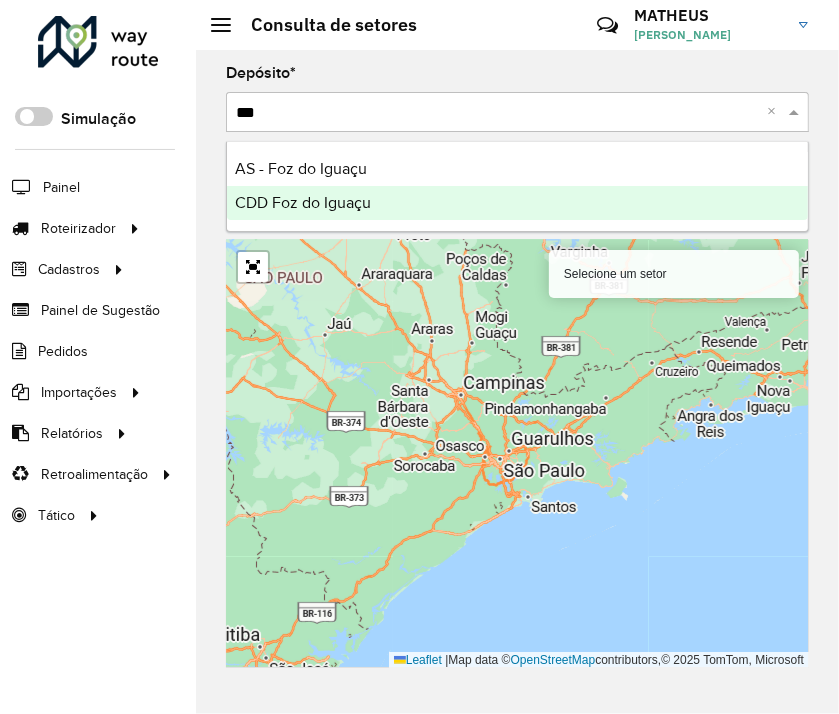 type 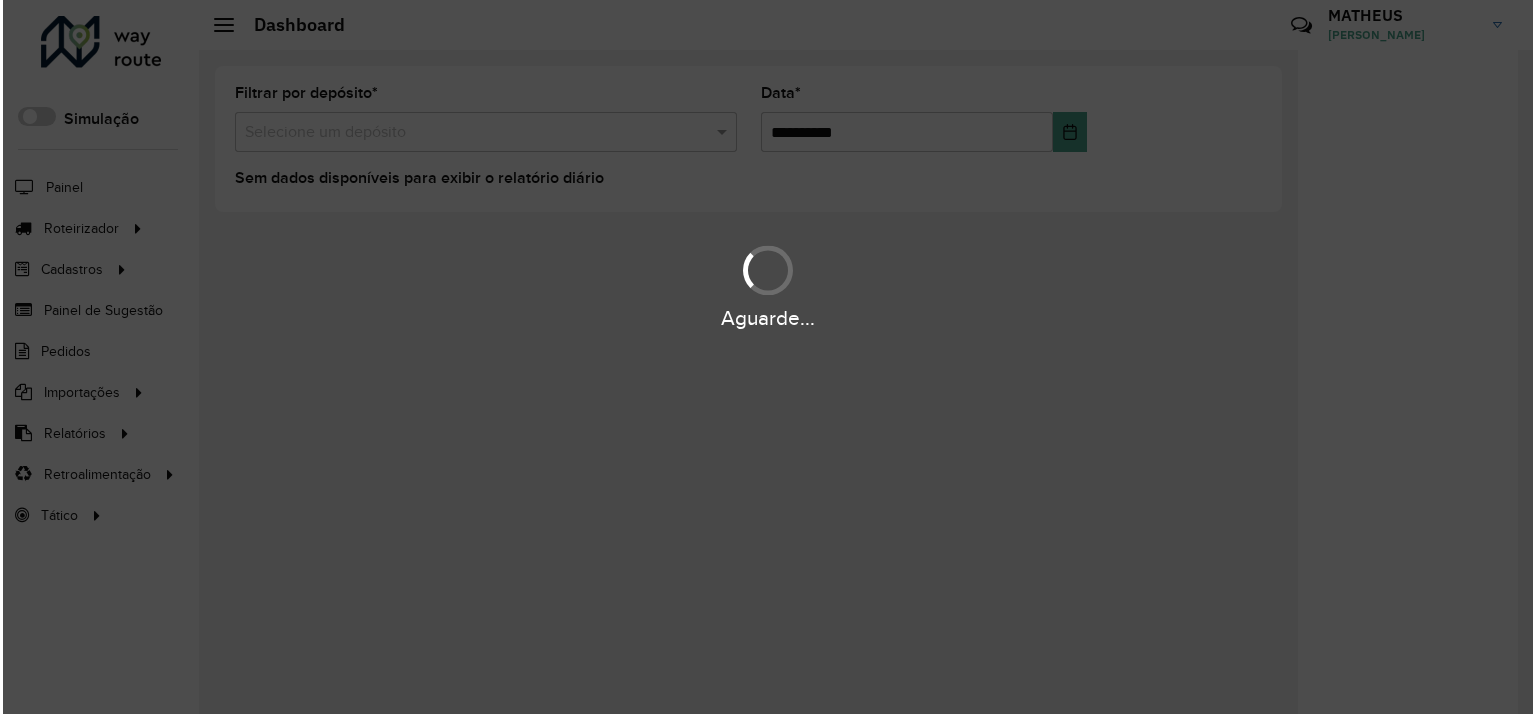 scroll, scrollTop: 0, scrollLeft: 0, axis: both 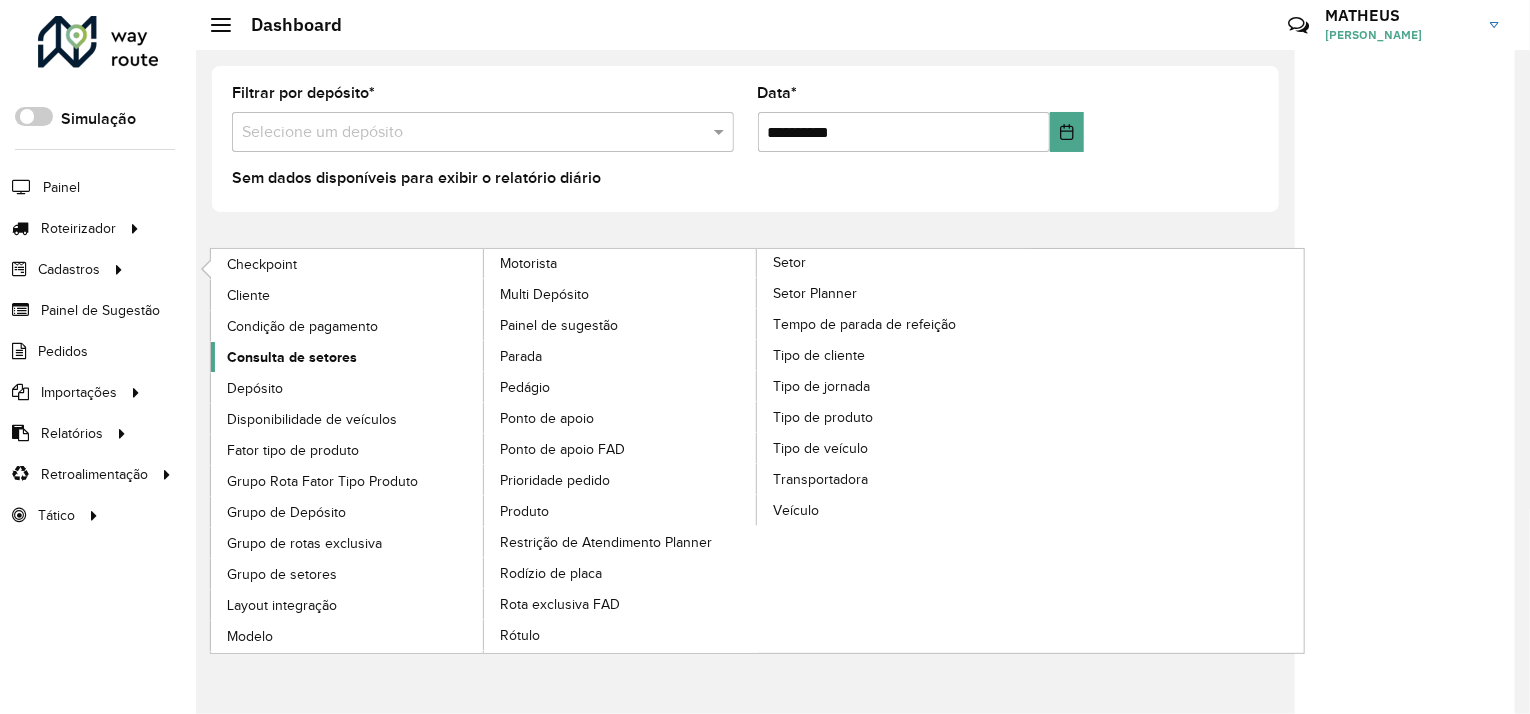 click on "Consulta de setores" 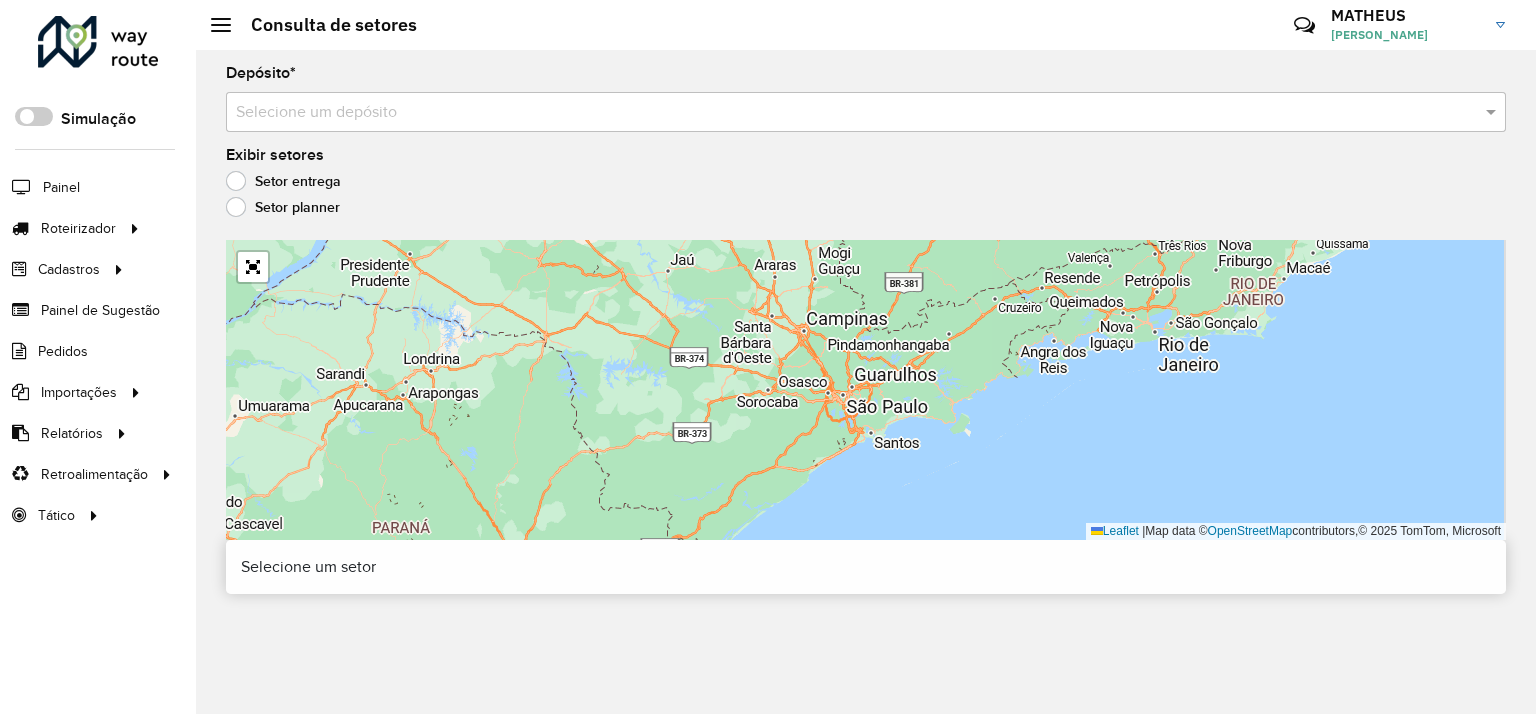 click at bounding box center [846, 113] 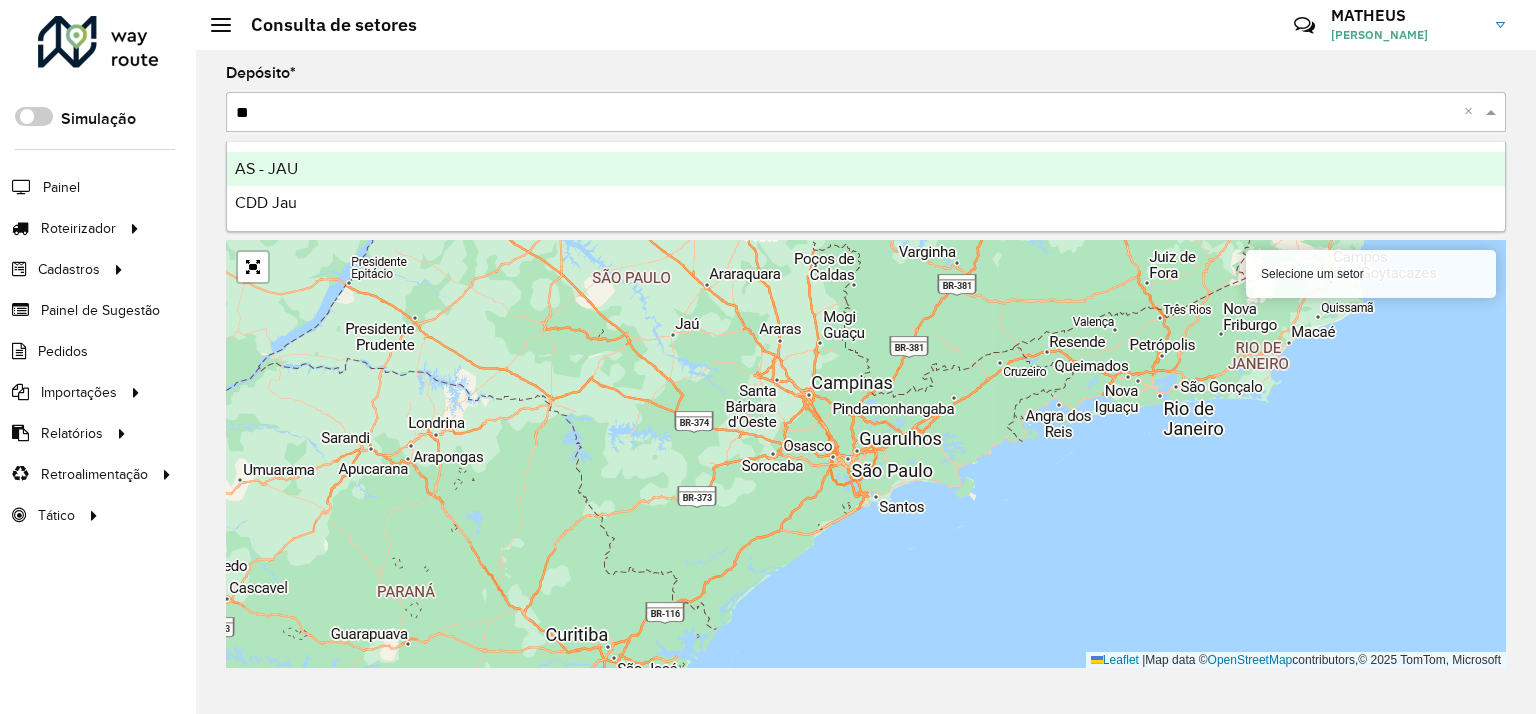 type on "*" 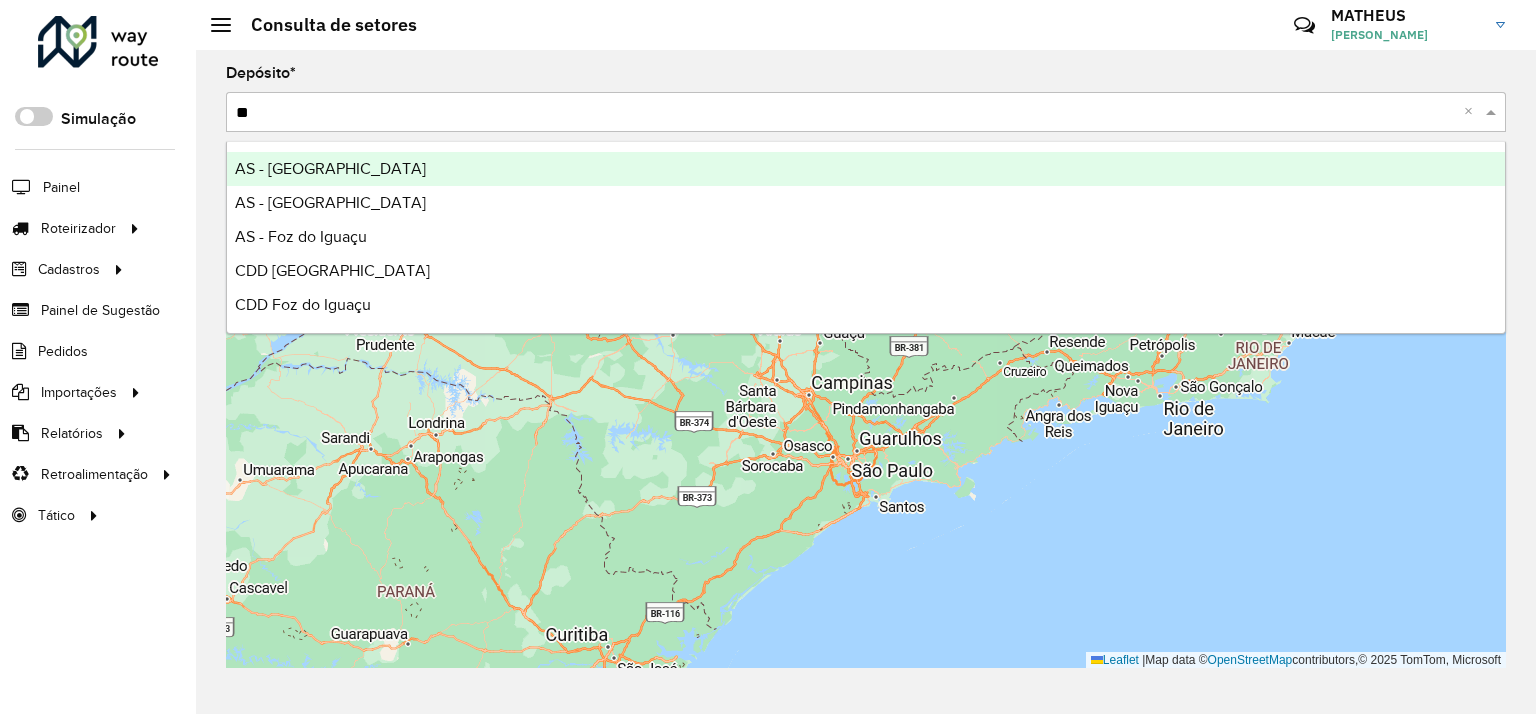 type on "***" 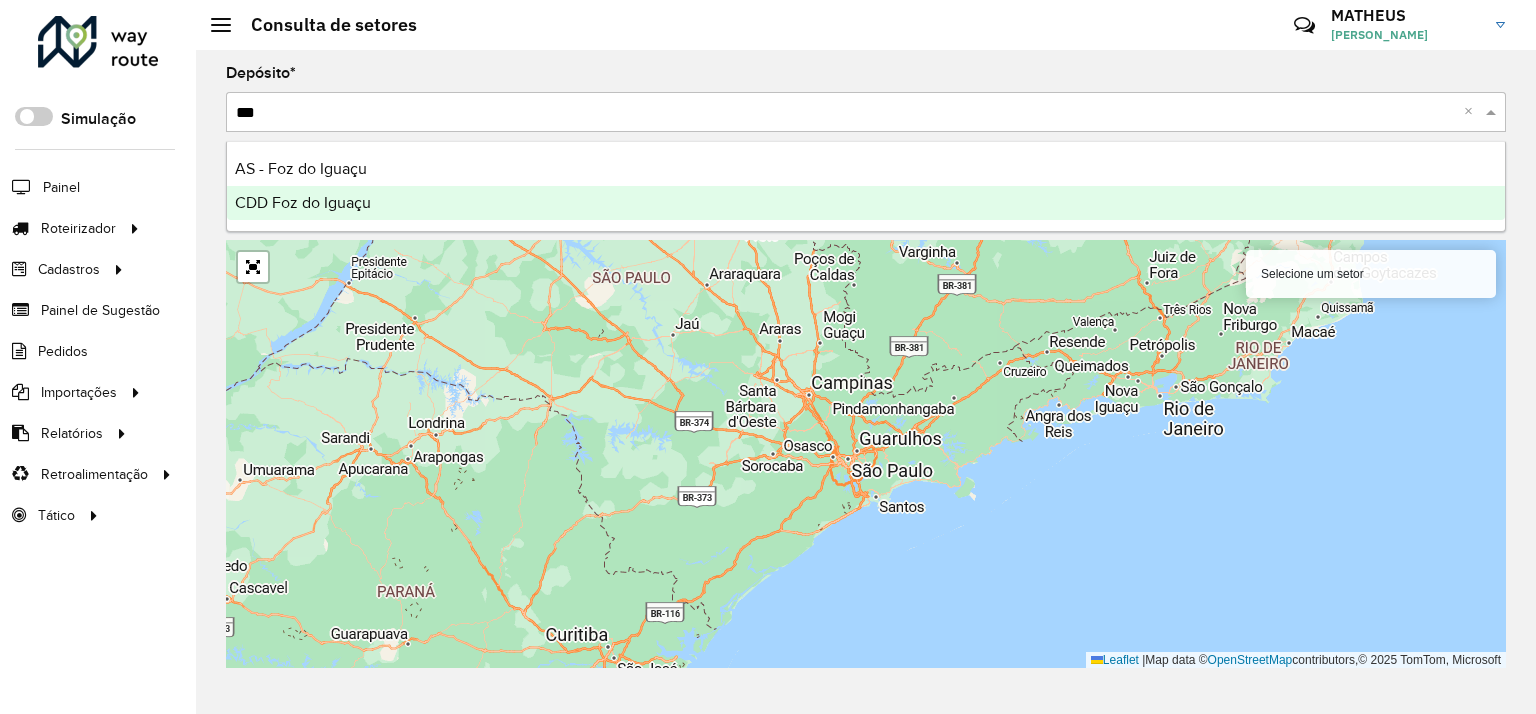 type 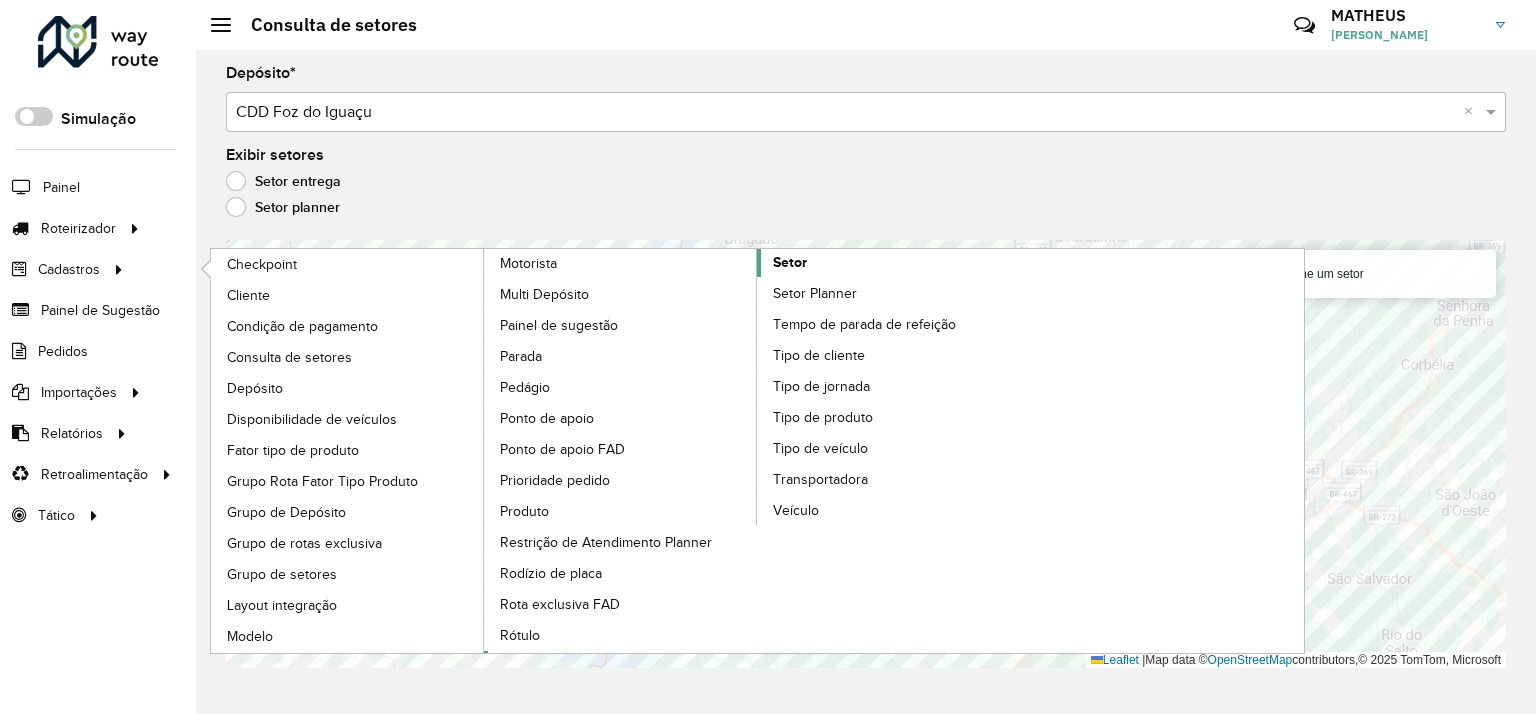 click on "Setor" 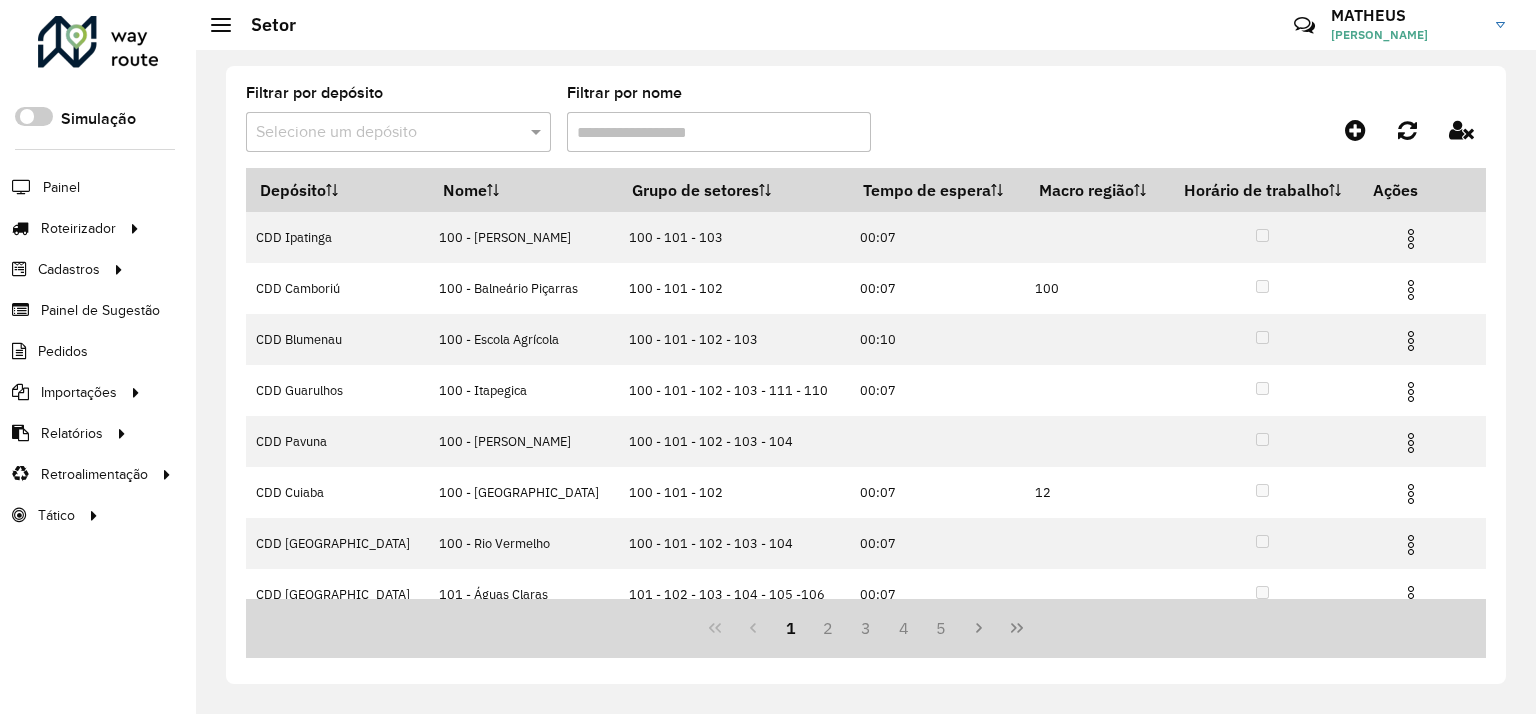 click at bounding box center (378, 133) 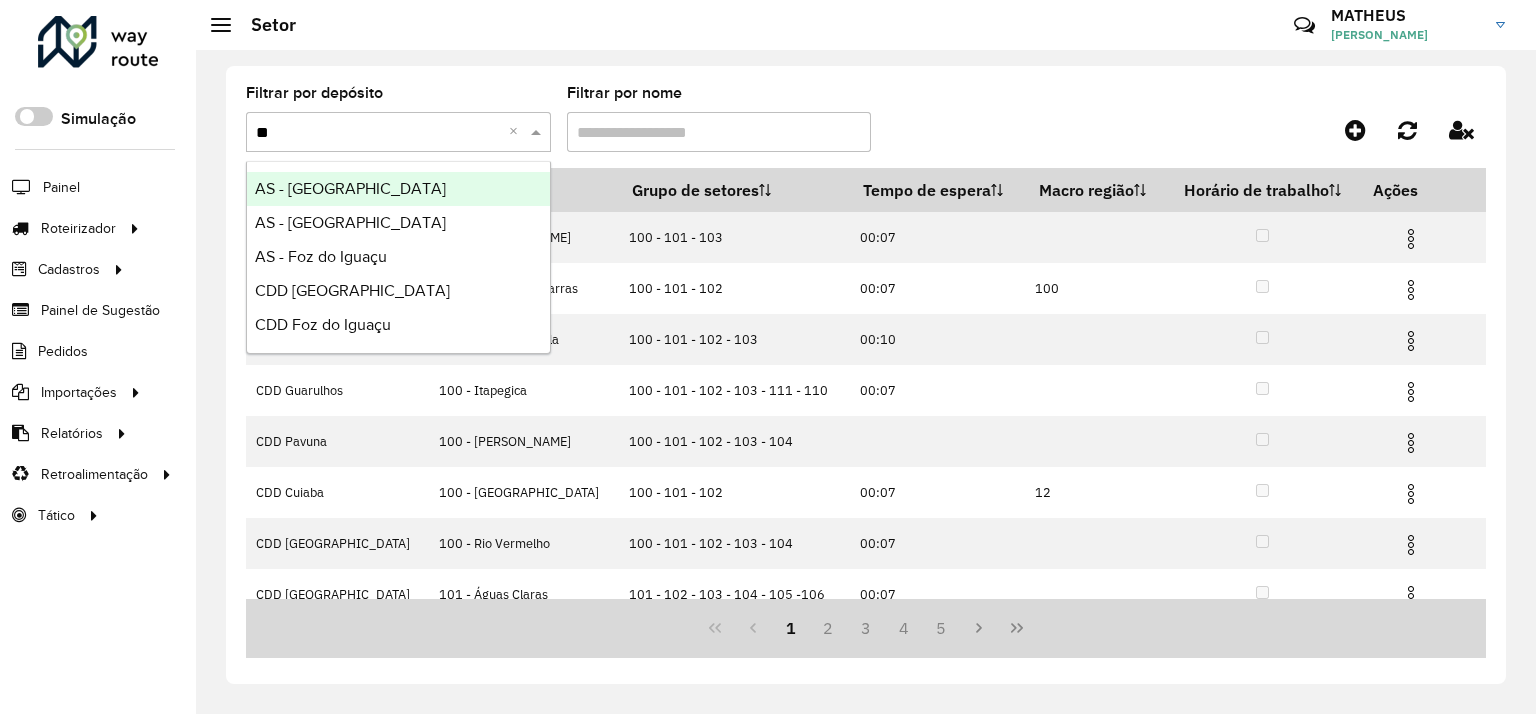 type on "***" 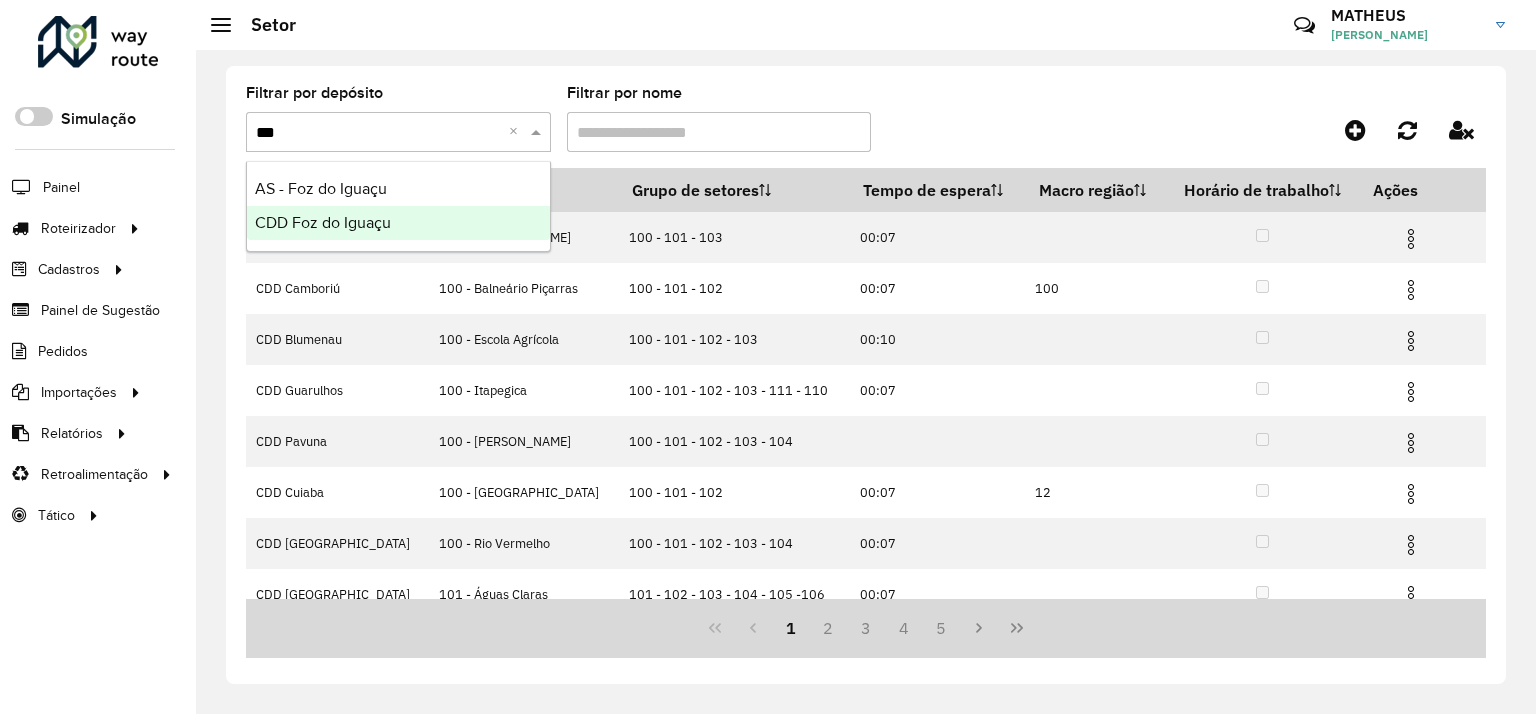 type 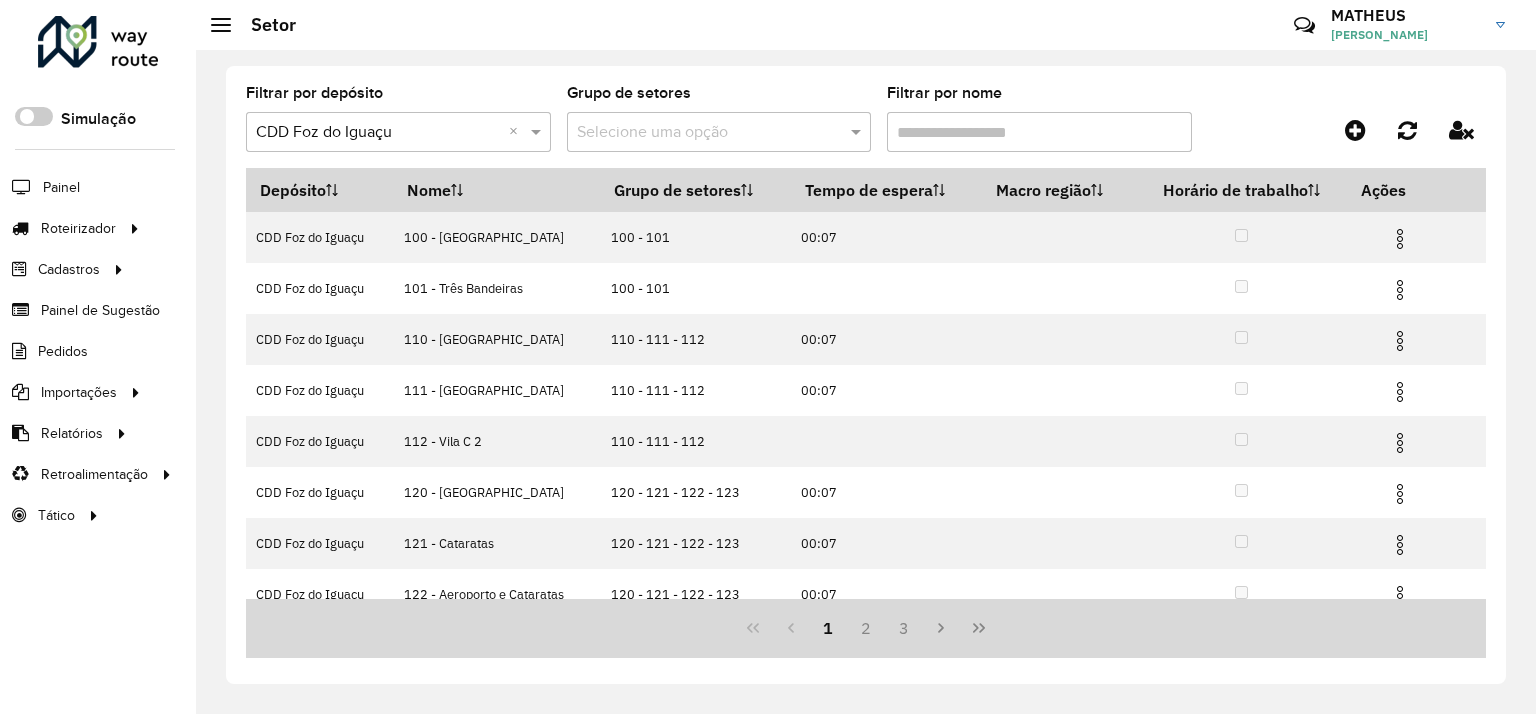 click on "Filtrar por nome" at bounding box center (1039, 132) 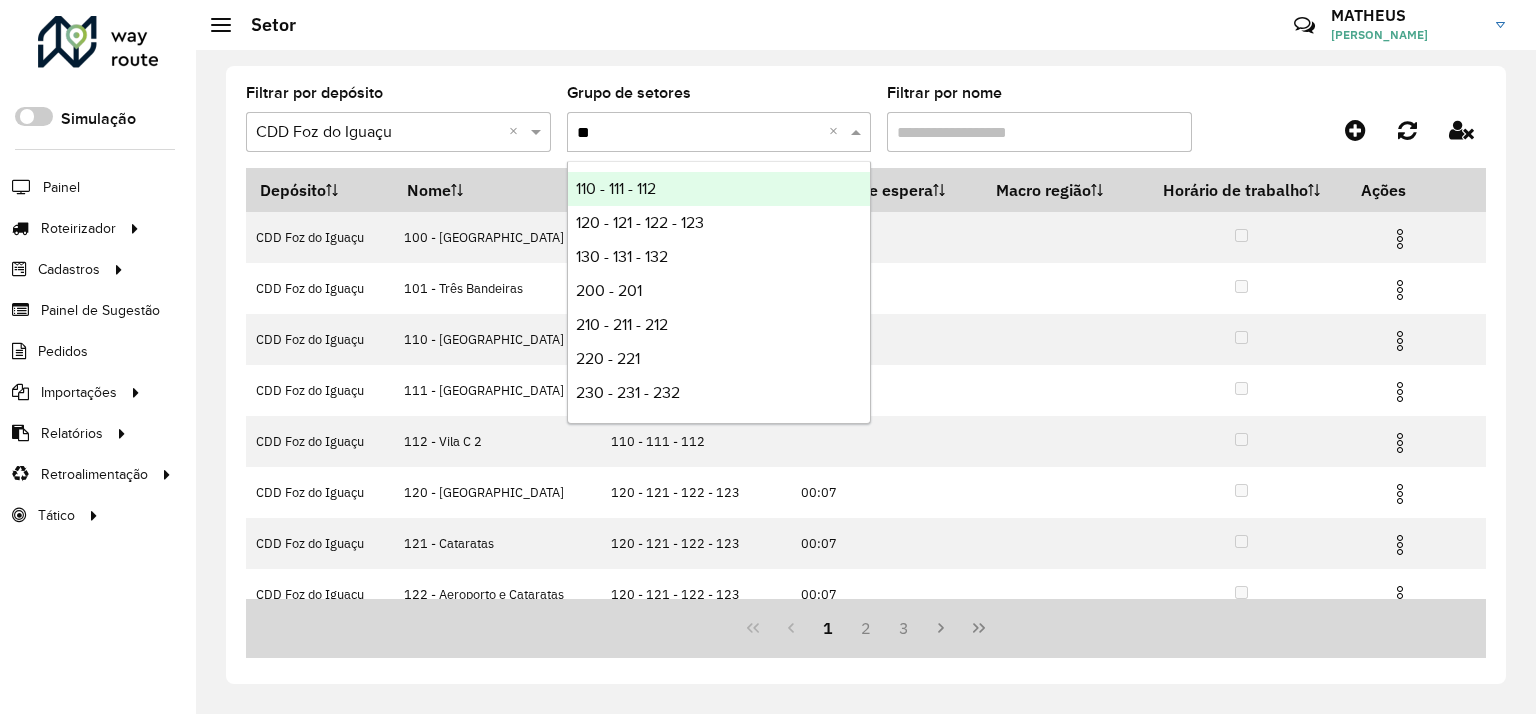 type on "***" 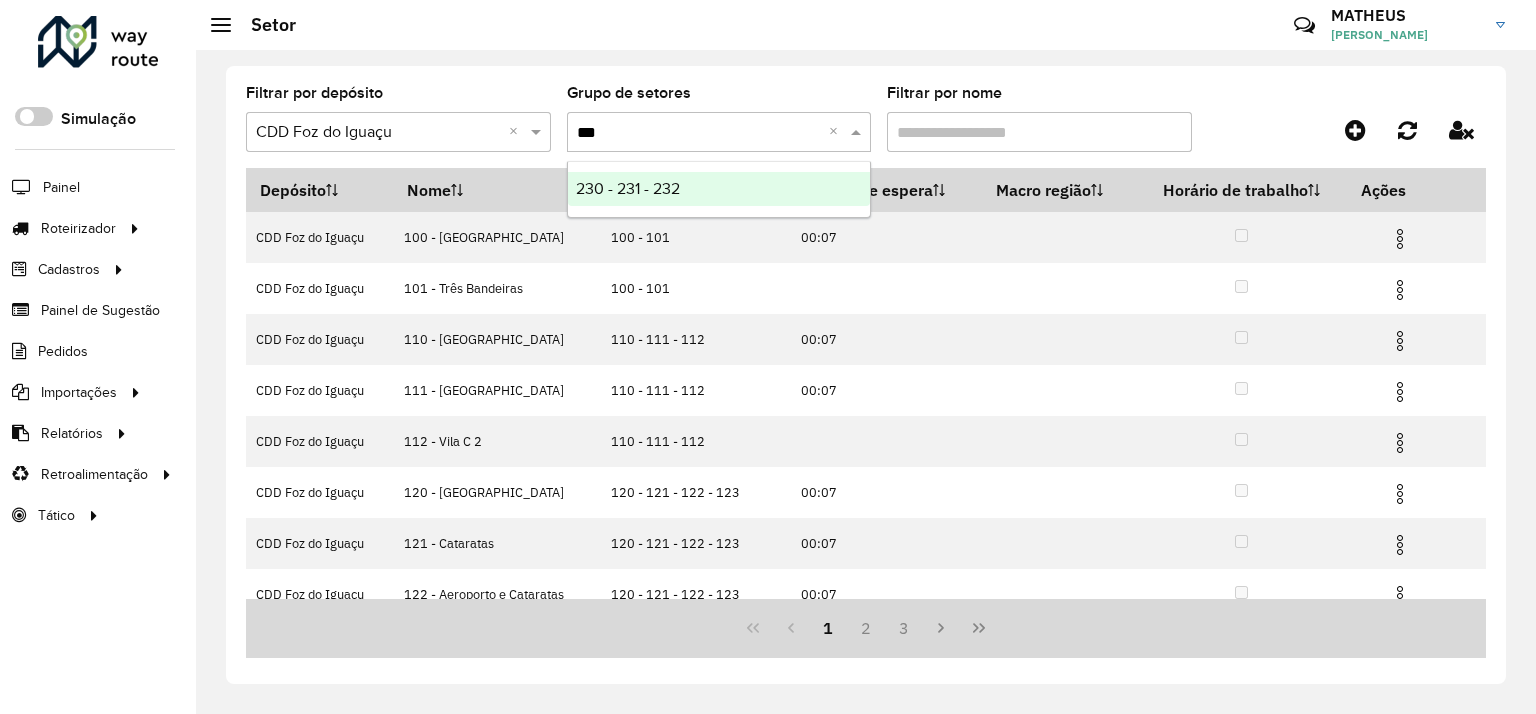 type 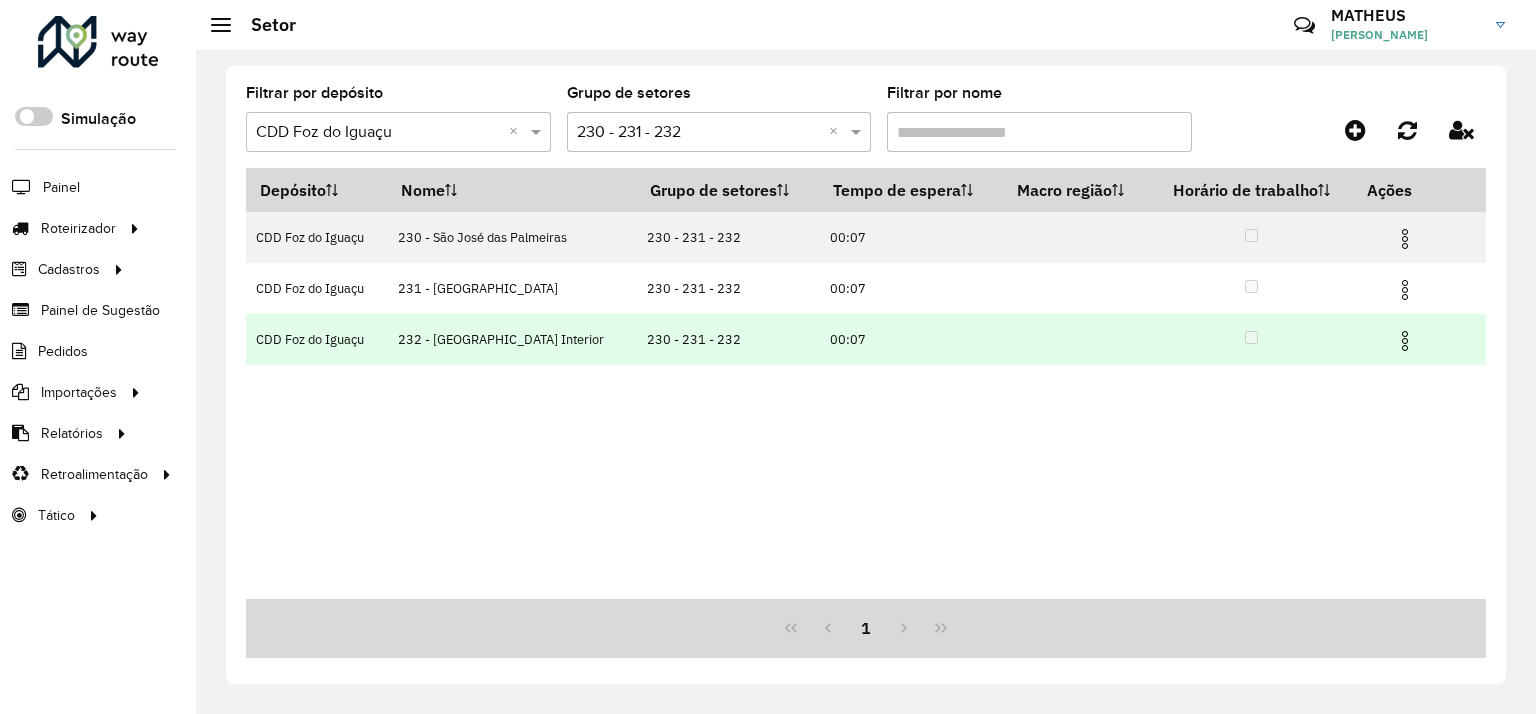 click at bounding box center (1405, 341) 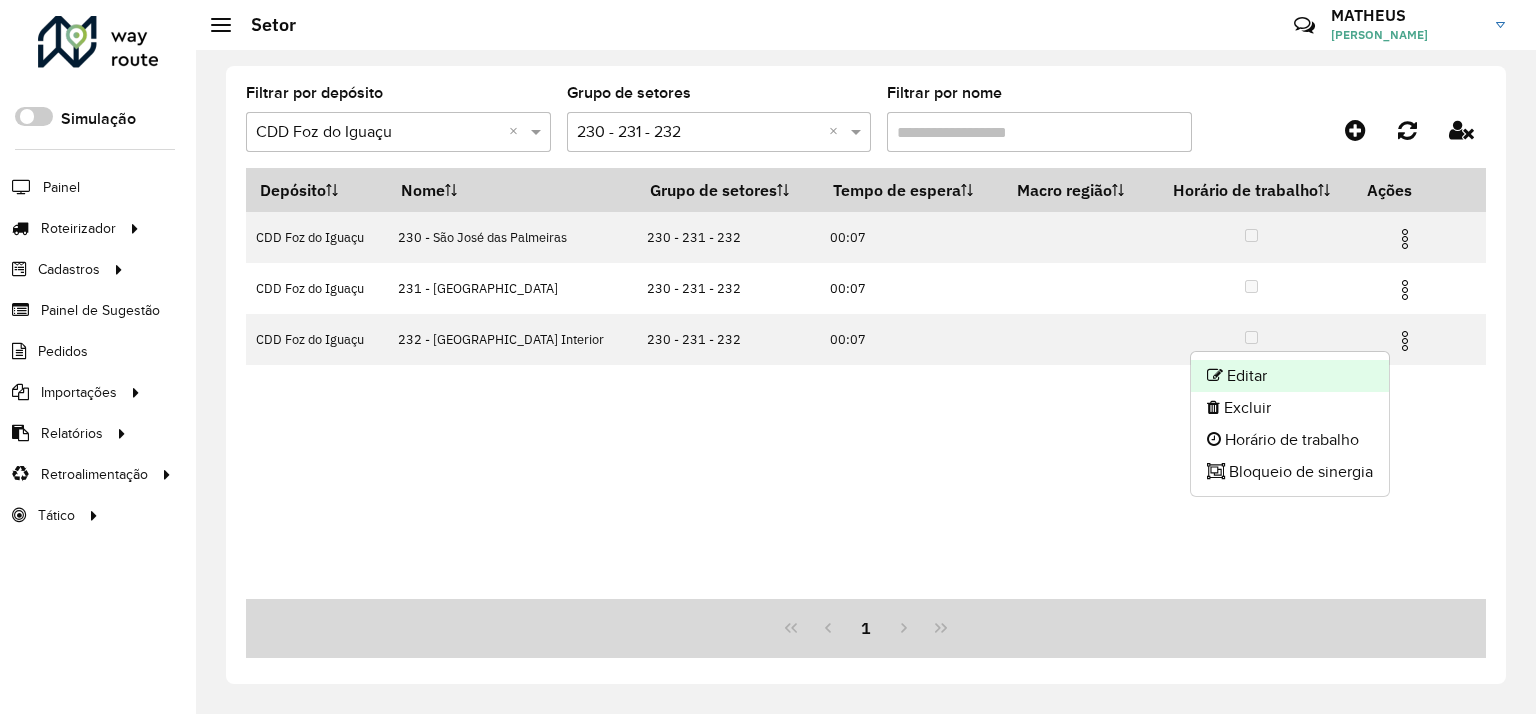 click on "Editar" 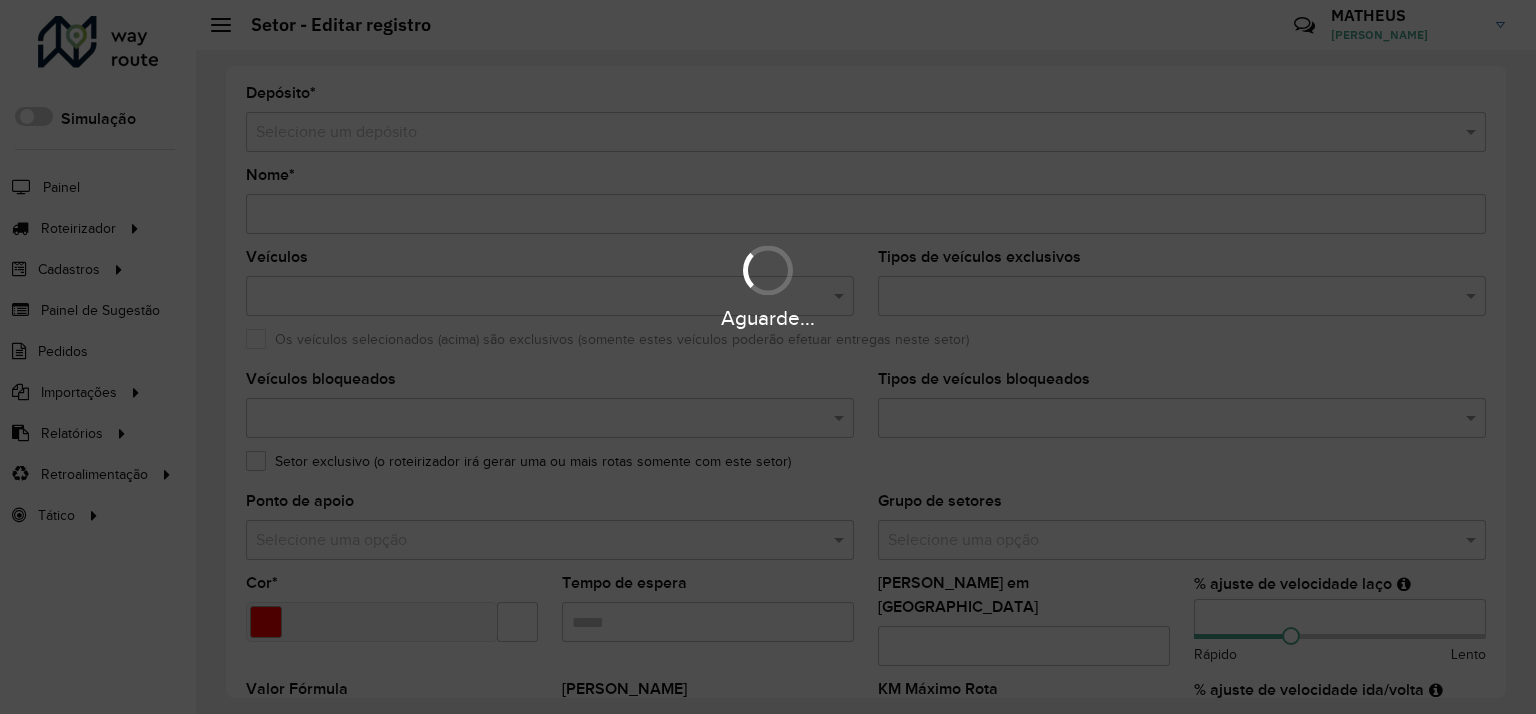 type on "**********" 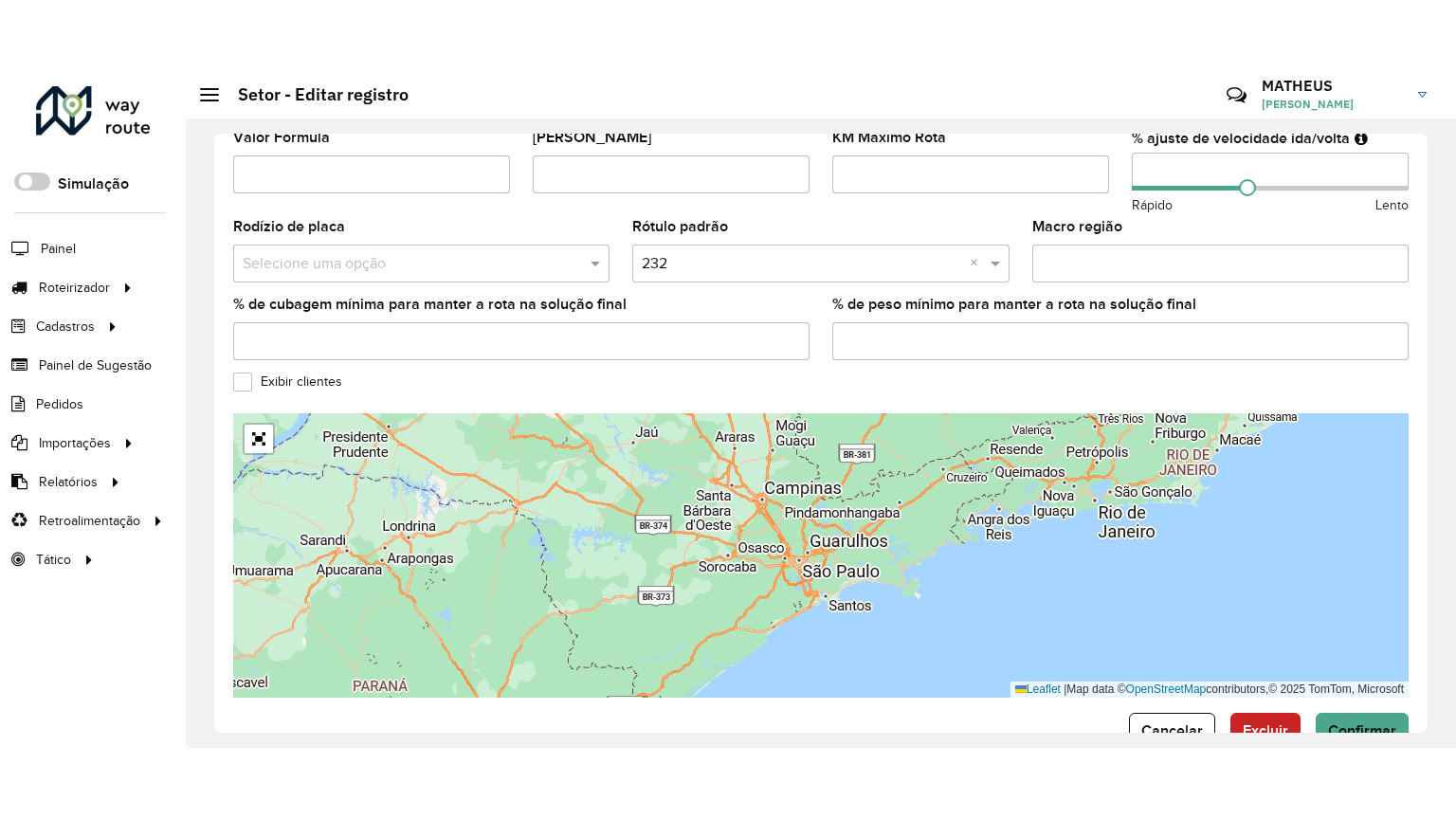 scroll, scrollTop: 620, scrollLeft: 0, axis: vertical 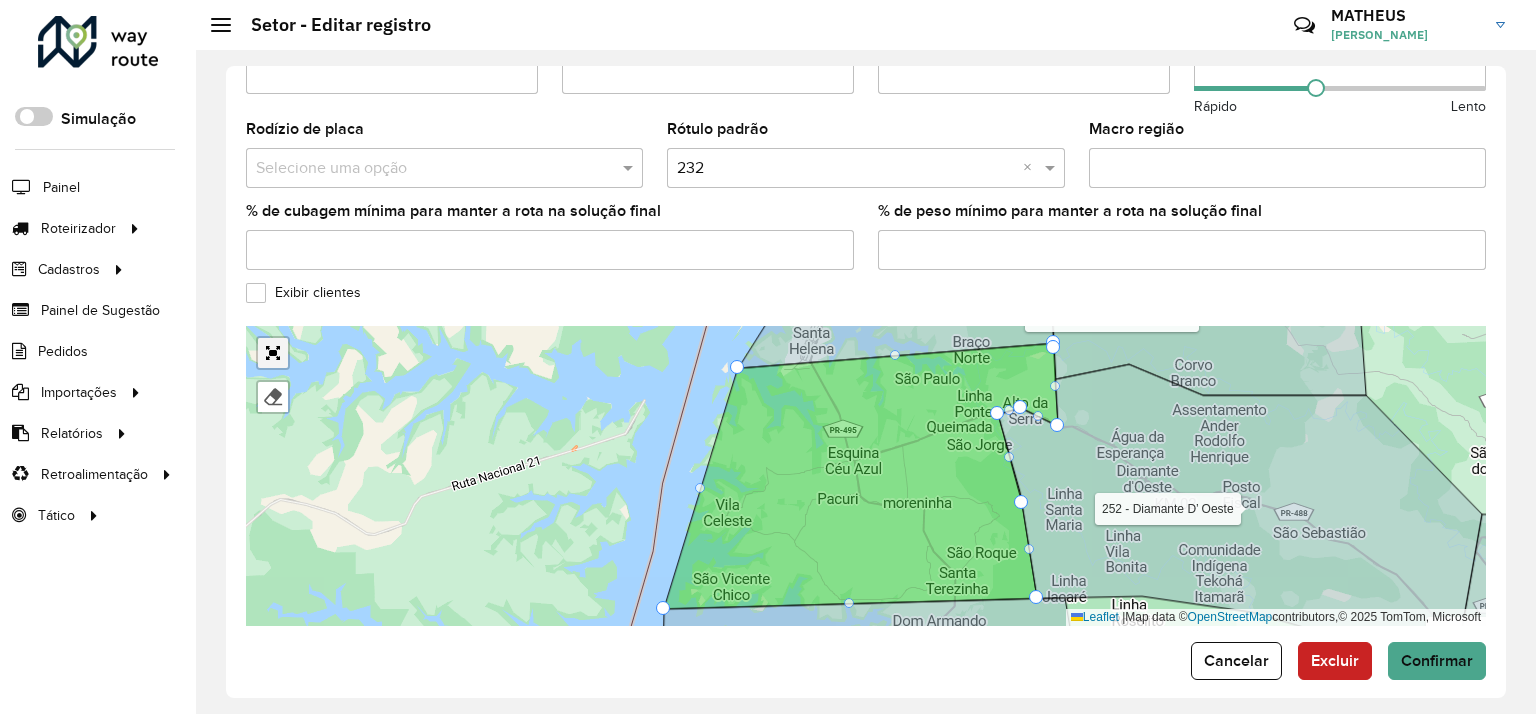 click at bounding box center [273, 353] 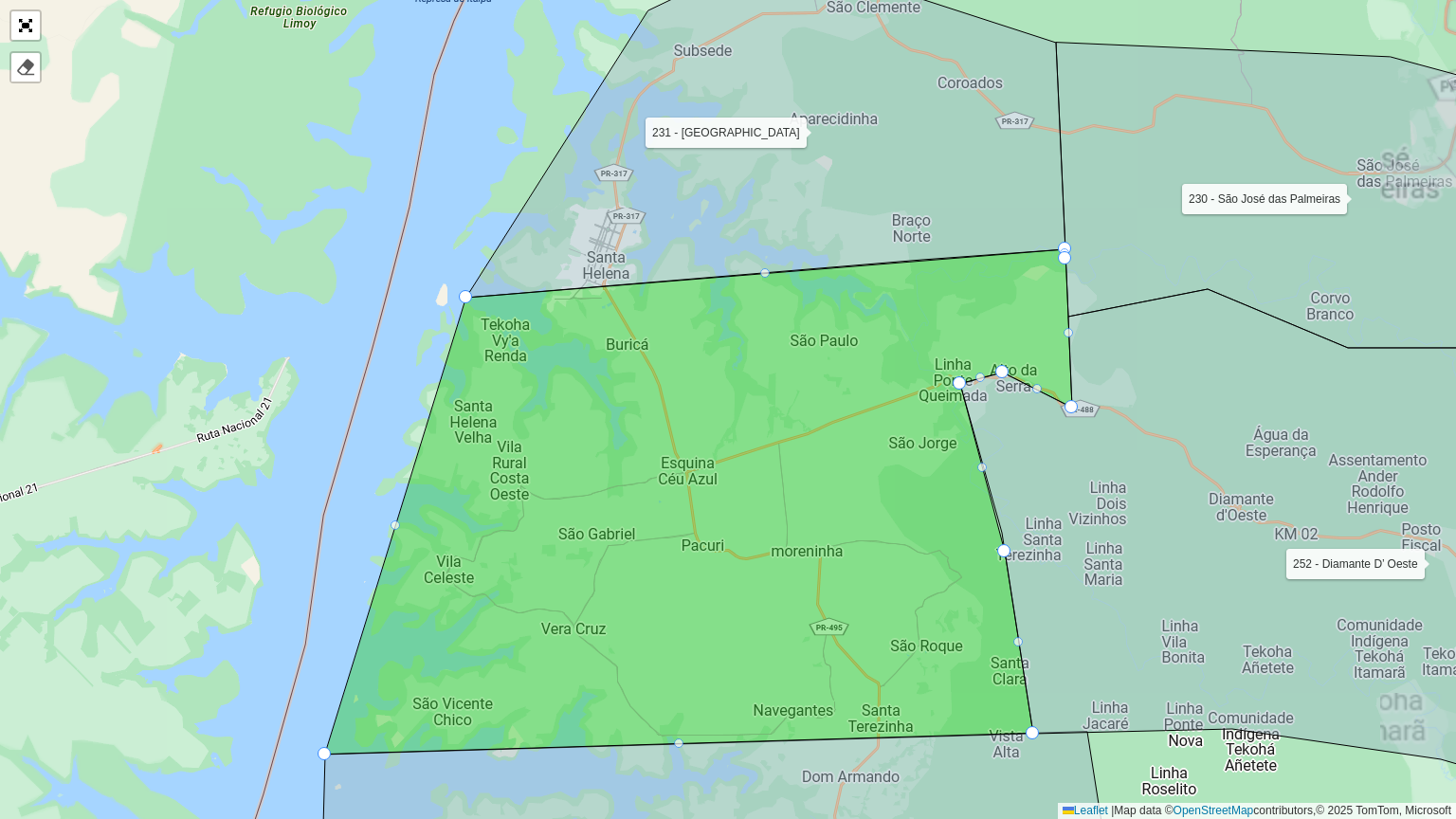 drag, startPoint x: 655, startPoint y: 421, endPoint x: 609, endPoint y: 483, distance: 77.20104 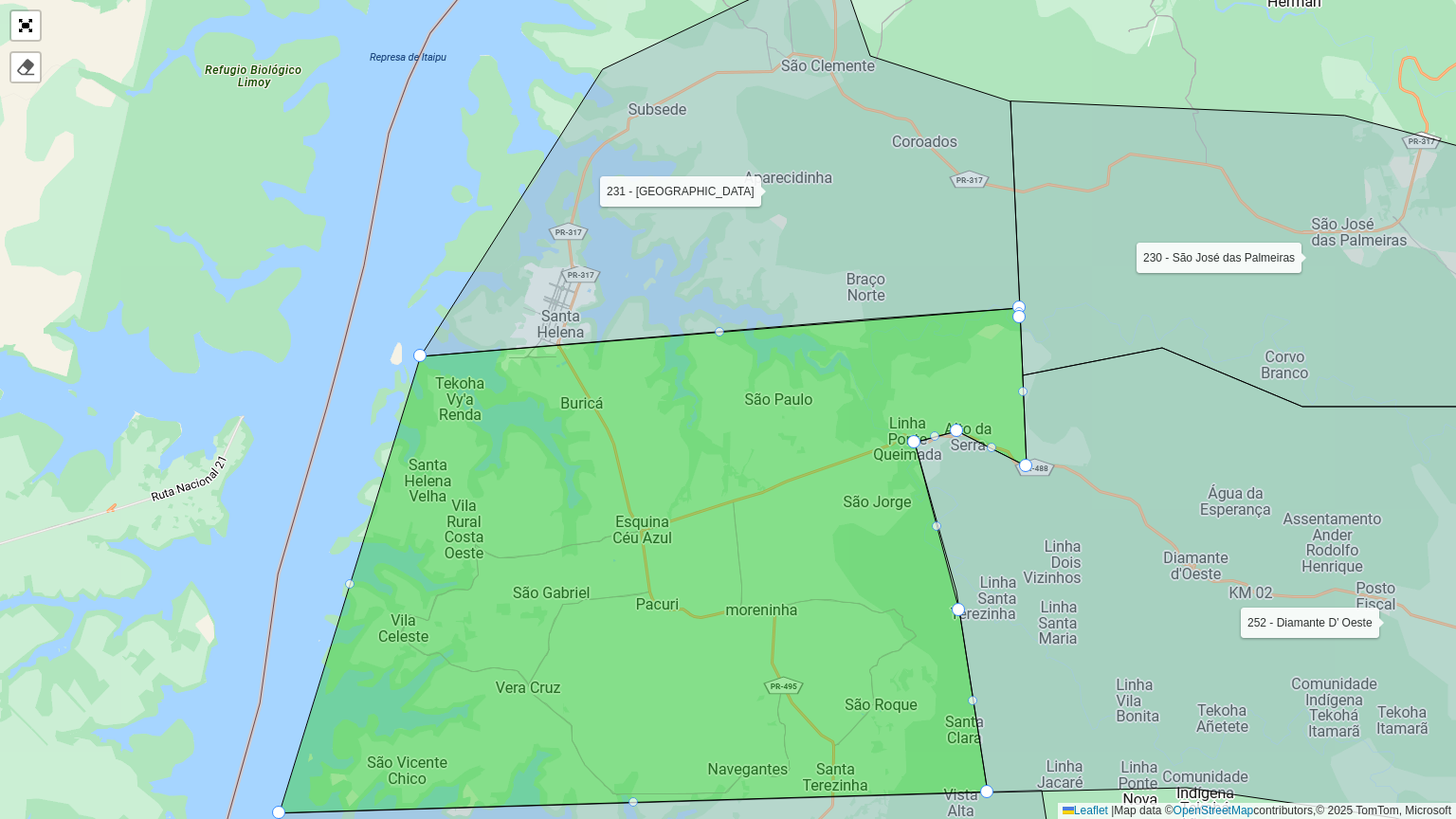 click on "100 - Três Lagoas 101 - Três Bandeiras  110 - Vila C  111 - Vila A  112 - Vila C 2  120 - Porto Meira 121 - Cataratas 122 - Aeroporto e Cataratas 123 - Porto meira sul 130 - Morumbi II 131 - Morumbi 132 - Campos do Iguaçu 200 - Santa Terezinha de Itaipu 201 - São Miguel do Iguaçu 210 - Medianeira Sul  211 - Medianeira Norte  212 - Medianeira Interior  220 - Matelândia 221 - Ramilândia 230 - São José das Palmeiras 231 - Santa Helena Centro 240 - Missal 241 - Itaipulândia 250 - Céu Azul 251 - Vera Cruz do Oeste 252 - Diamante D’ Oeste 900 - Centro 901 - Vila Shalom 910 - Jardim América  Finalizar  Leaflet   |  Map data ©  OpenStreetMap  contributors,© 2025 TomTom, Microsoft" at bounding box center (728, 410) 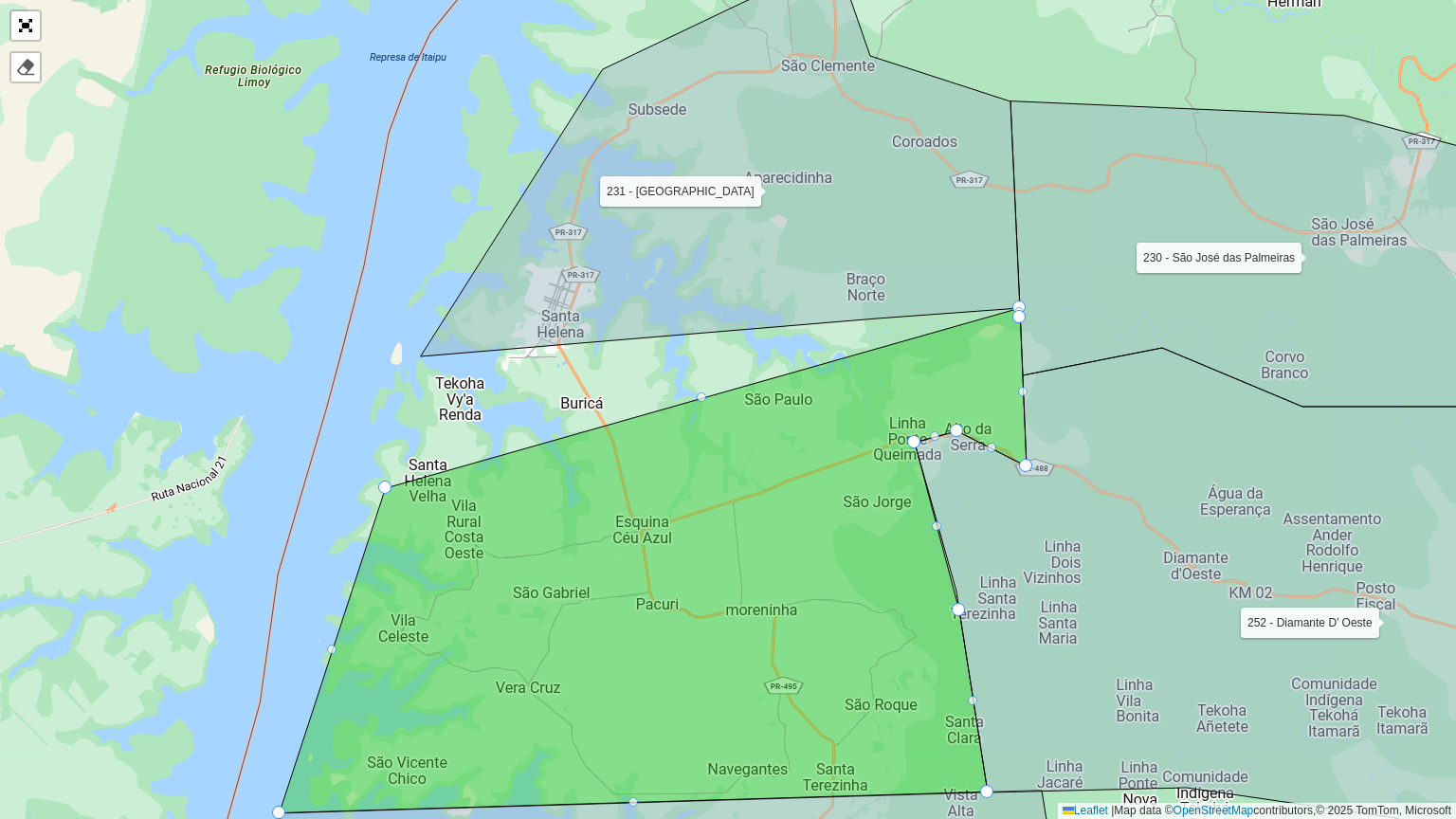 drag, startPoint x: 418, startPoint y: 360, endPoint x: 383, endPoint y: 492, distance: 136.5613 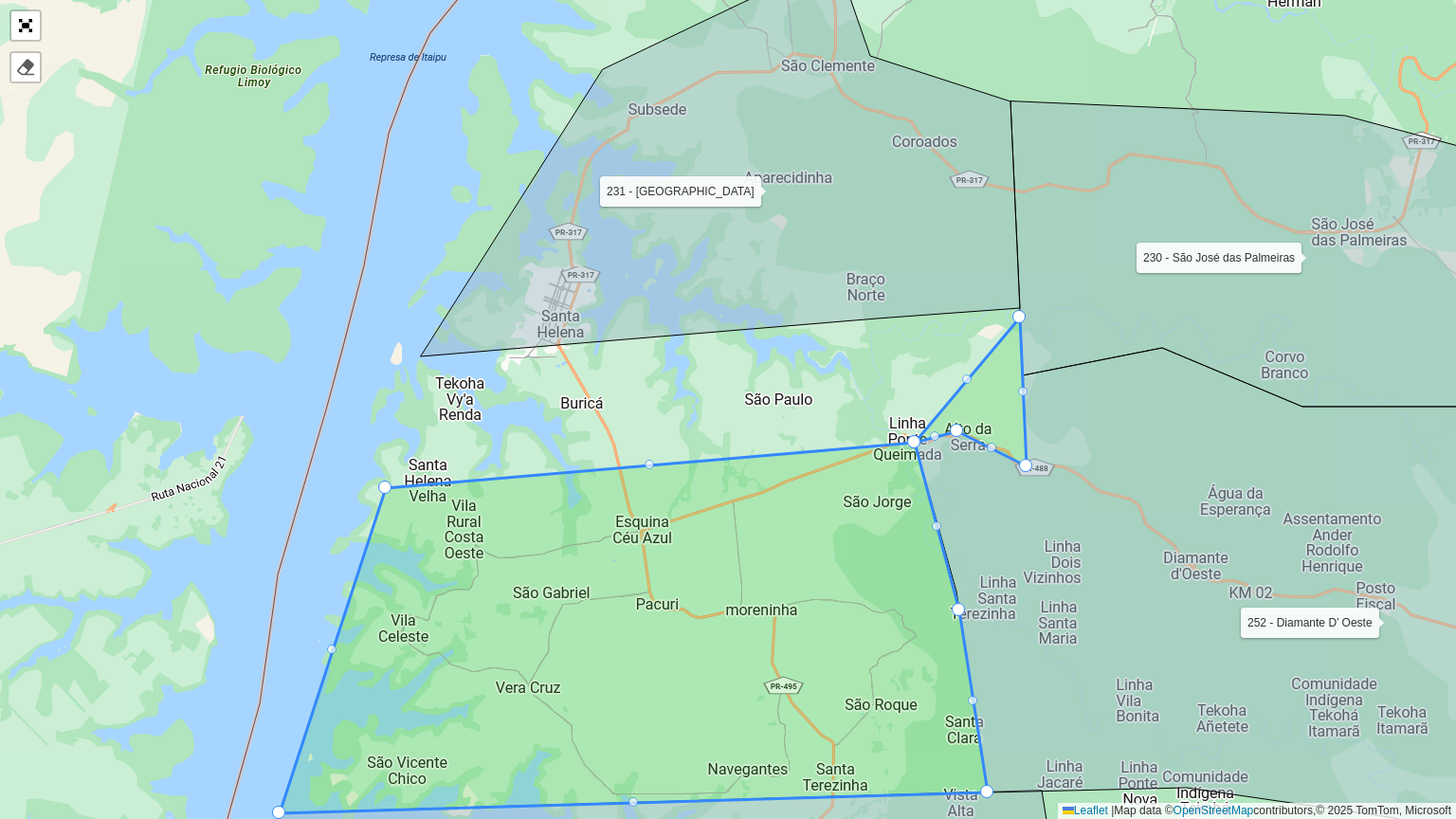 drag, startPoint x: 1022, startPoint y: 306, endPoint x: 909, endPoint y: 454, distance: 186.20687 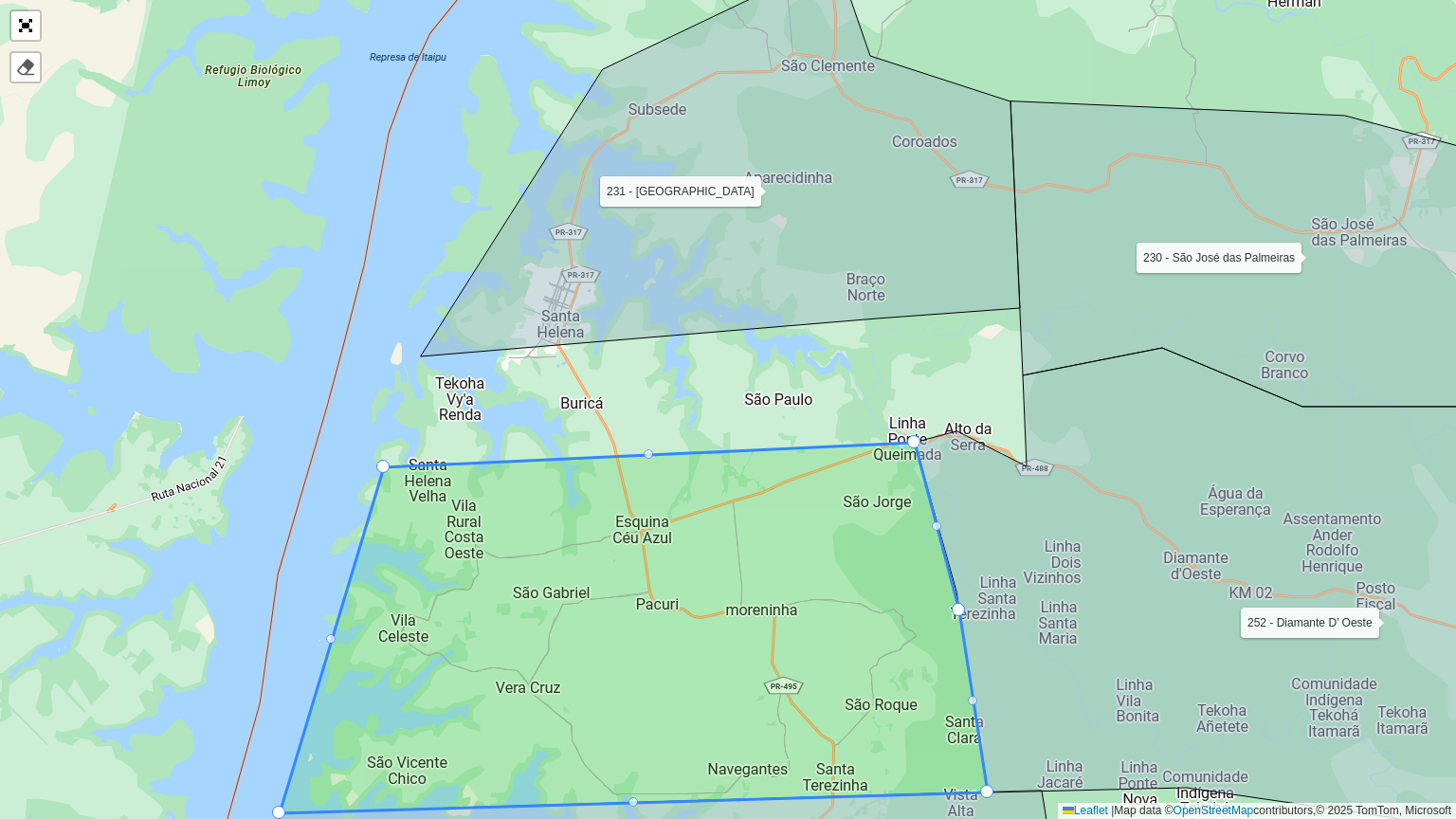 drag, startPoint x: 383, startPoint y: 490, endPoint x: 380, endPoint y: 469, distance: 21.213203 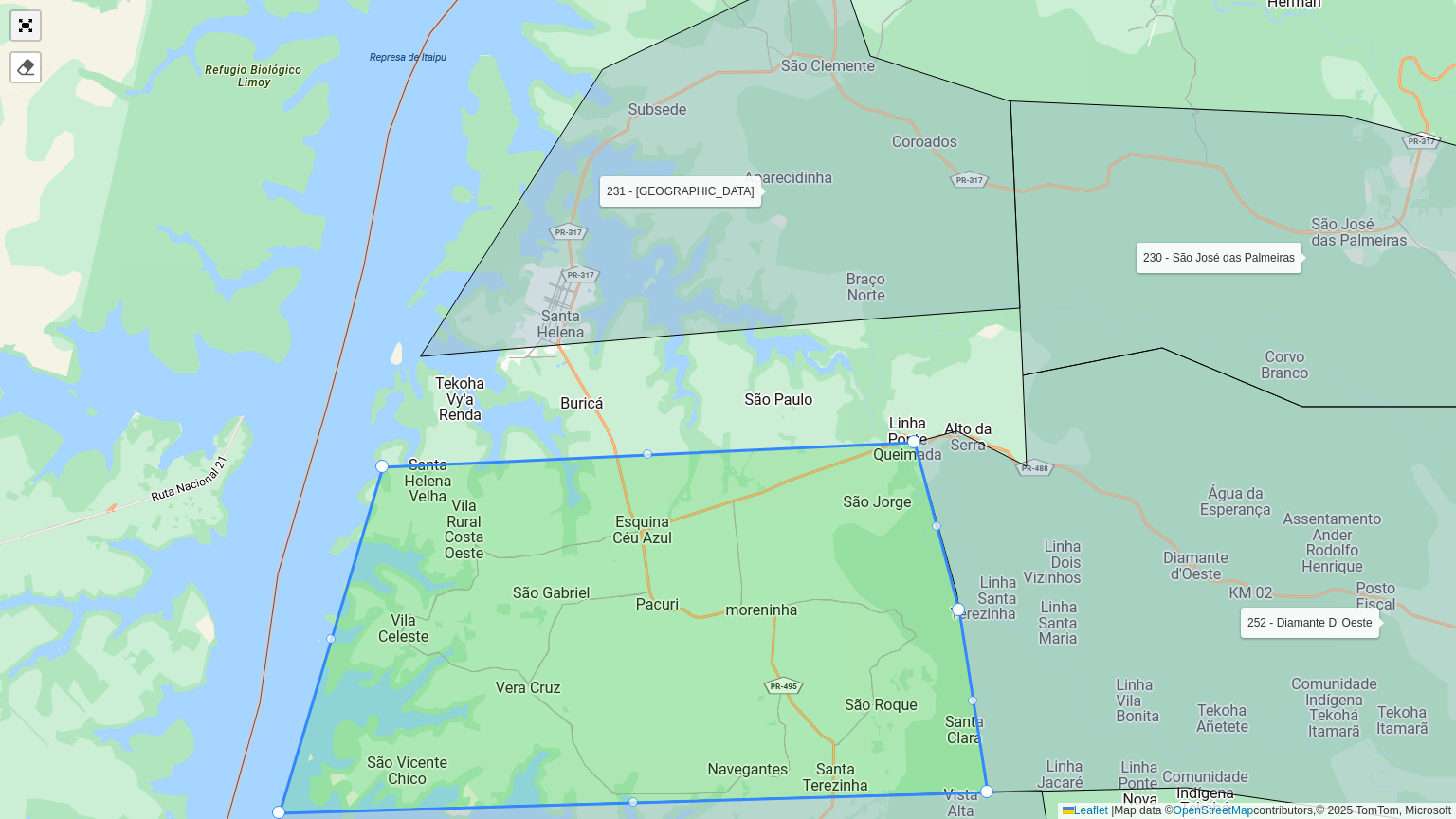 click at bounding box center [26, 26] 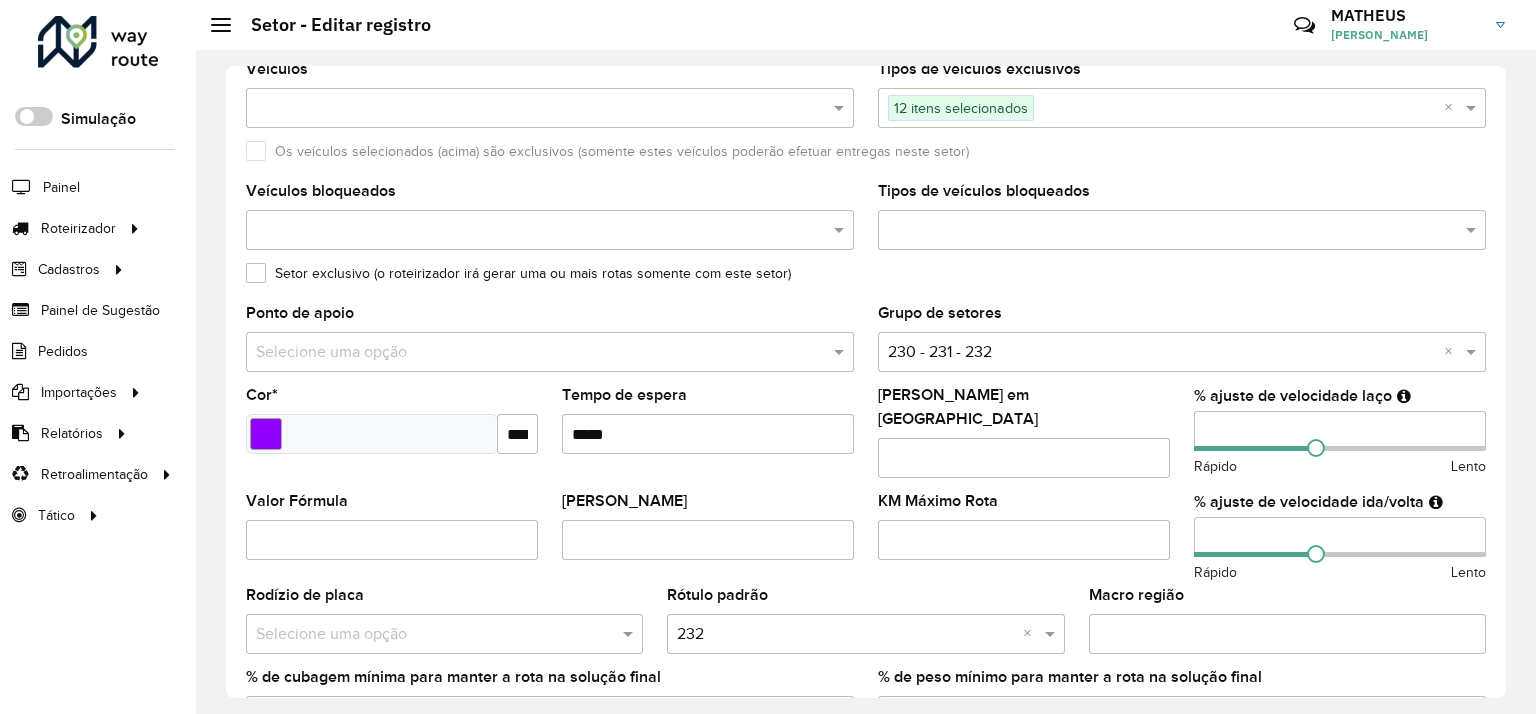 scroll, scrollTop: 654, scrollLeft: 0, axis: vertical 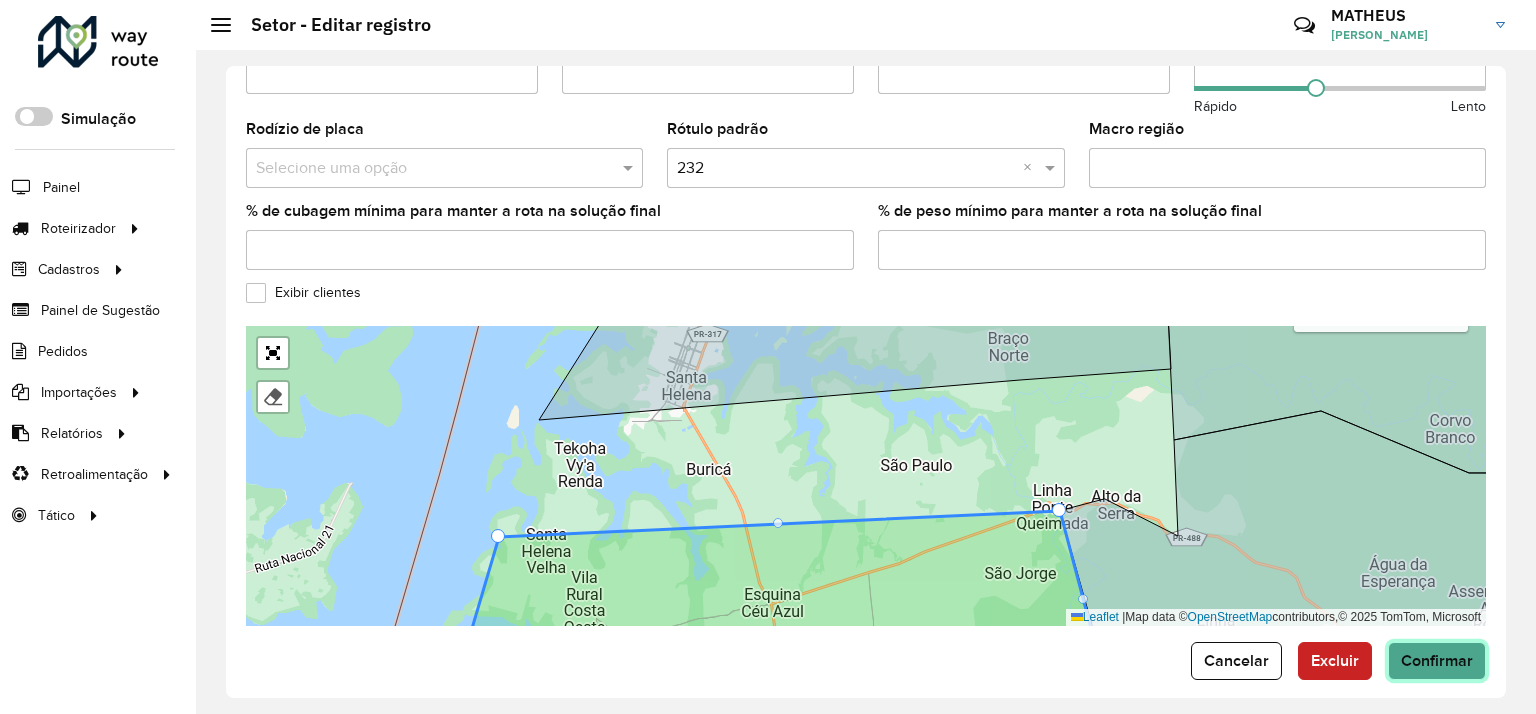 click on "Confirmar" 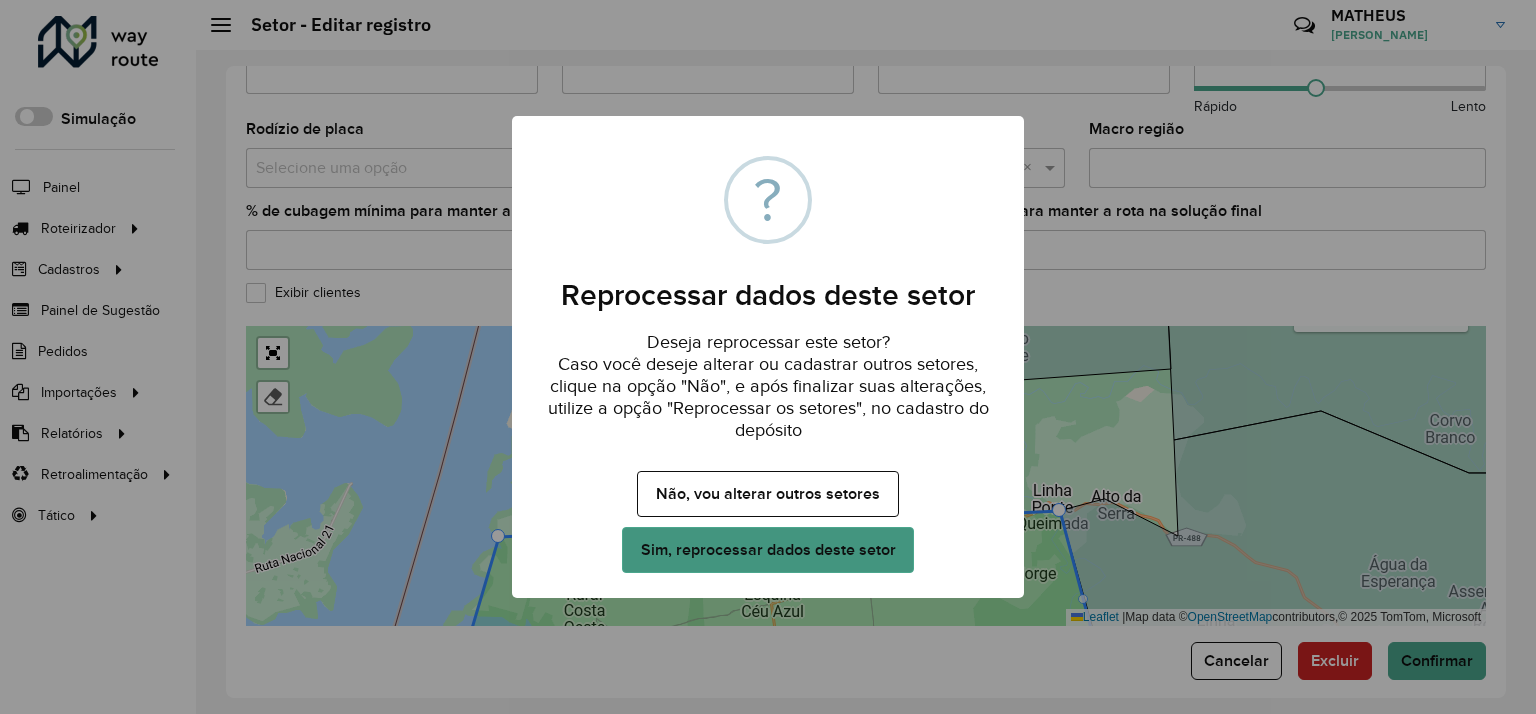 click on "Sim, reprocessar dados deste setor" at bounding box center [768, 550] 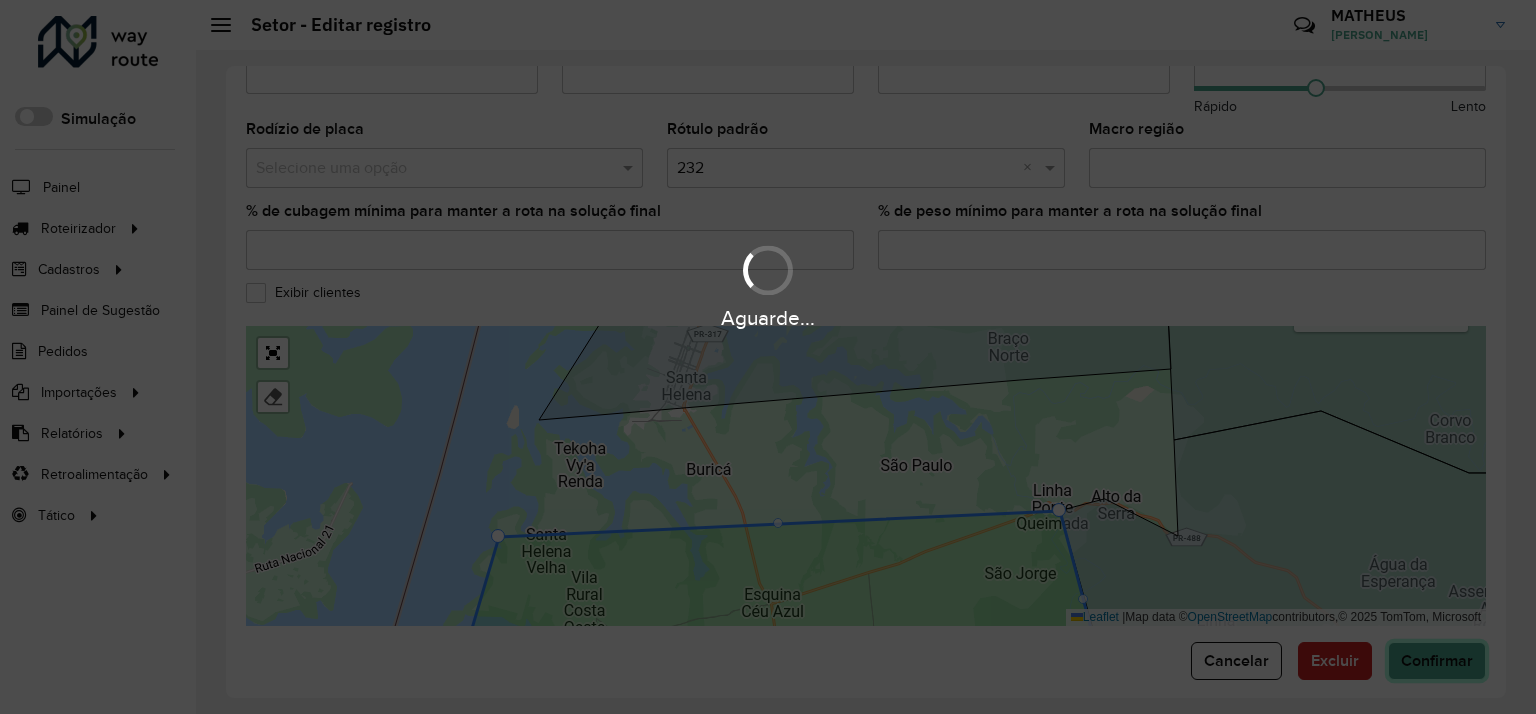 type 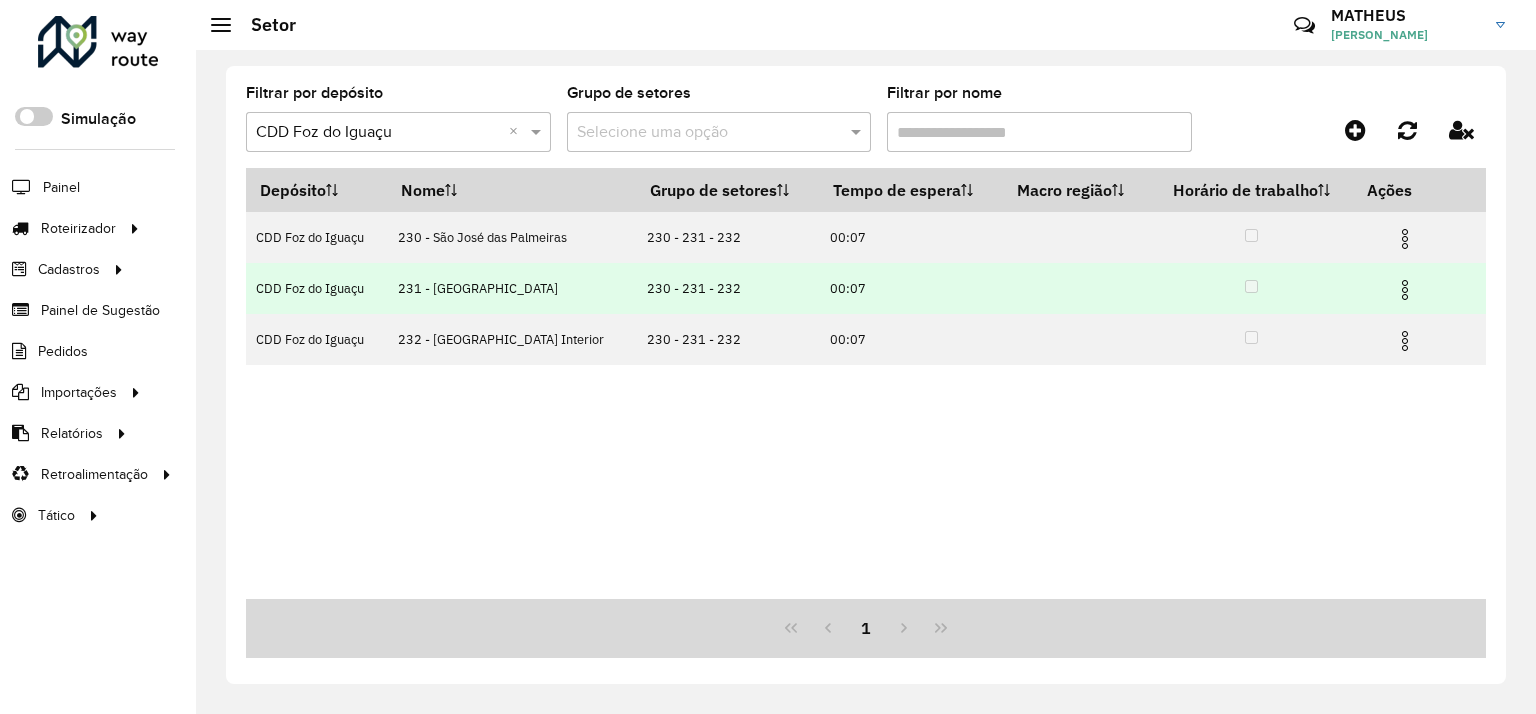 click at bounding box center [1405, 290] 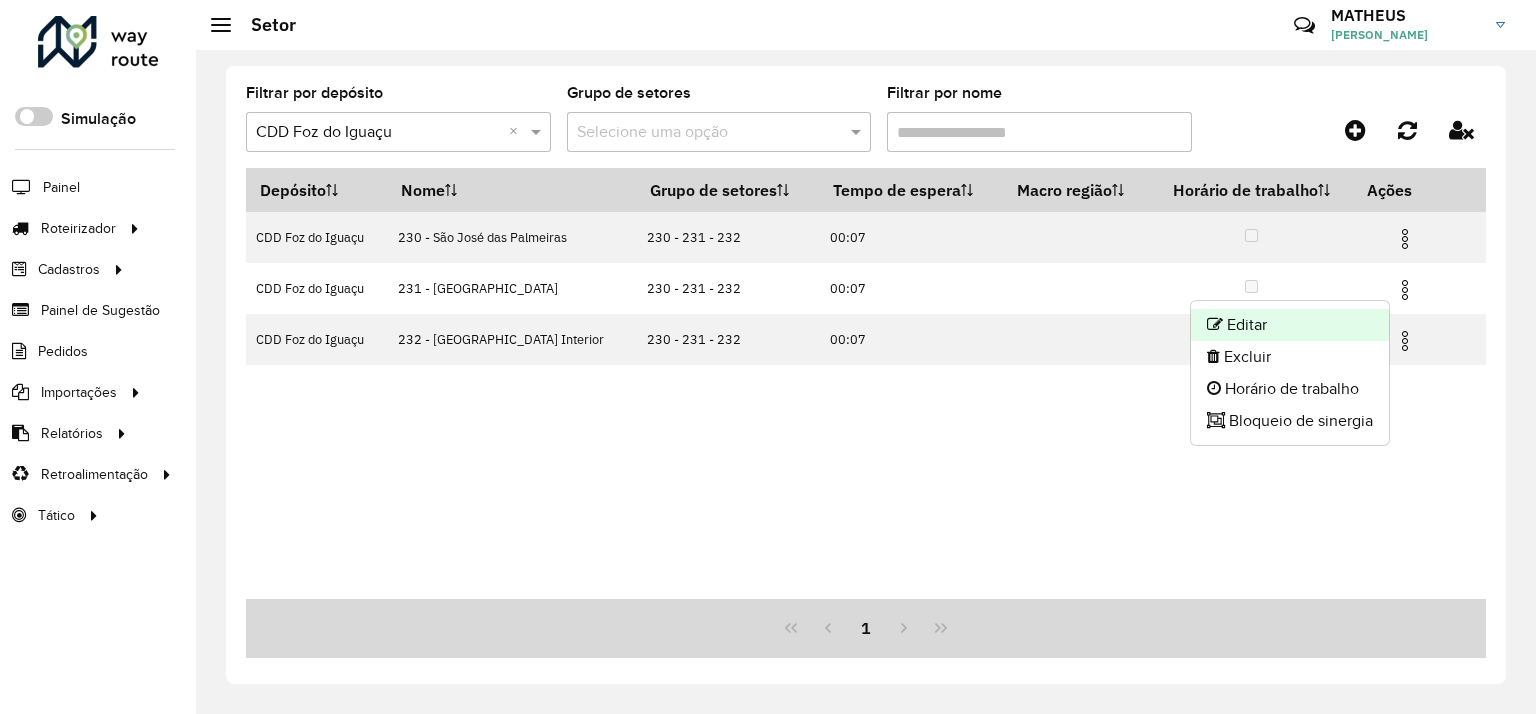 click on "Editar" 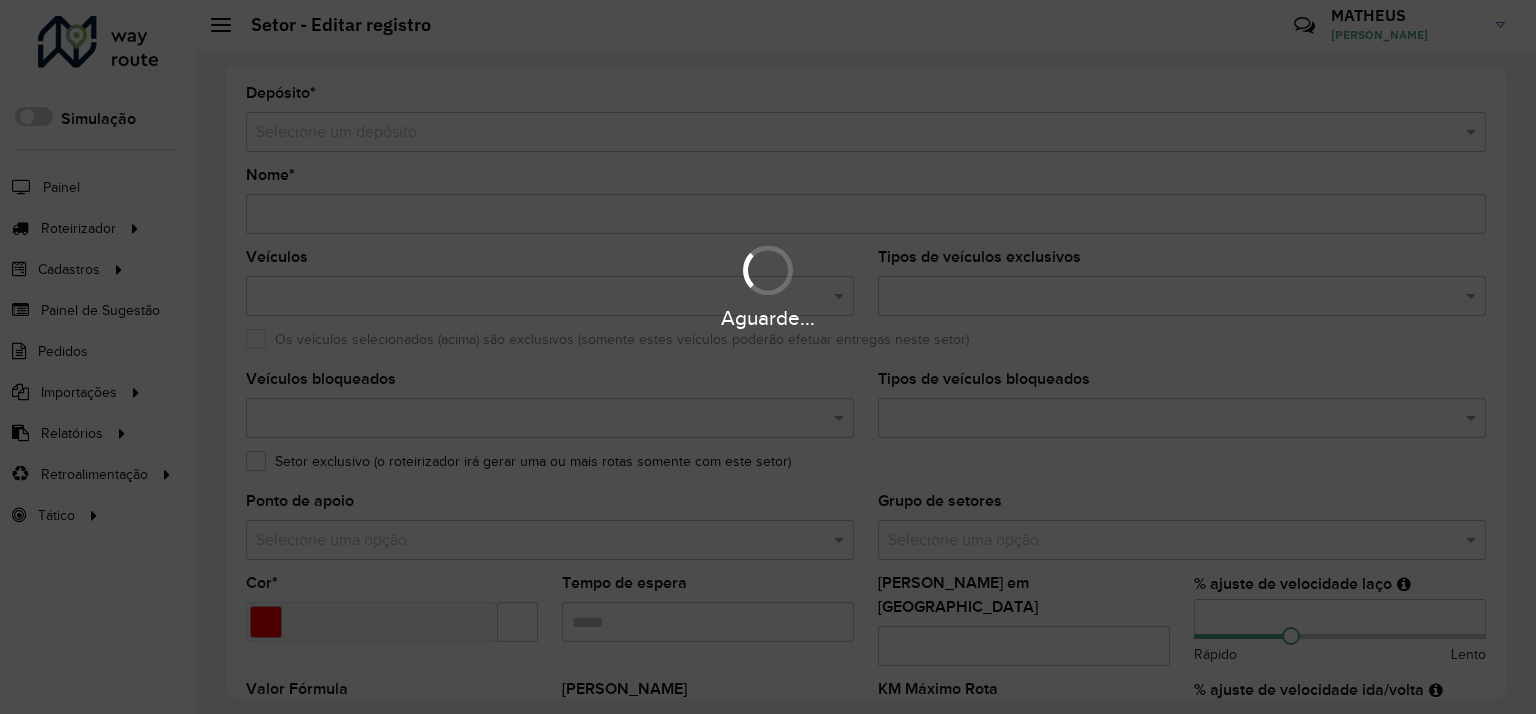 type on "**********" 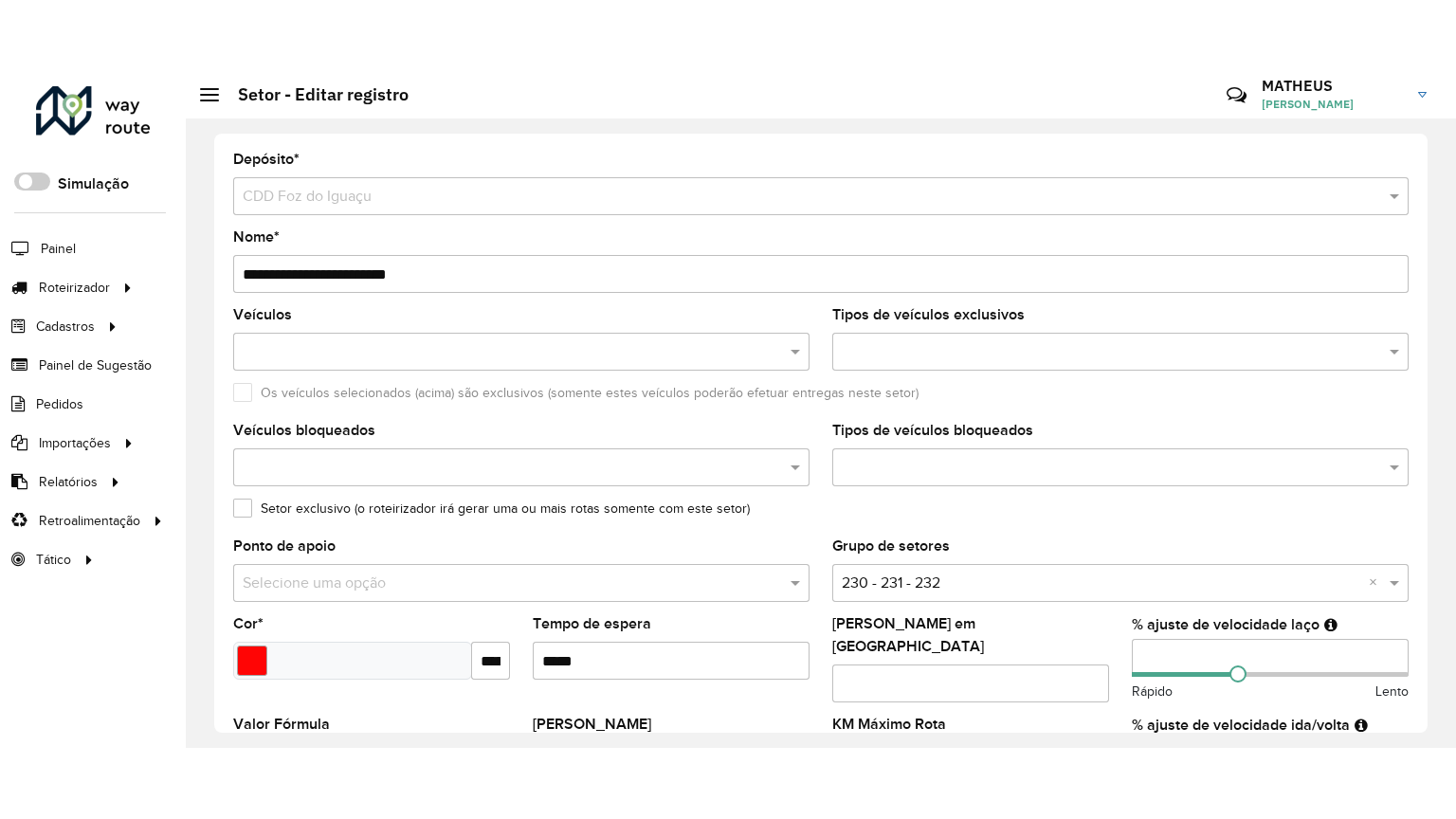 scroll, scrollTop: 620, scrollLeft: 0, axis: vertical 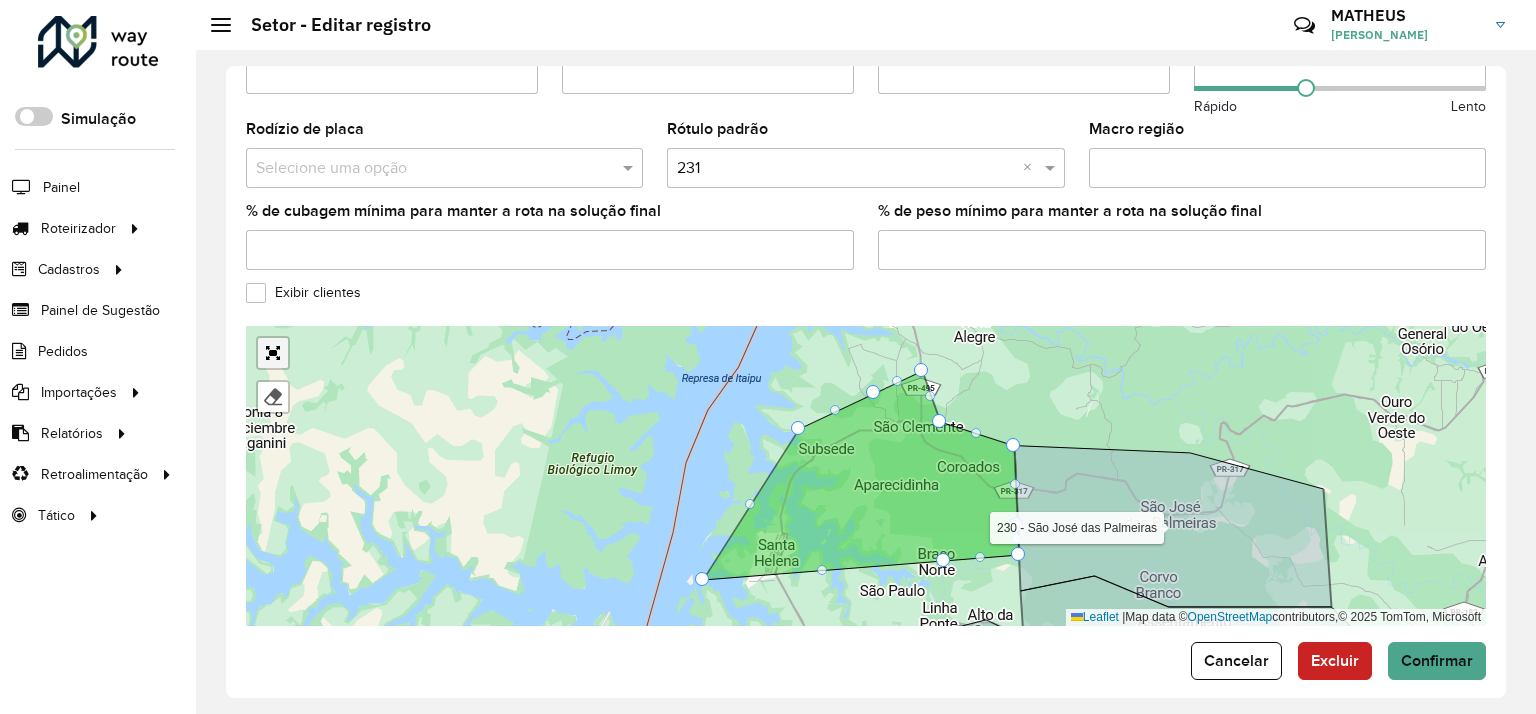 click at bounding box center [273, 353] 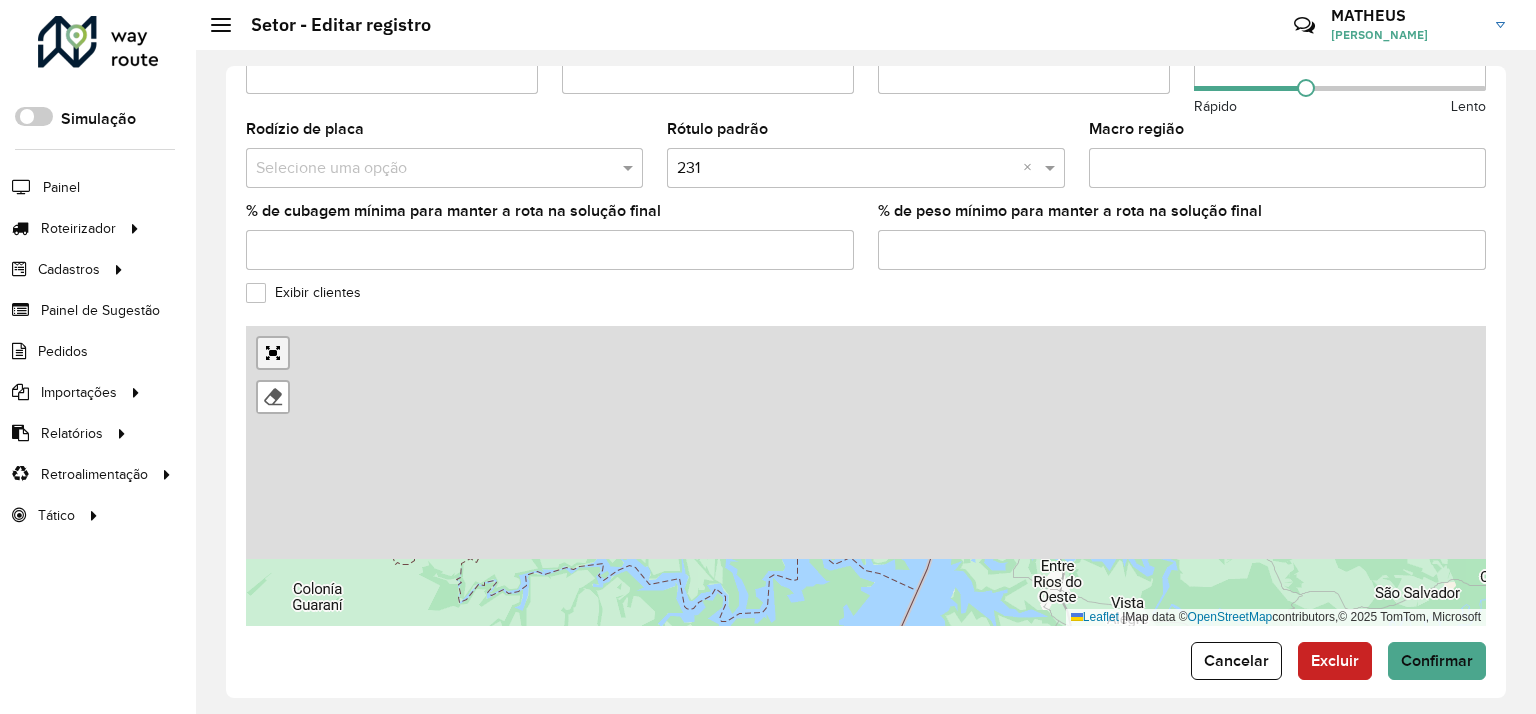 scroll, scrollTop: 188, scrollLeft: 0, axis: vertical 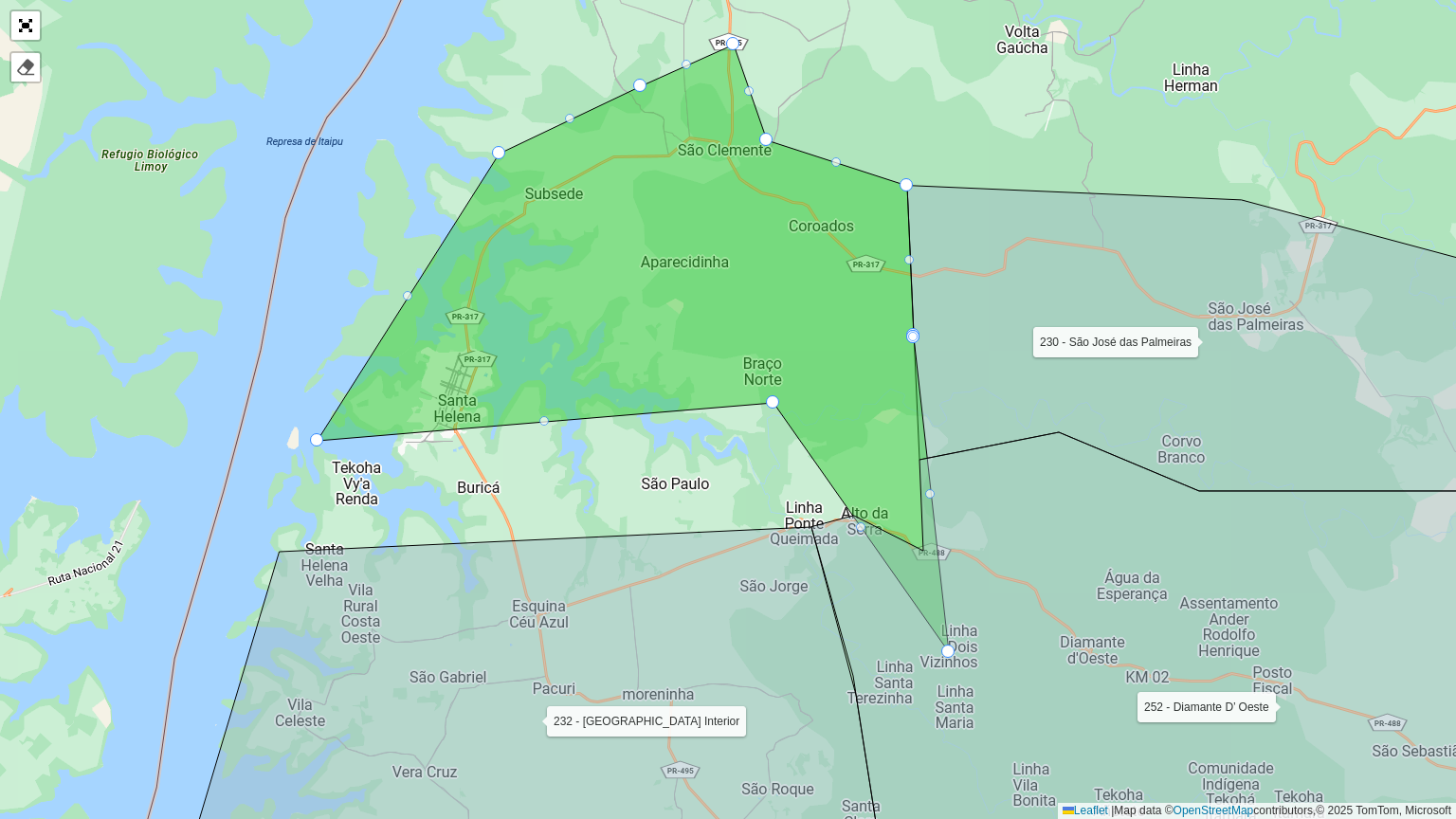 drag, startPoint x: 915, startPoint y: 385, endPoint x: 947, endPoint y: 645, distance: 261.96183 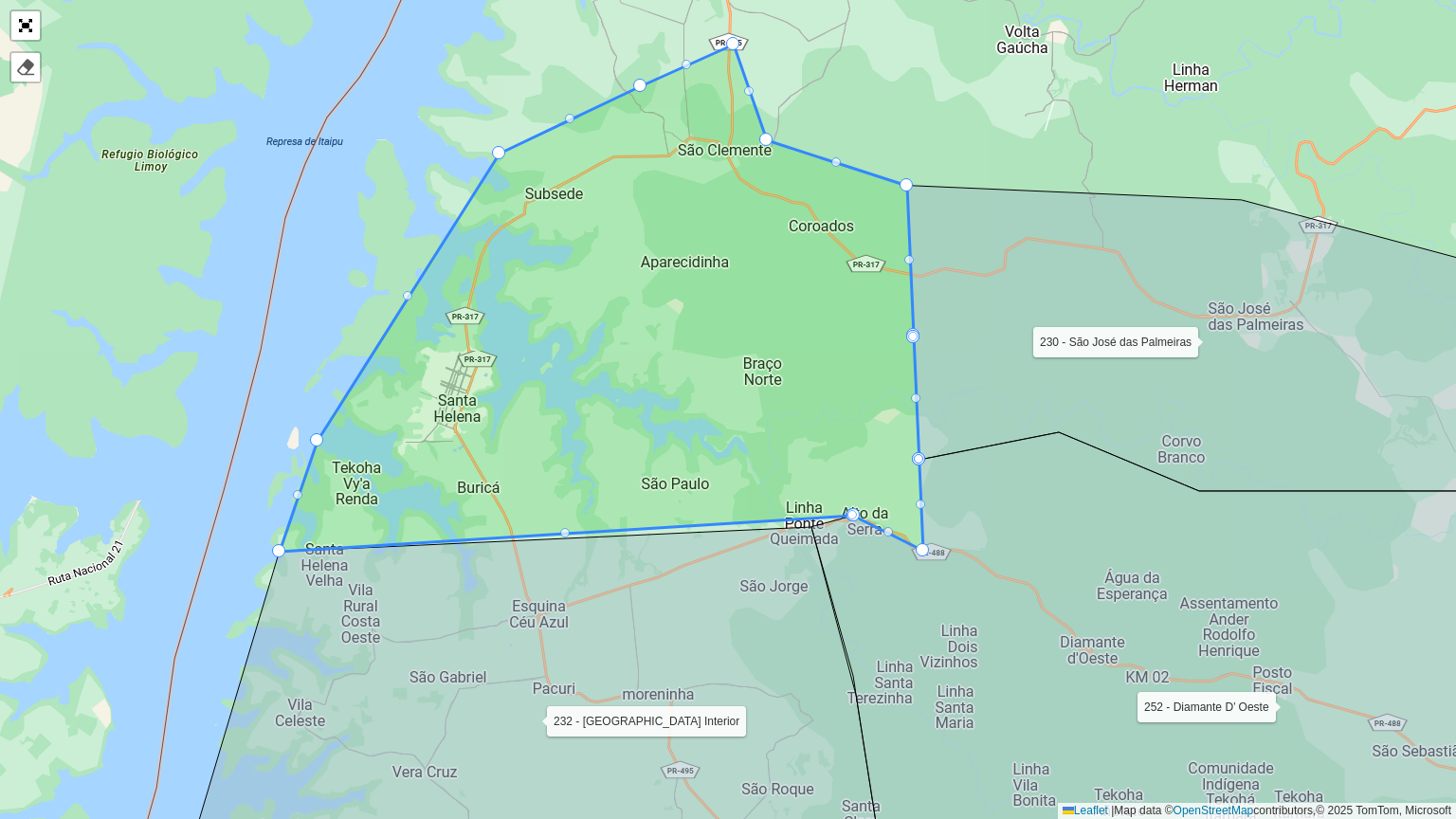 drag, startPoint x: 518, startPoint y: 486, endPoint x: 287, endPoint y: 566, distance: 244.46063 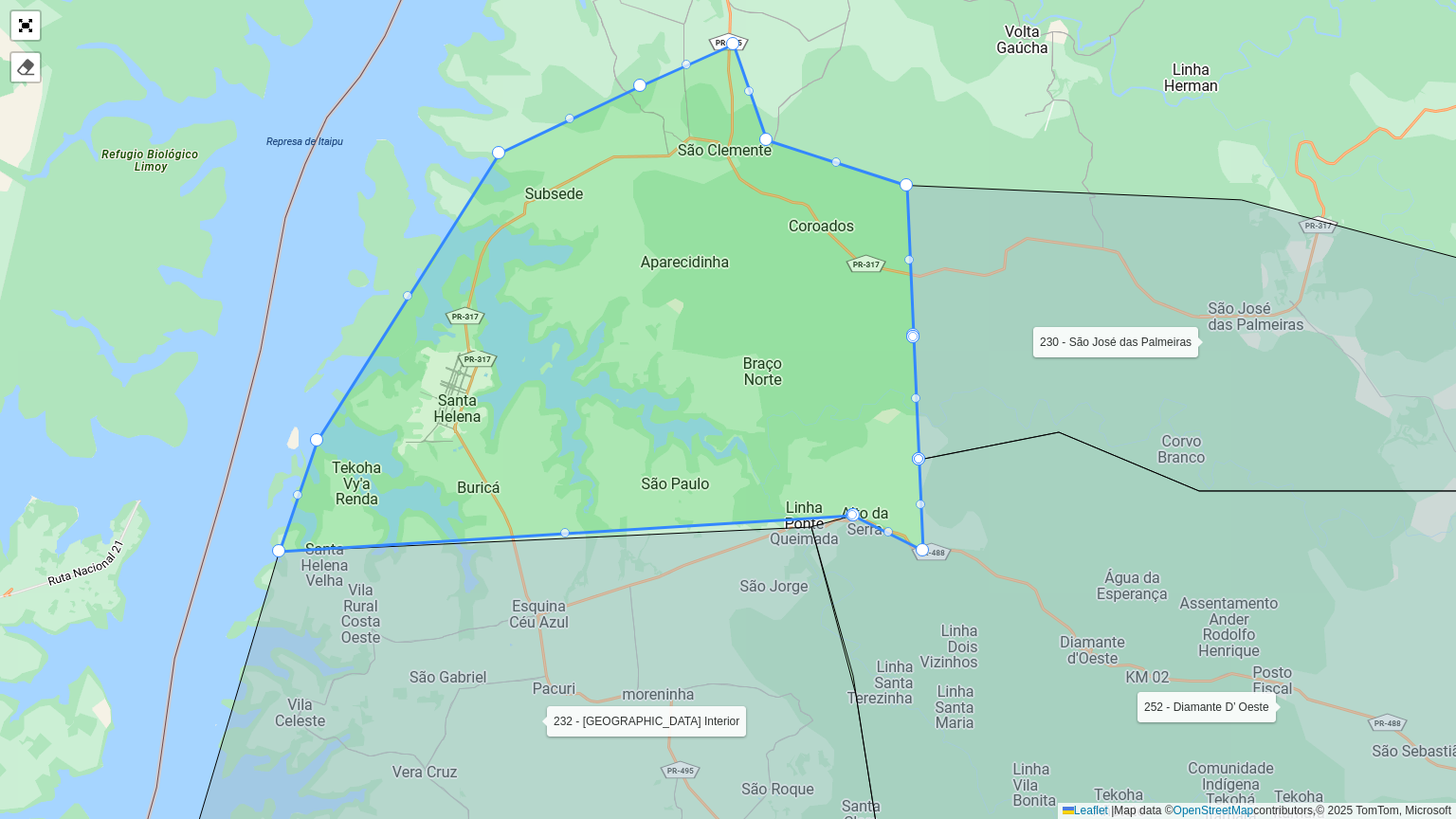 click at bounding box center (565, 533) 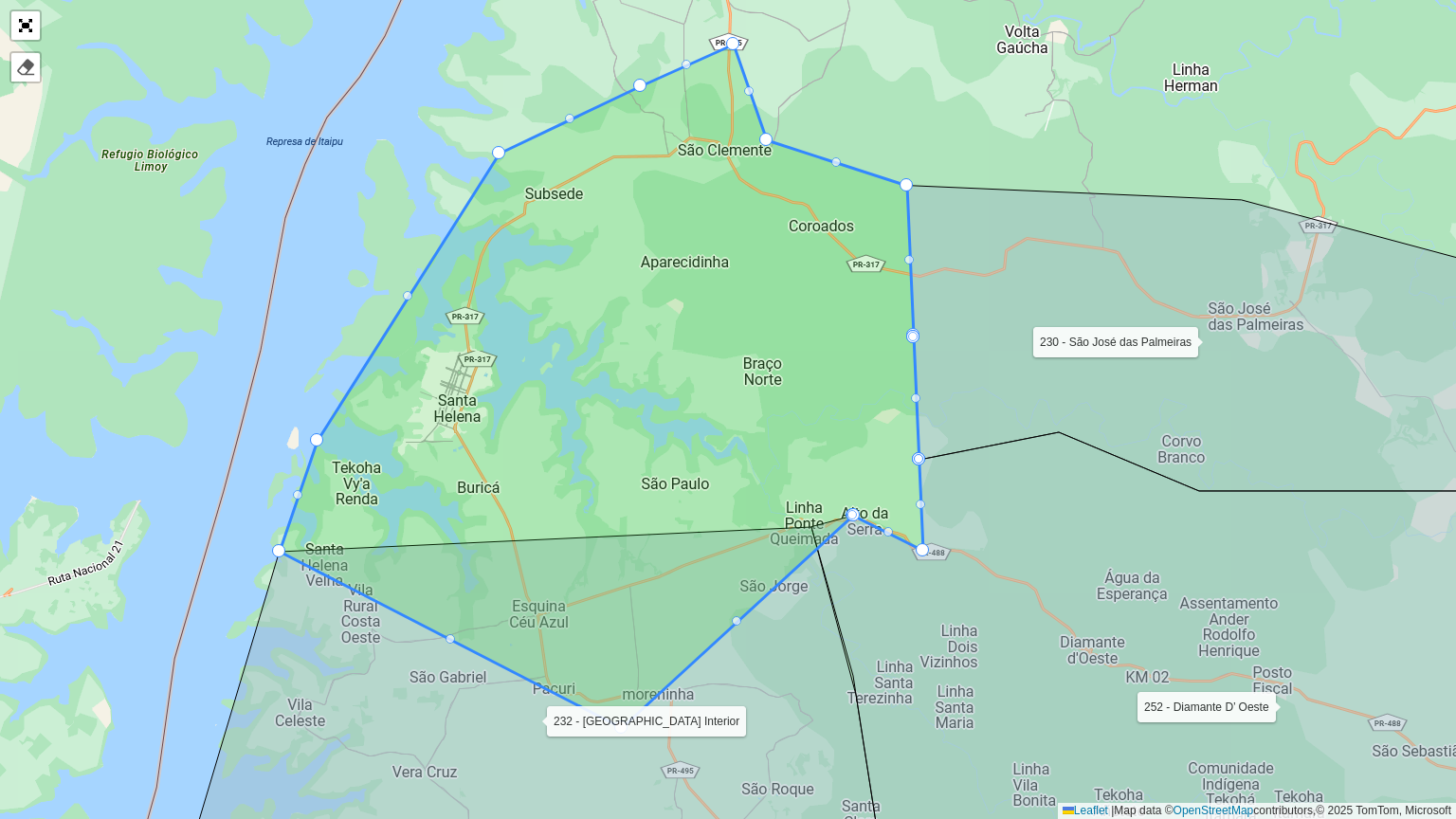 drag, startPoint x: 565, startPoint y: 531, endPoint x: 621, endPoint y: 725, distance: 201.92078 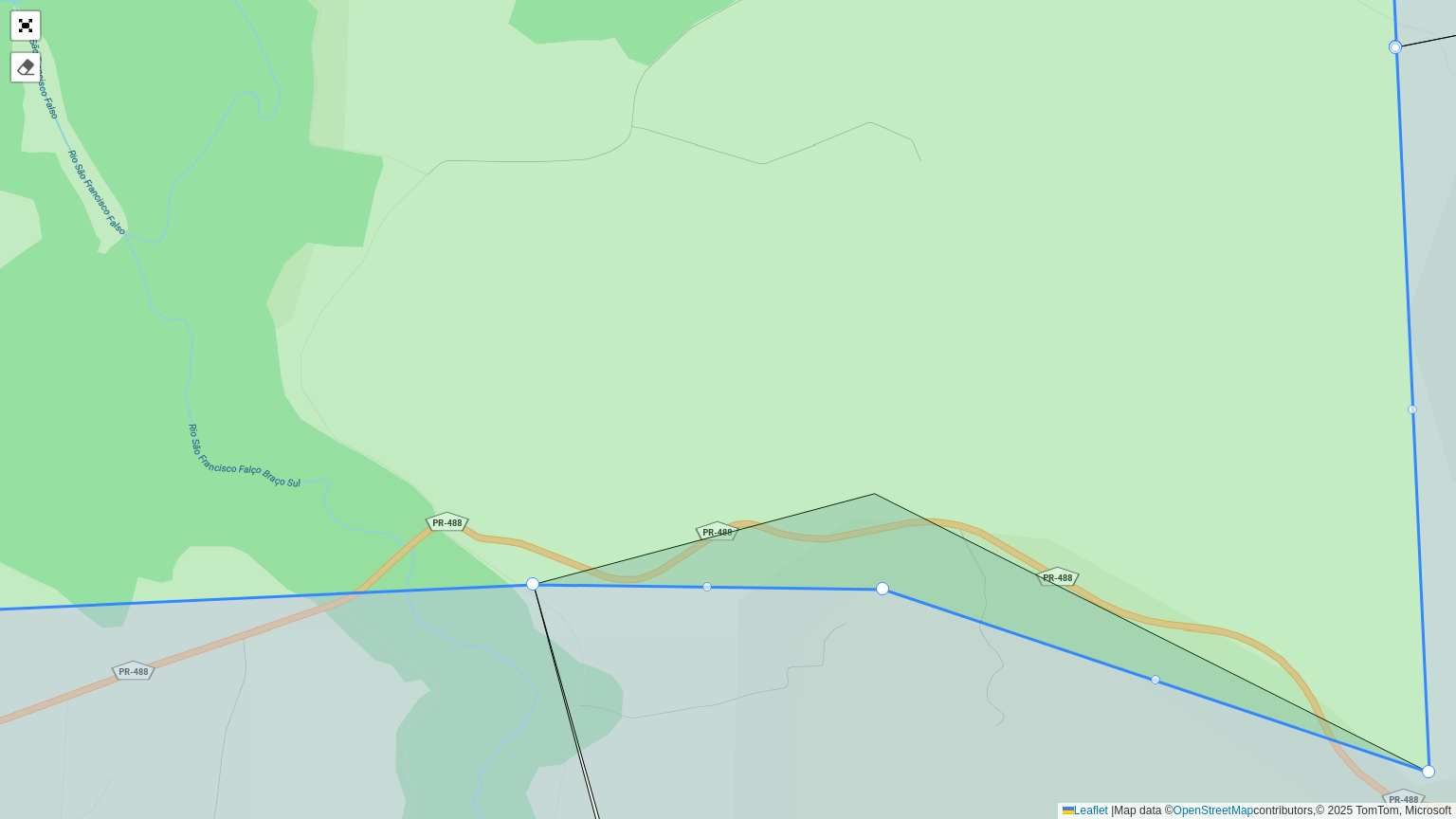 drag, startPoint x: 871, startPoint y: 493, endPoint x: 880, endPoint y: 592, distance: 99.40825 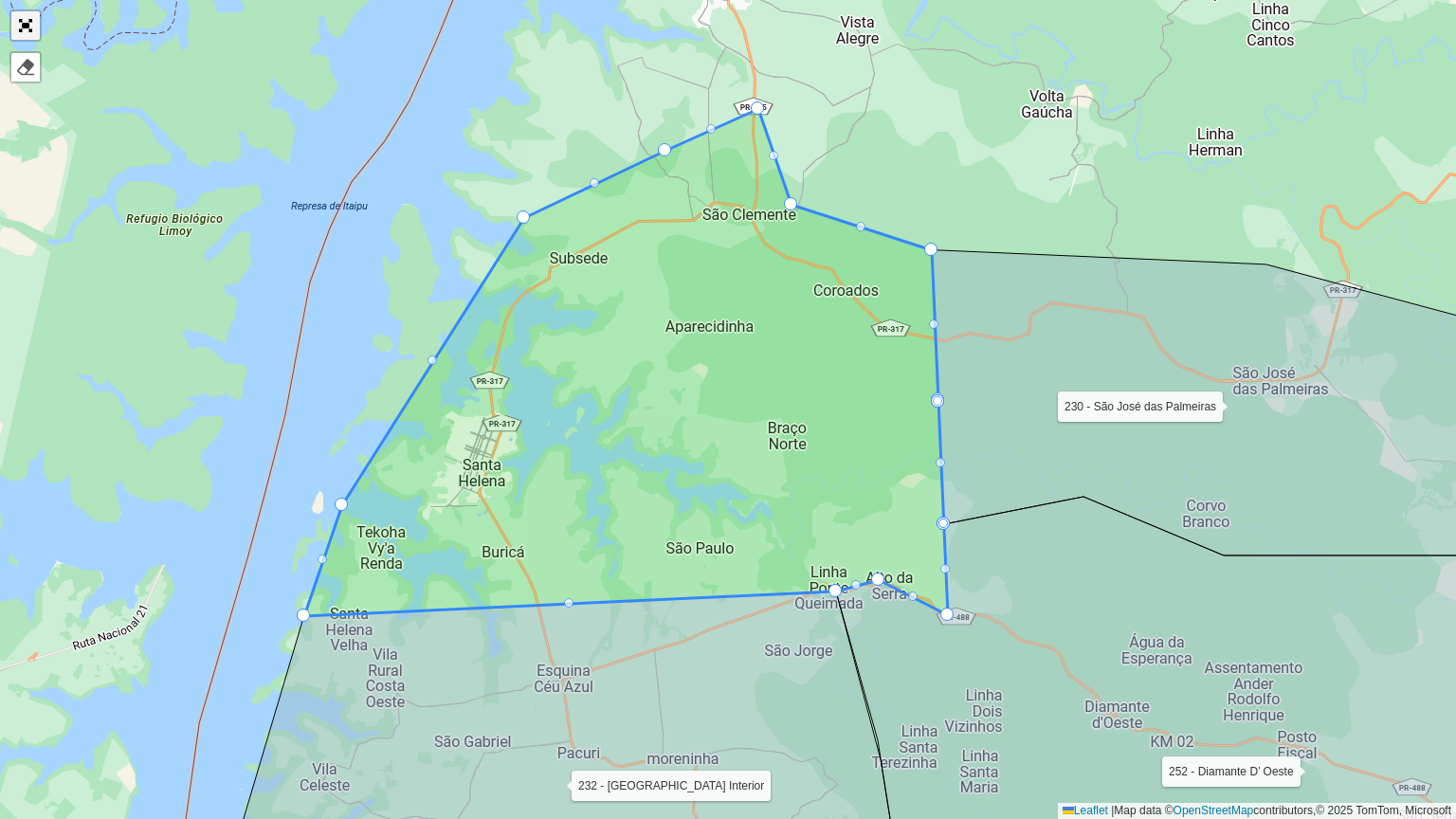 click at bounding box center (26, 26) 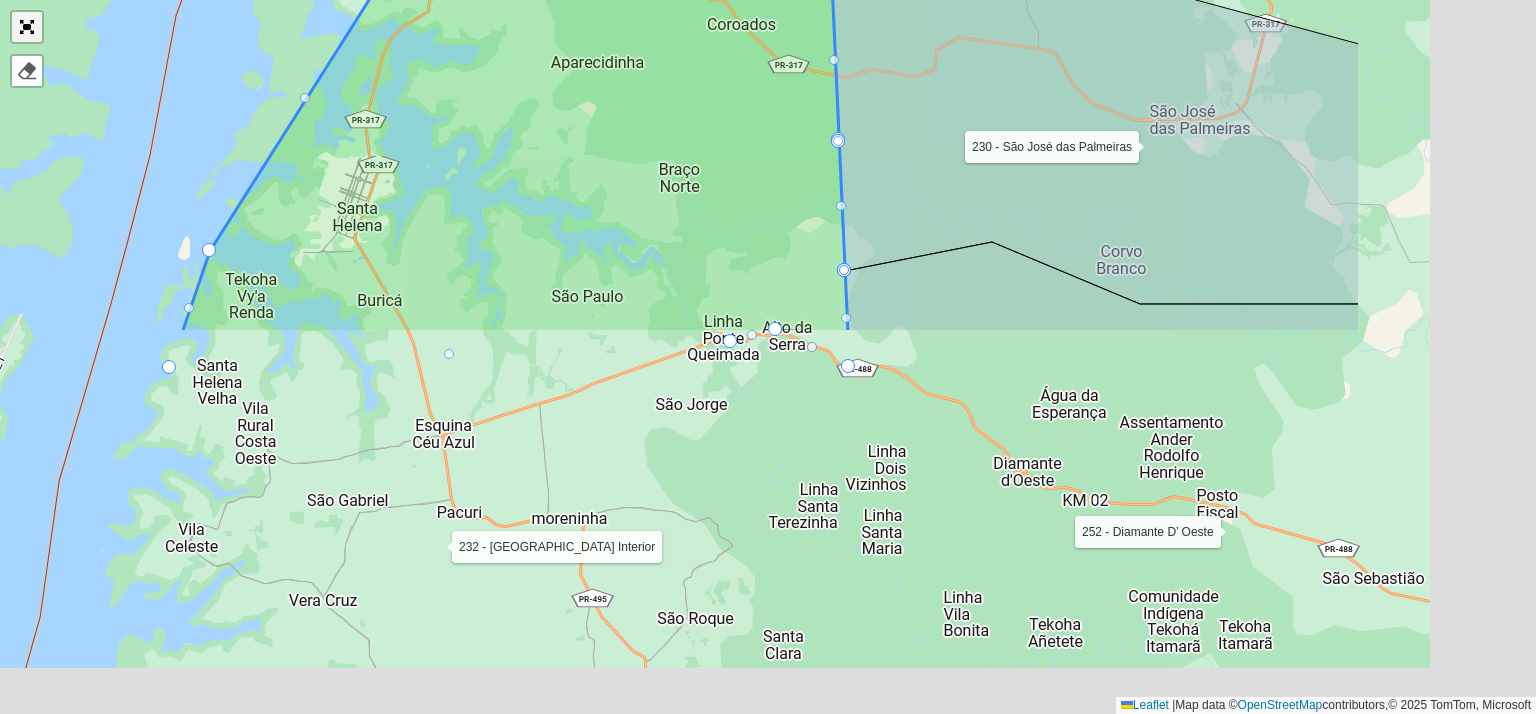 scroll, scrollTop: 654, scrollLeft: 0, axis: vertical 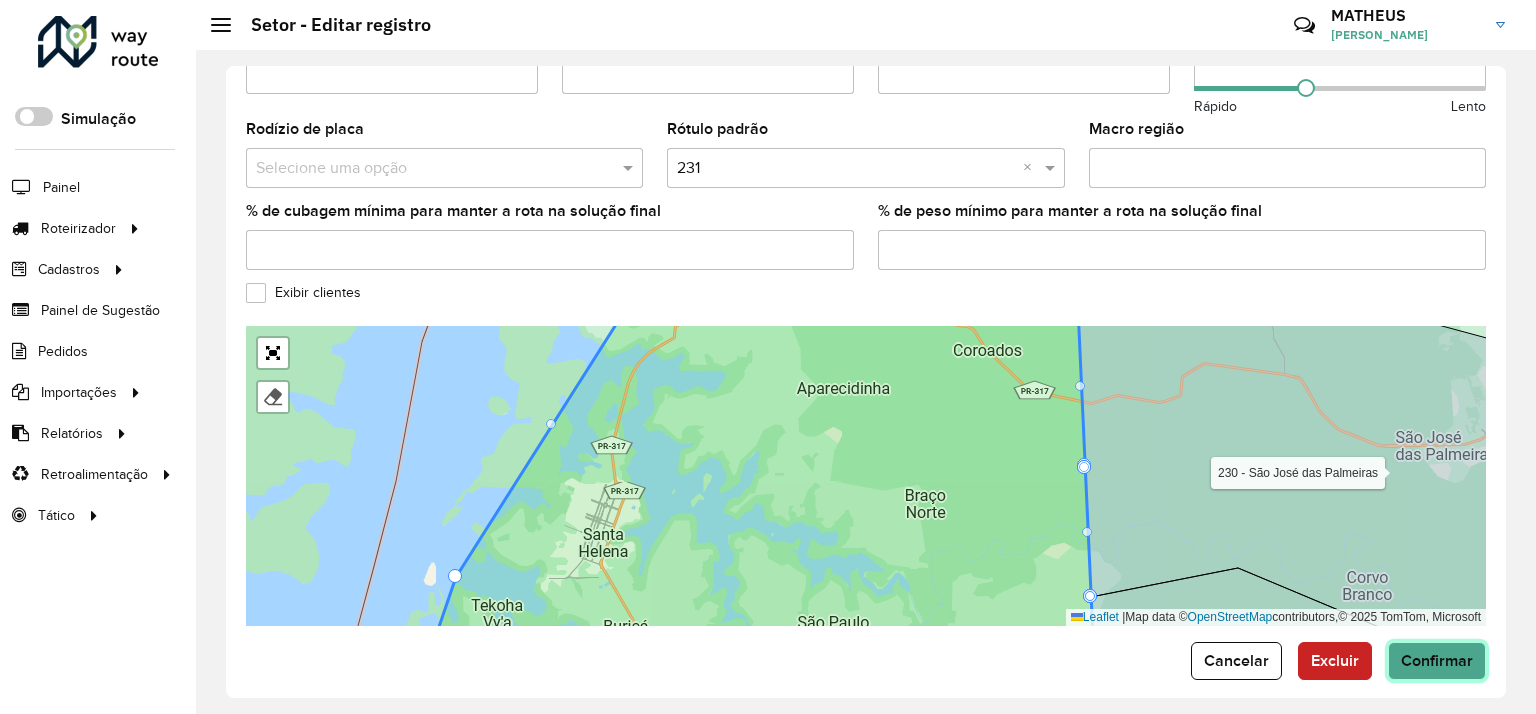 click on "Confirmar" 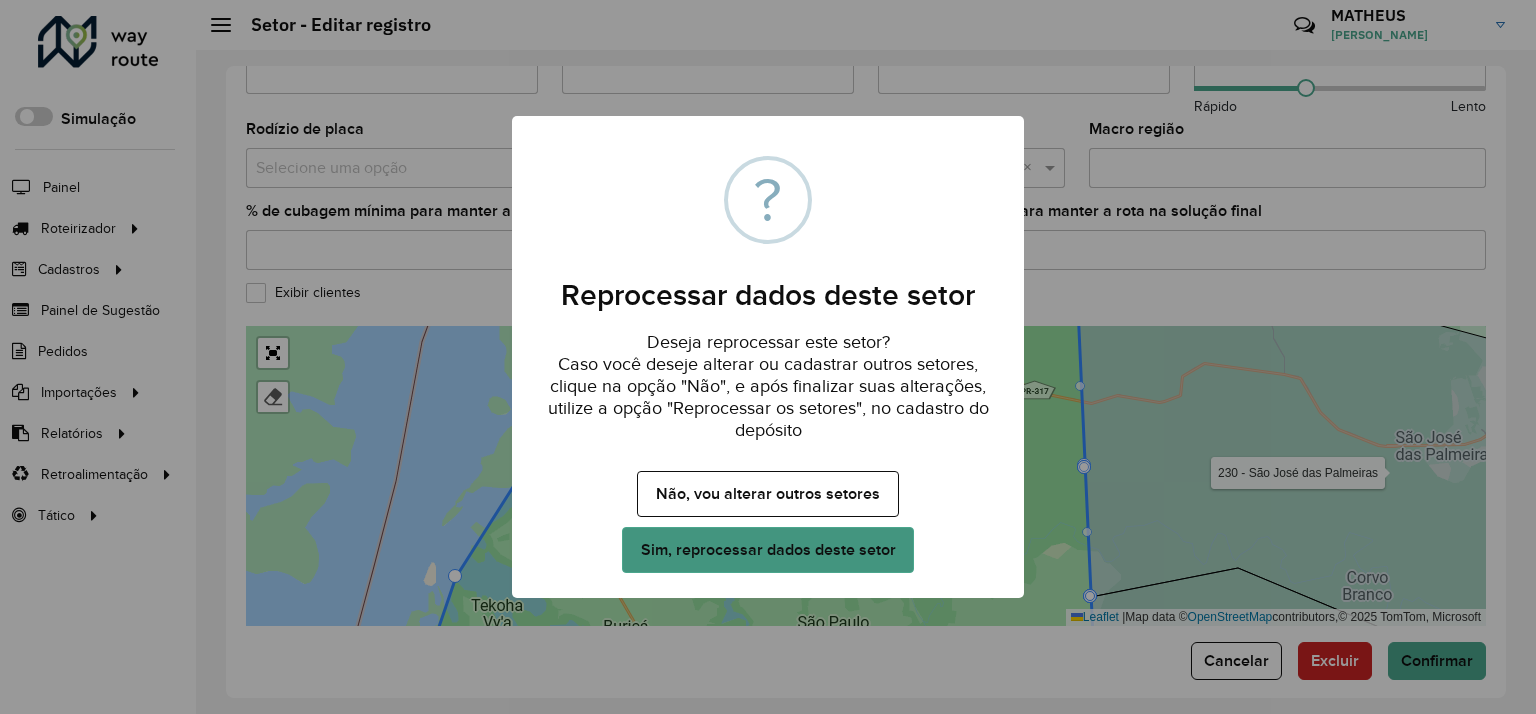 click on "Sim, reprocessar dados deste setor" at bounding box center (768, 550) 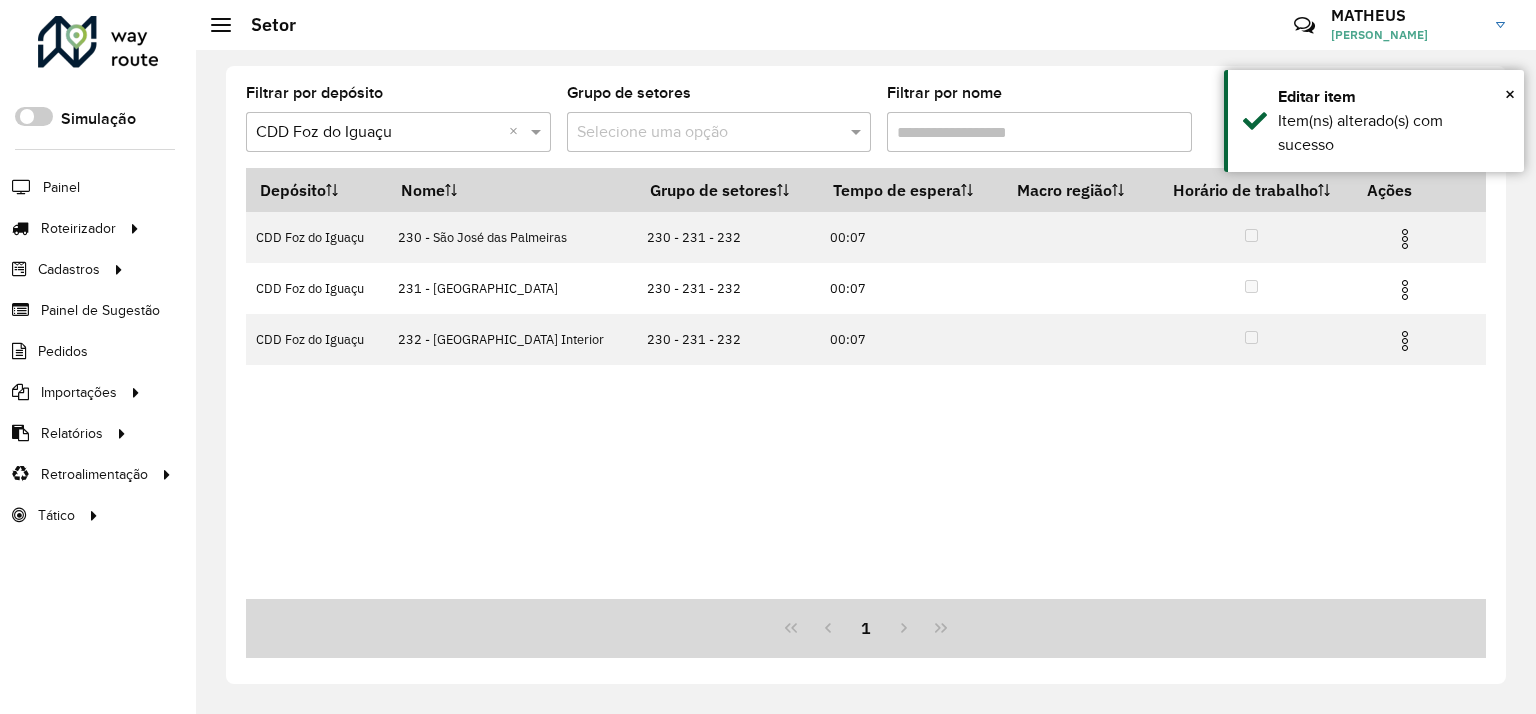 click at bounding box center (699, 133) 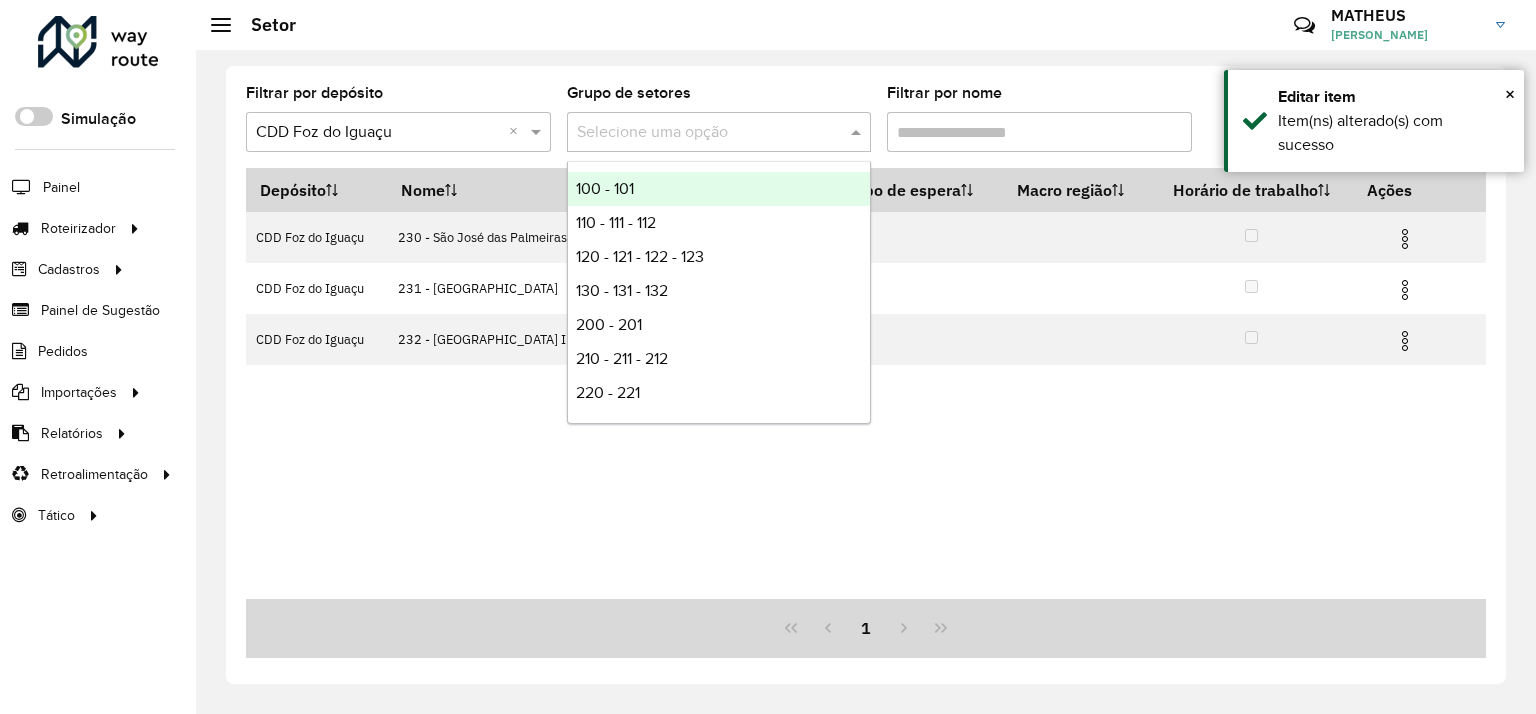 click on "Filtrar por nome" at bounding box center [1039, 132] 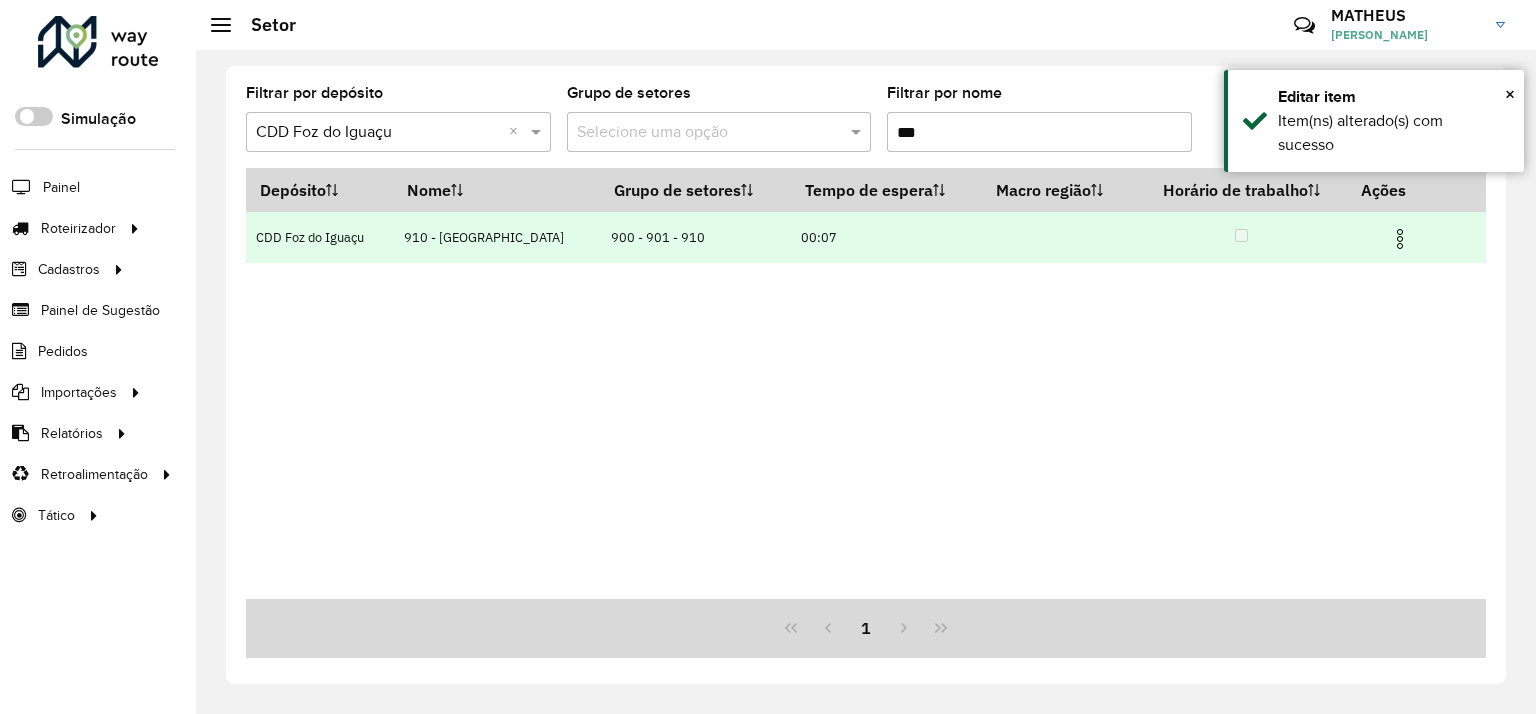 type on "***" 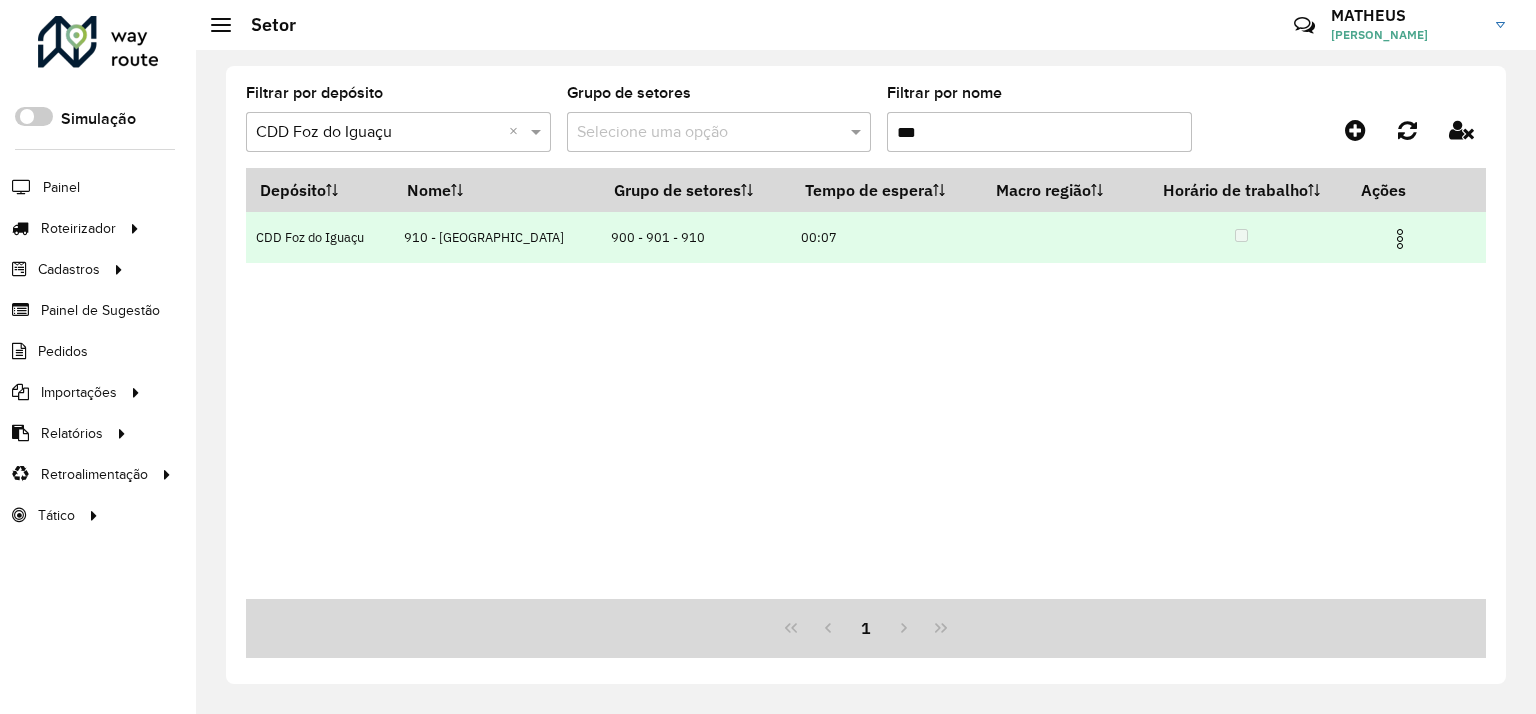 drag, startPoint x: 1399, startPoint y: 233, endPoint x: 1381, endPoint y: 250, distance: 24.758837 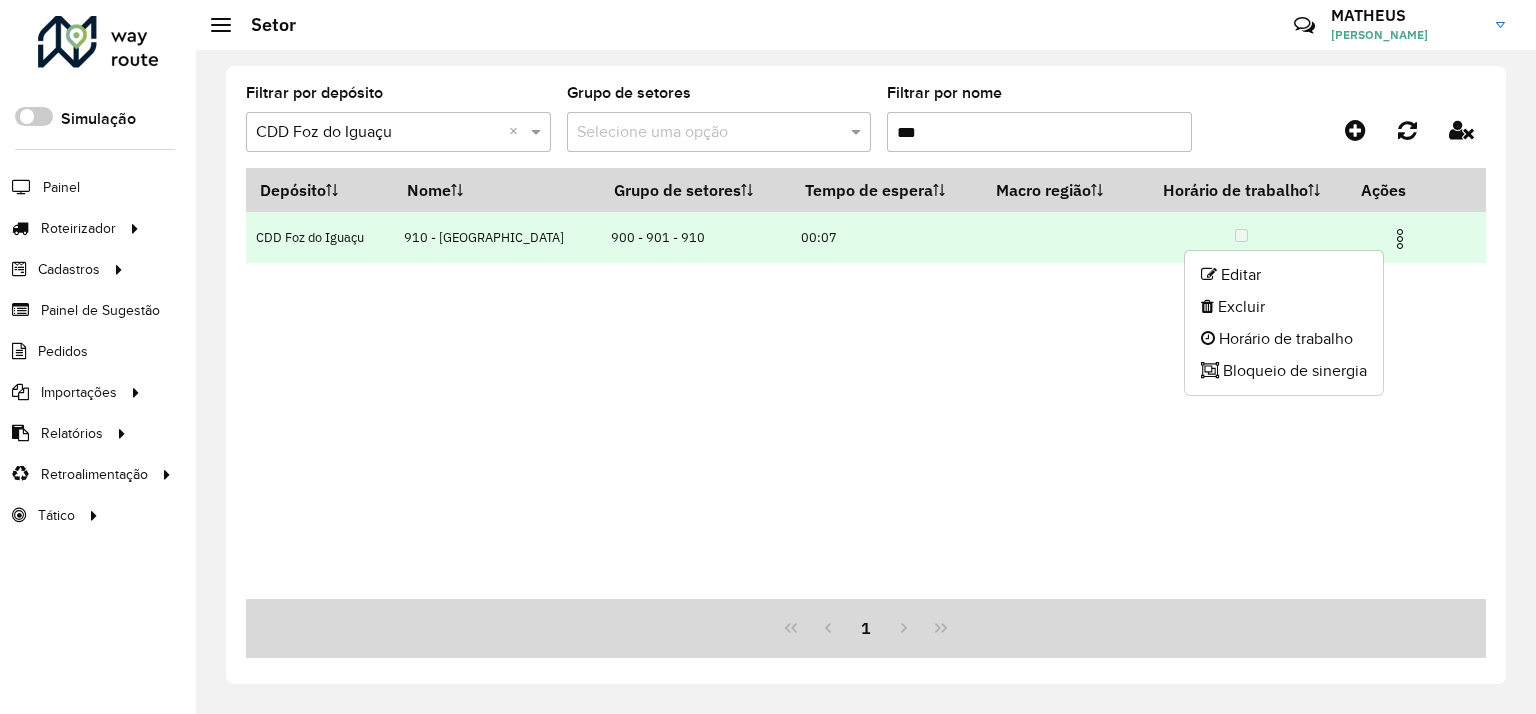 click on "Editar" 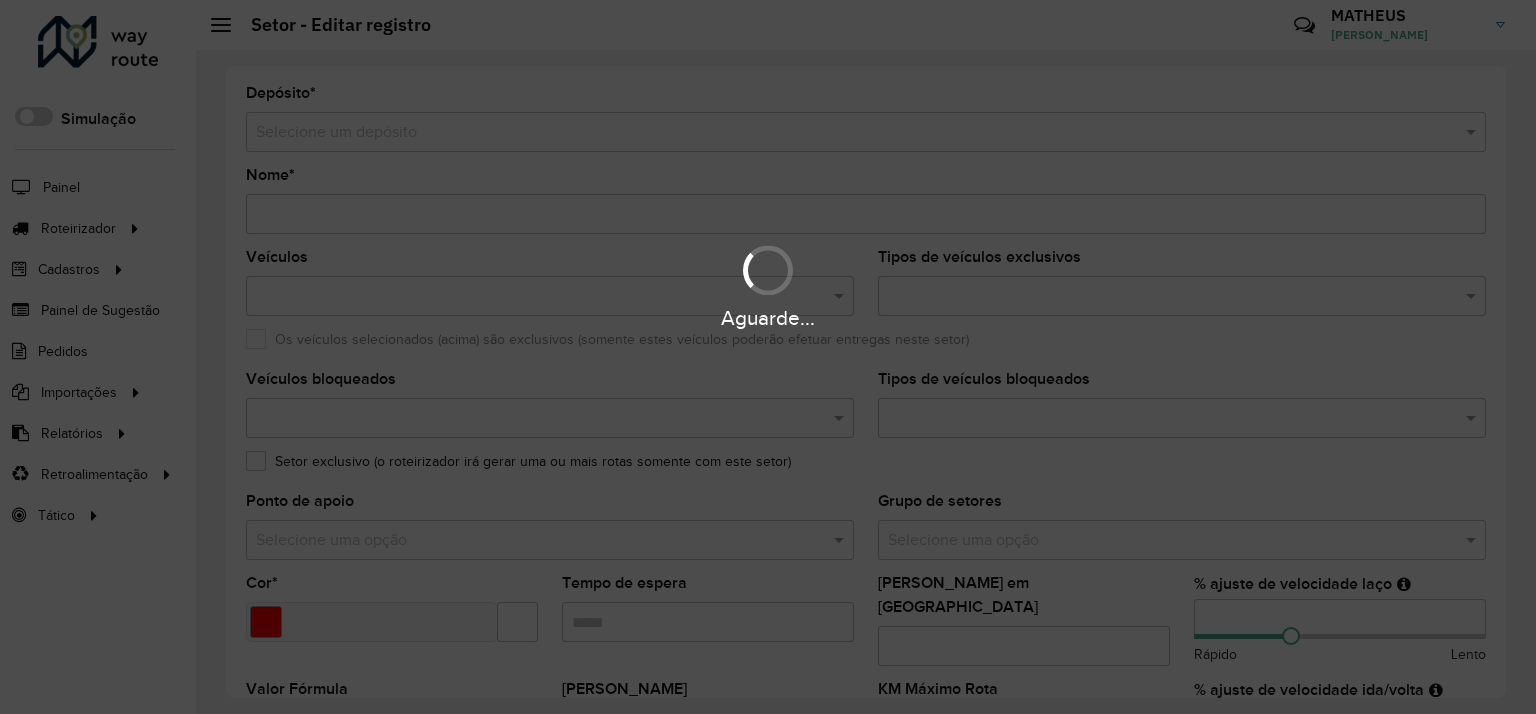 type on "**********" 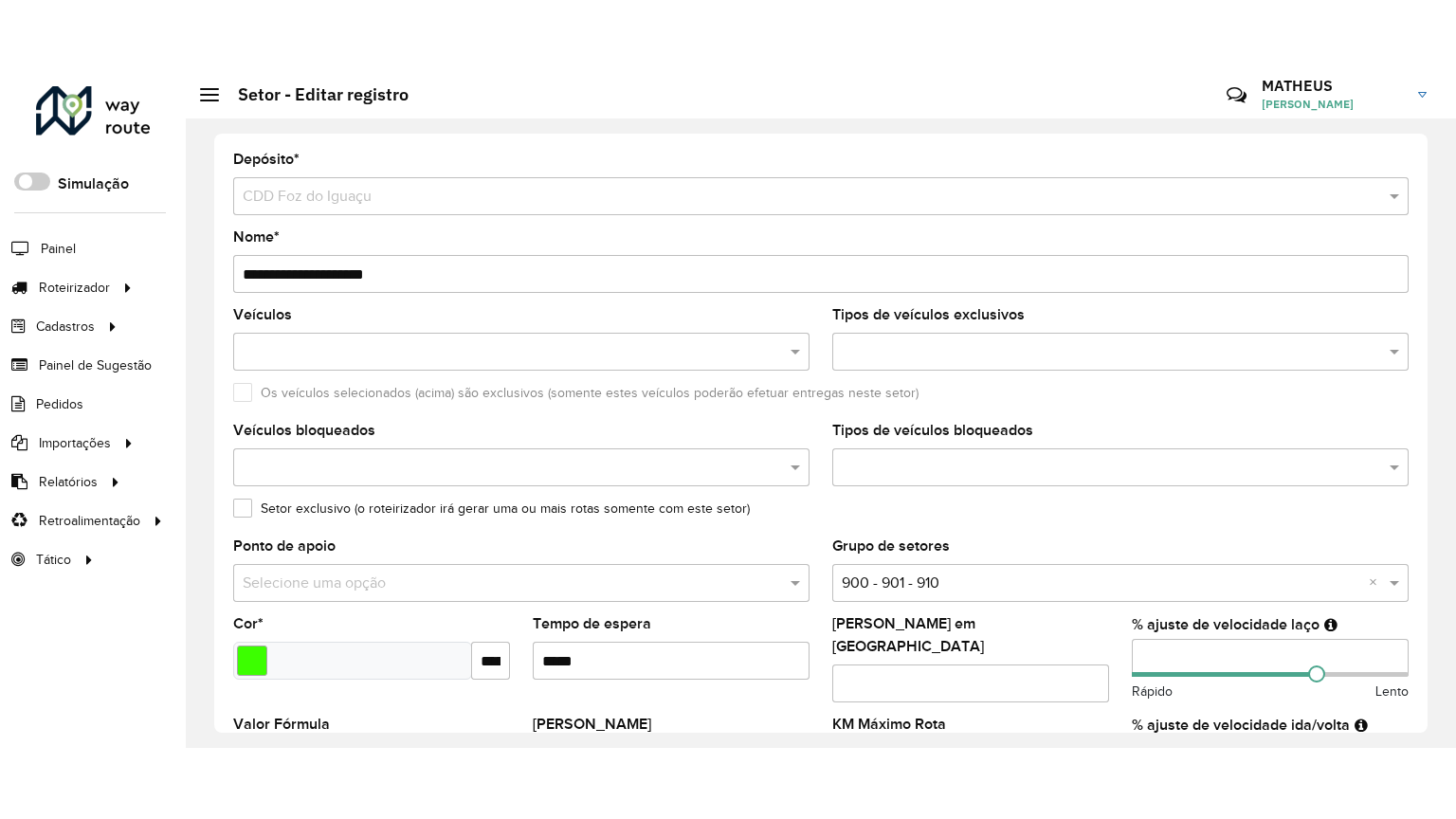 scroll, scrollTop: 620, scrollLeft: 0, axis: vertical 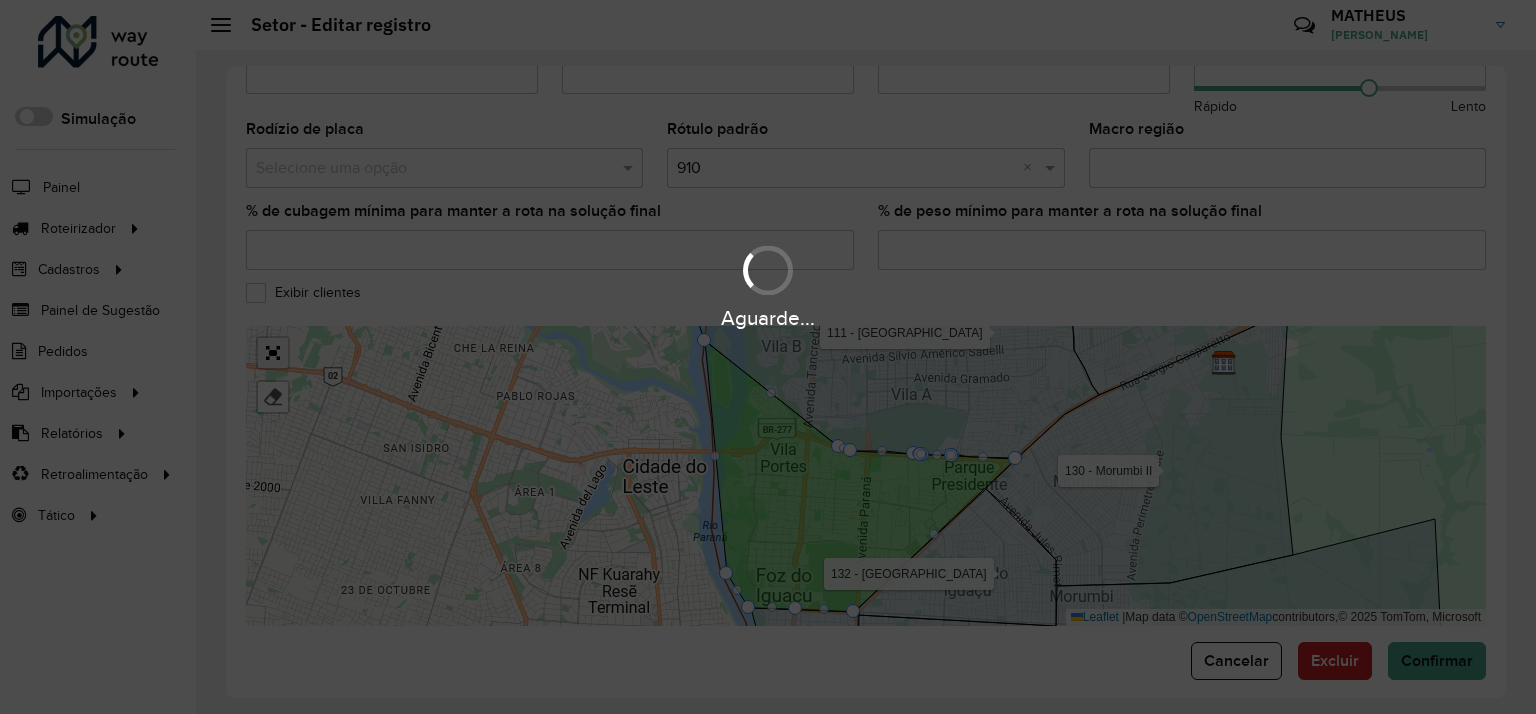 click on "Aguarde...  Pop-up bloqueado!  Seu navegador bloqueou automáticamente a abertura de uma nova janela.   Acesse as configurações e adicione o endereço do sistema a lista de permissão.   Fechar  Roteirizador AmbevTech Simulação Painel Roteirizador Entregas Vendas Cadastros Checkpoint Cliente Condição de pagamento Consulta de setores Depósito Disponibilidade de veículos Fator tipo de produto Grupo Rota Fator Tipo Produto Grupo de Depósito Grupo de rotas exclusiva Grupo de setores Layout integração Modelo Motorista Multi Depósito Painel de sugestão Parada Pedágio Ponto de apoio Ponto de apoio FAD Prioridade pedido Produto Restrição de Atendimento Planner Rodízio de placa Rota exclusiva FAD Rótulo Setor Setor Planner Tempo de parada de refeição Tipo de cliente Tipo de jornada Tipo de produto Tipo de veículo Transportadora Veículo Painel de Sugestão Pedidos Importações Clientes Fator tipo produto Grade de atendimento Janela de atendimento Localização Pedidos Tempo de espera Veículos *" at bounding box center (768, 357) 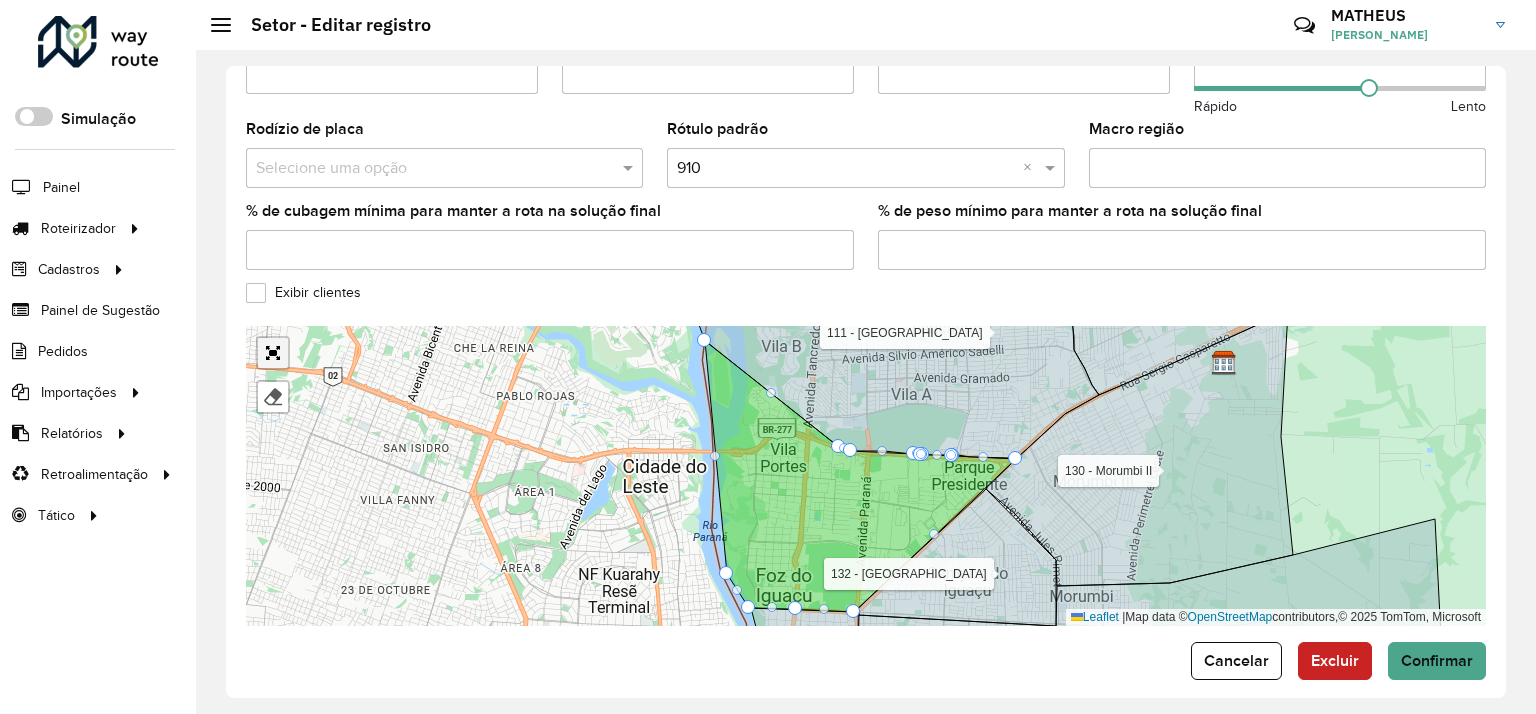 click at bounding box center (273, 353) 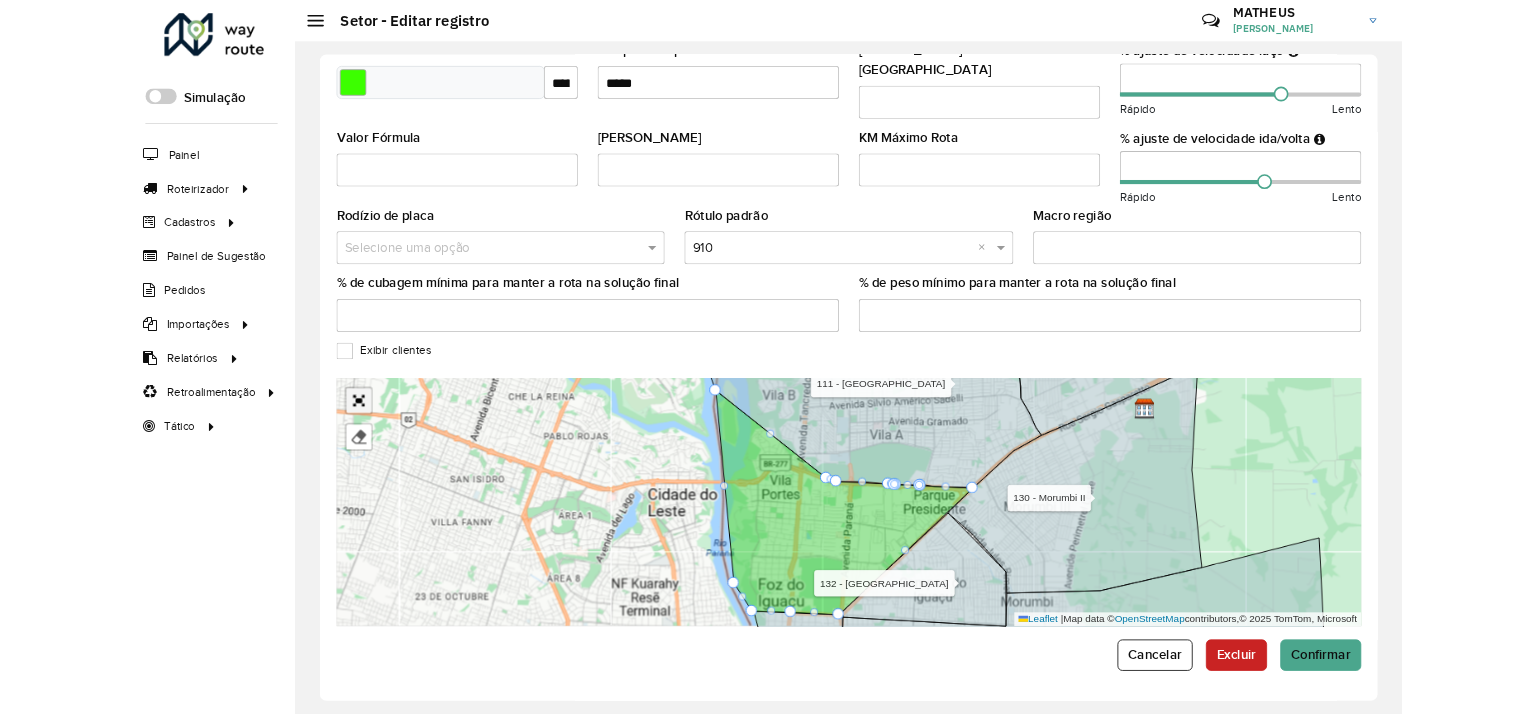 scroll, scrollTop: 188, scrollLeft: 0, axis: vertical 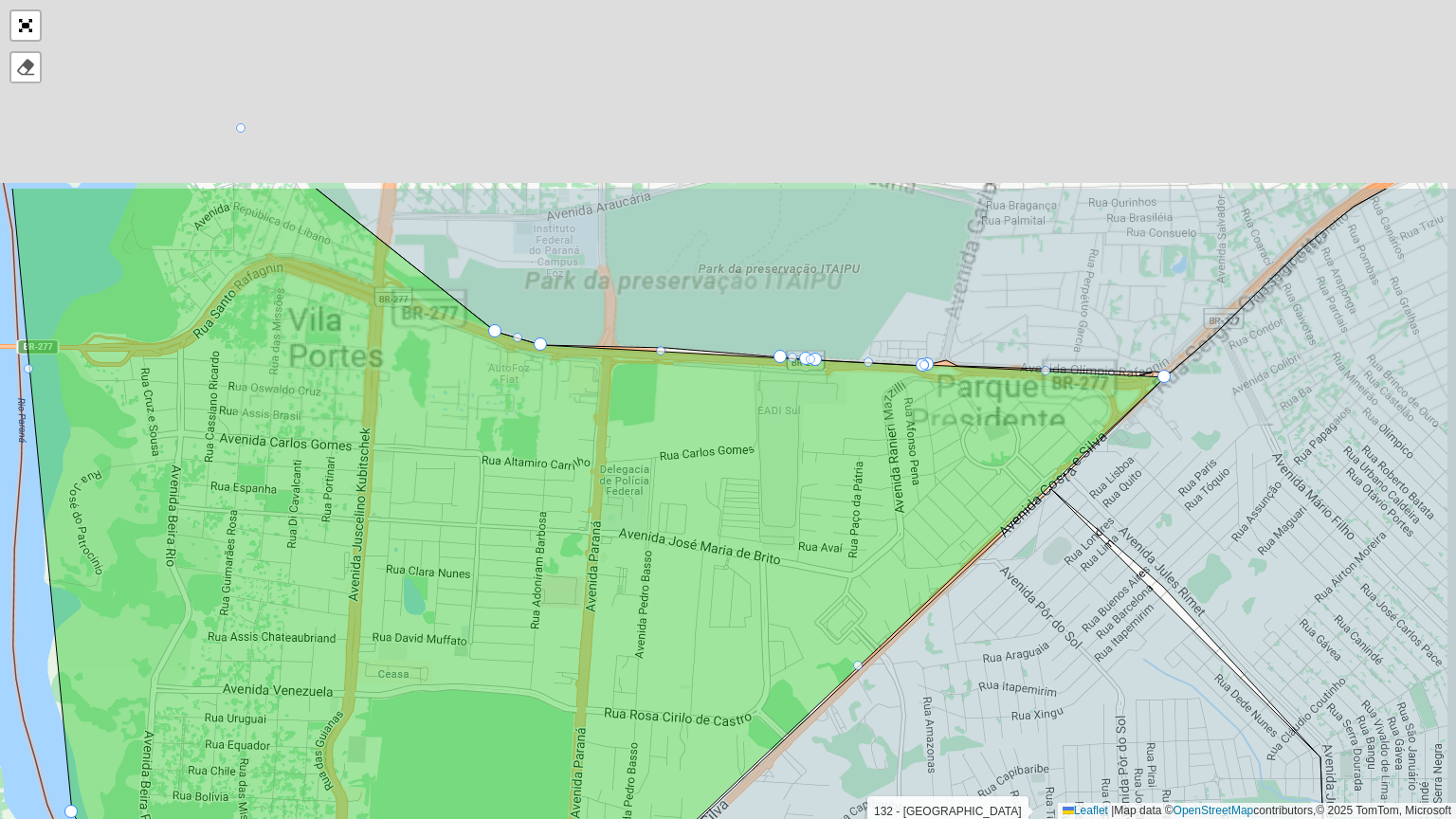 click 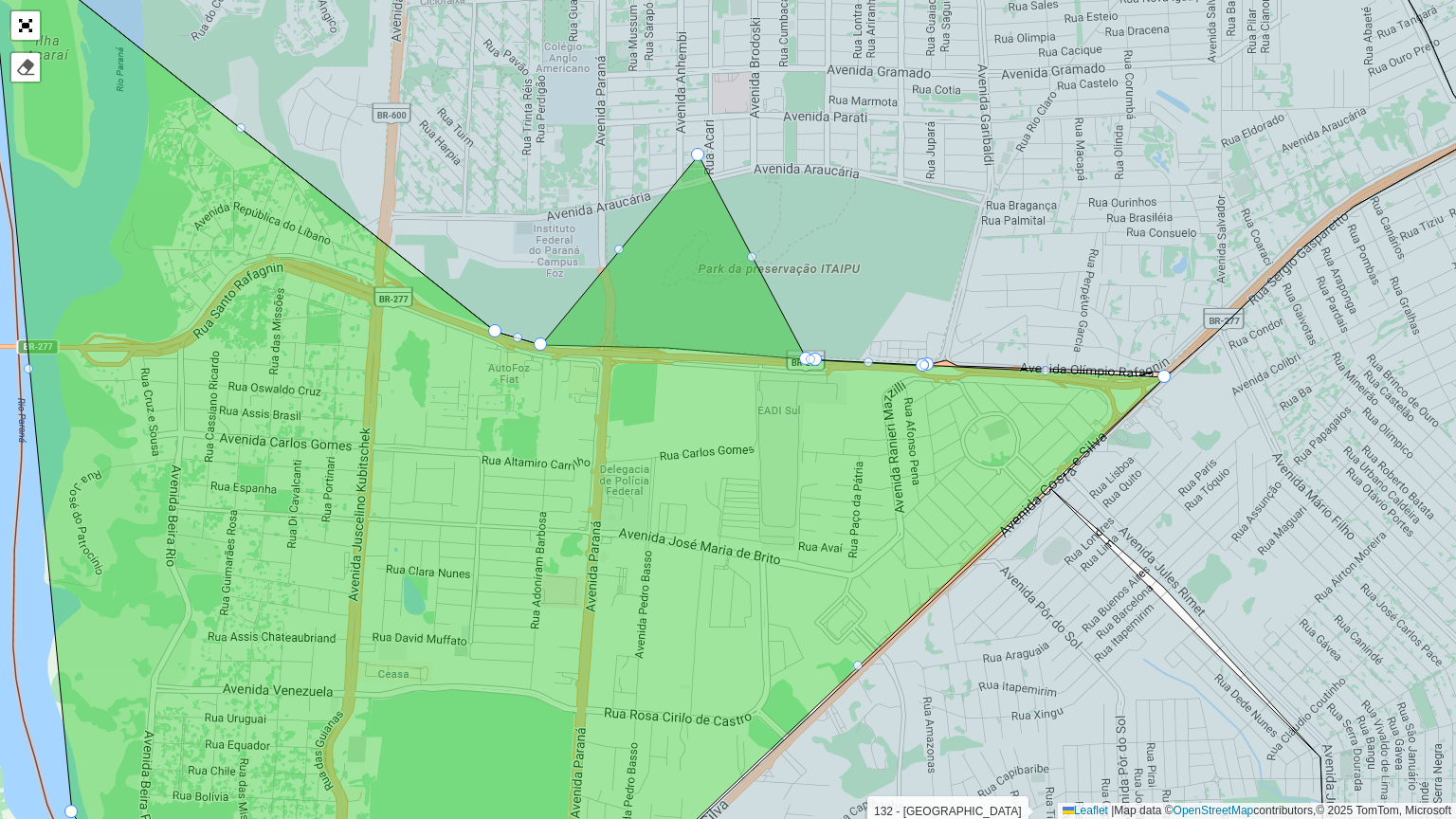drag, startPoint x: 784, startPoint y: 356, endPoint x: 711, endPoint y: 152, distance: 216.6679 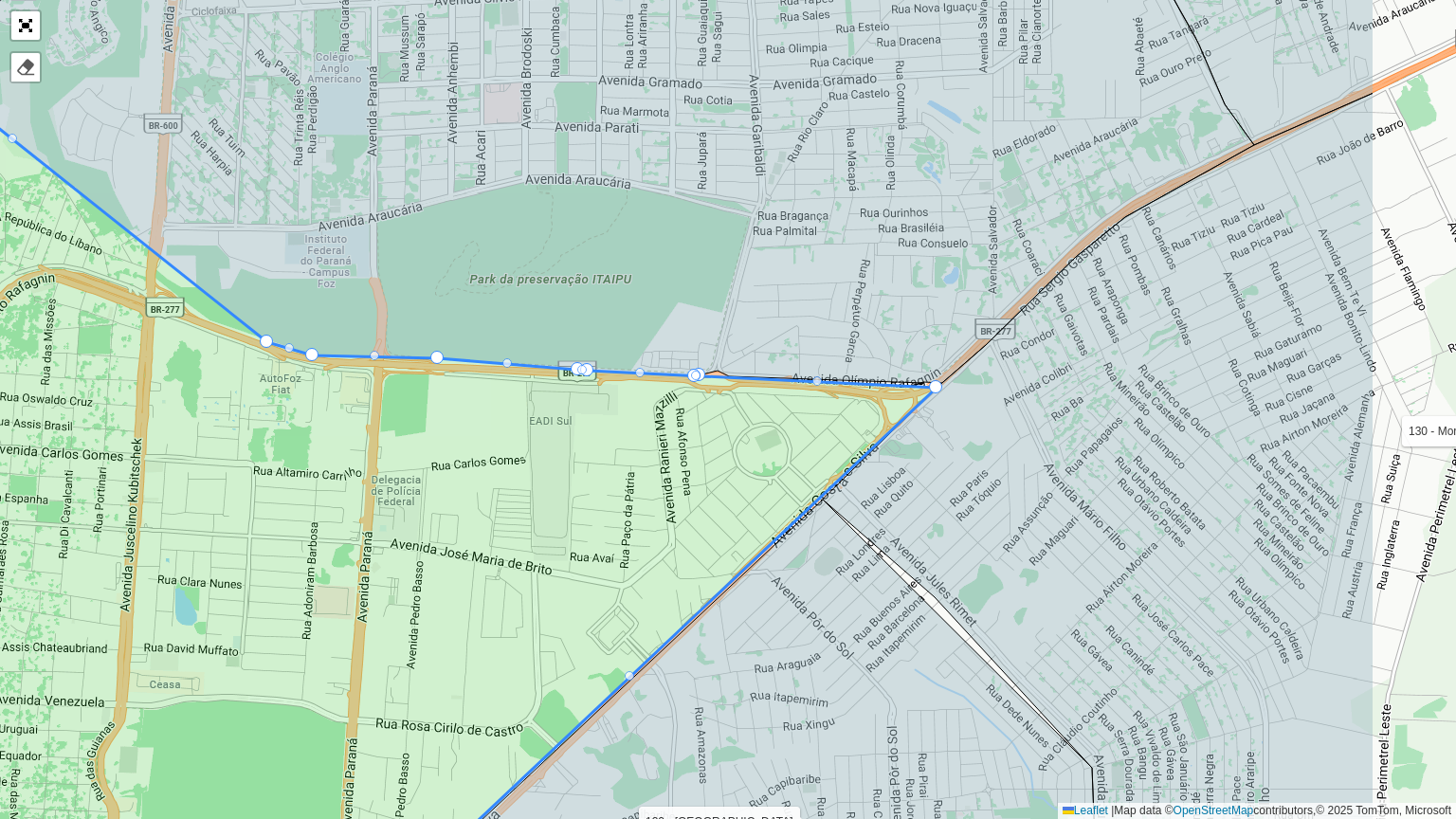 drag, startPoint x: 707, startPoint y: 459, endPoint x: 420, endPoint y: 479, distance: 287.69602 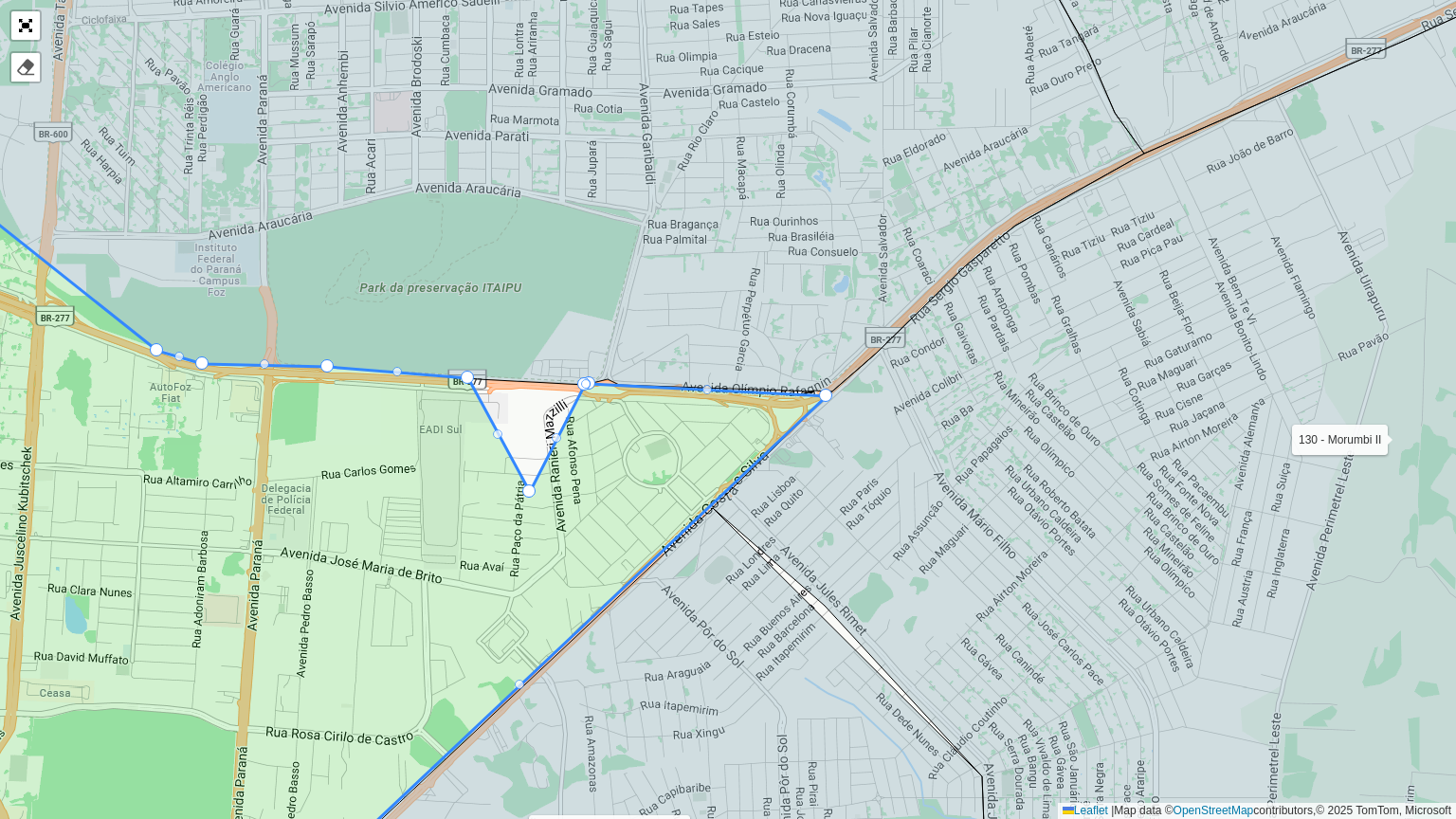 drag, startPoint x: 482, startPoint y: 375, endPoint x: 535, endPoint y: 487, distance: 123.90722 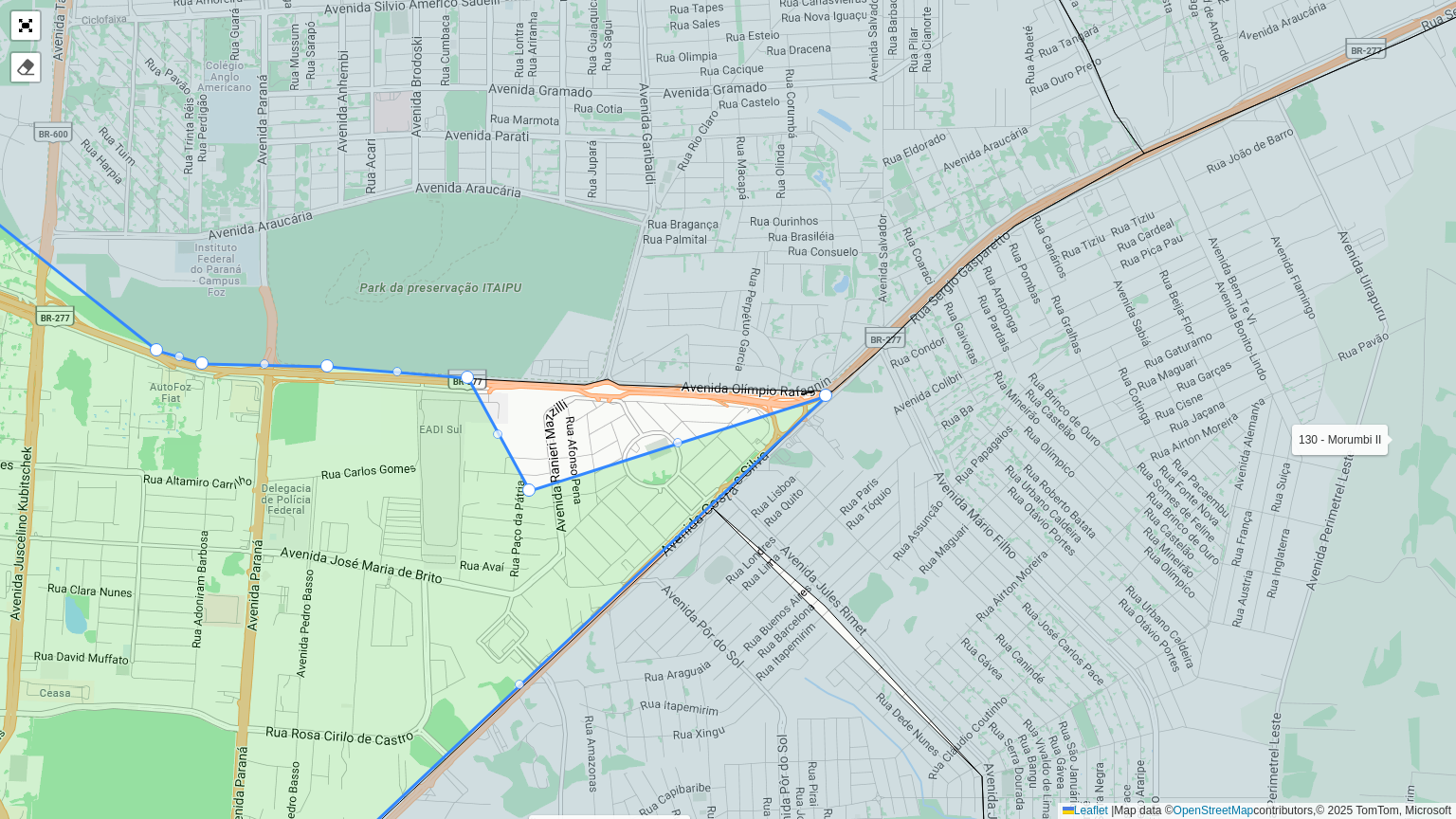 click at bounding box center [826, 395] 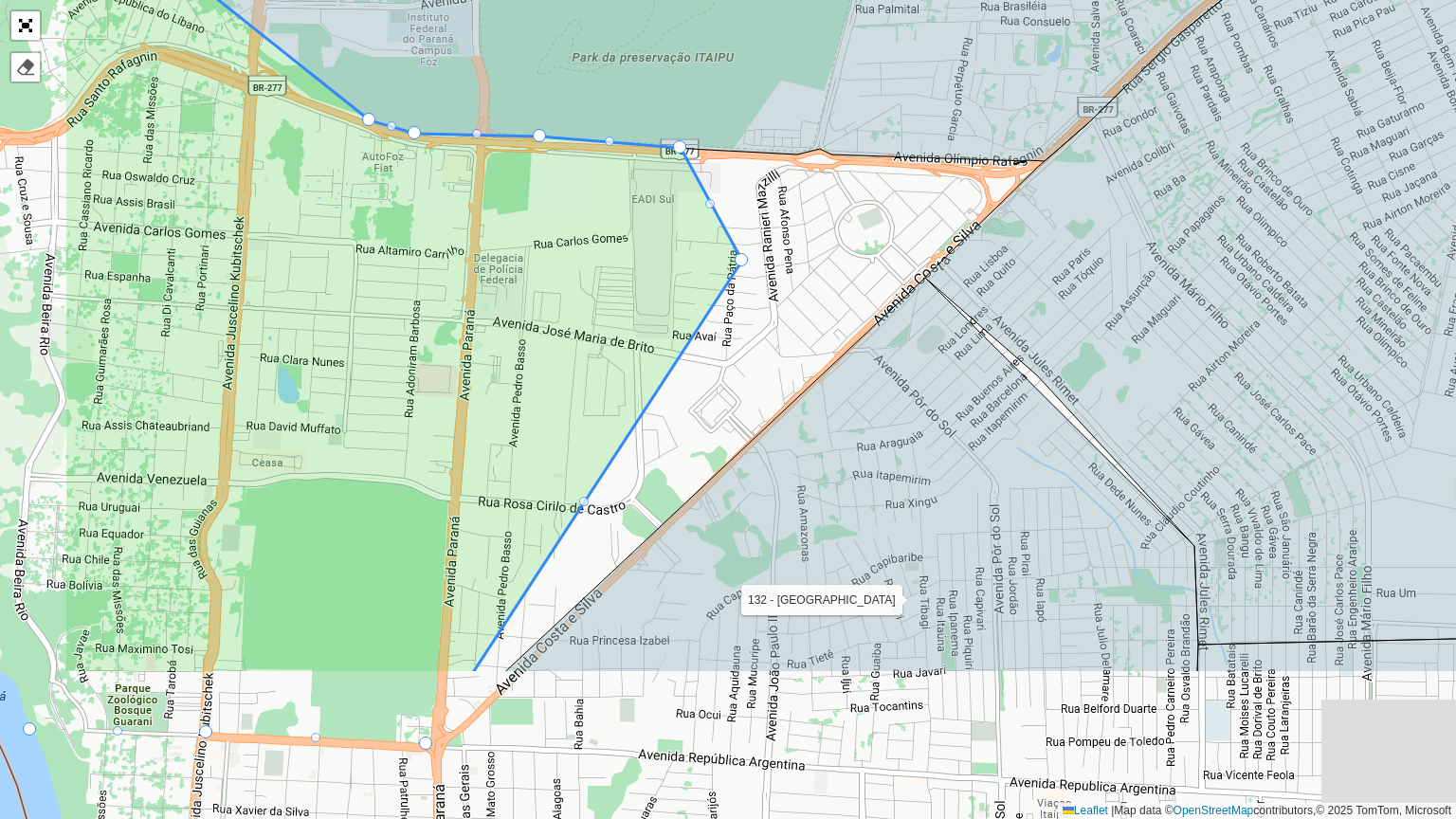 drag, startPoint x: 482, startPoint y: 603, endPoint x: 694, endPoint y: 373, distance: 312.80026 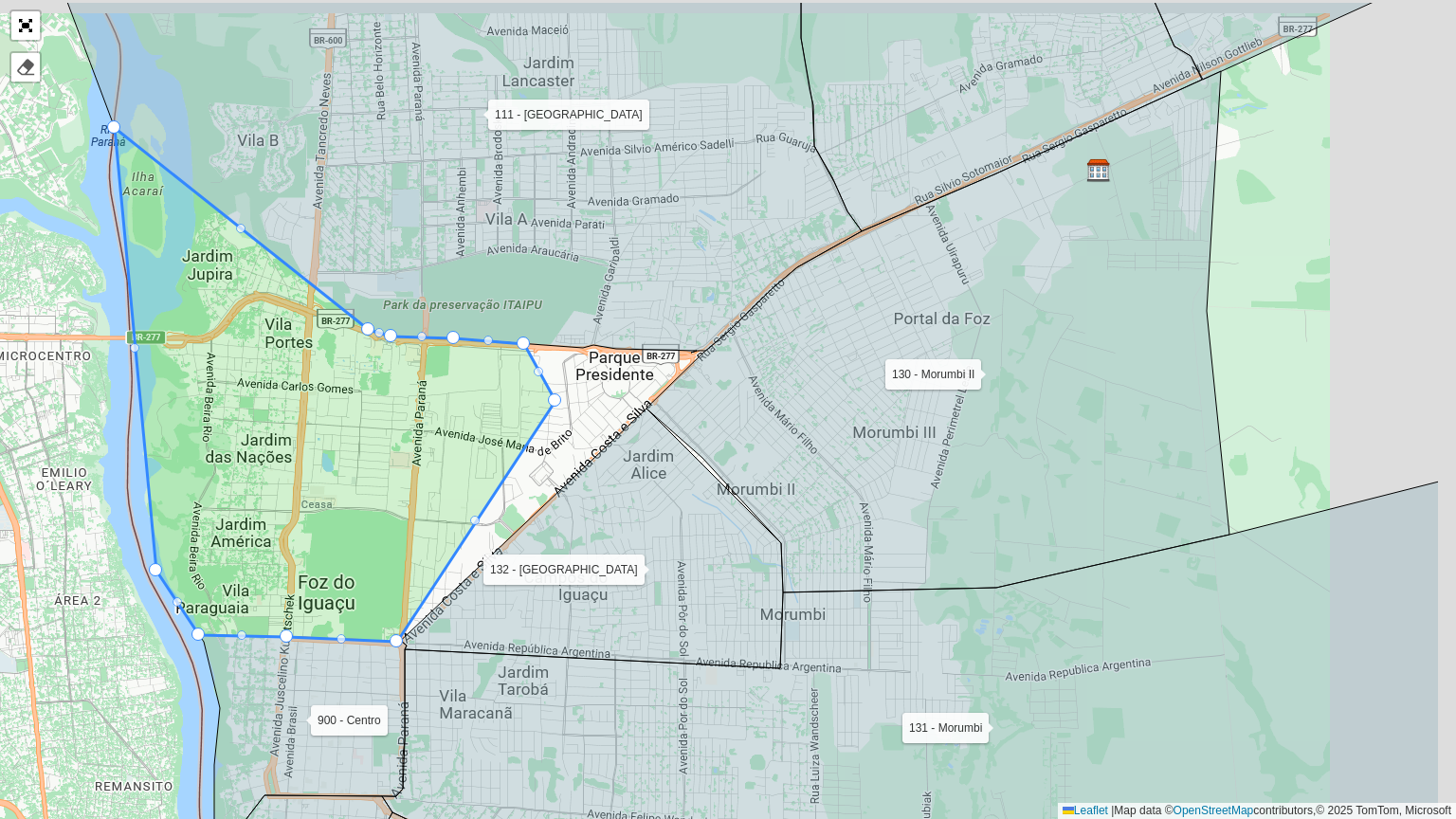 drag, startPoint x: 720, startPoint y: 323, endPoint x: 557, endPoint y: 408, distance: 183.83144 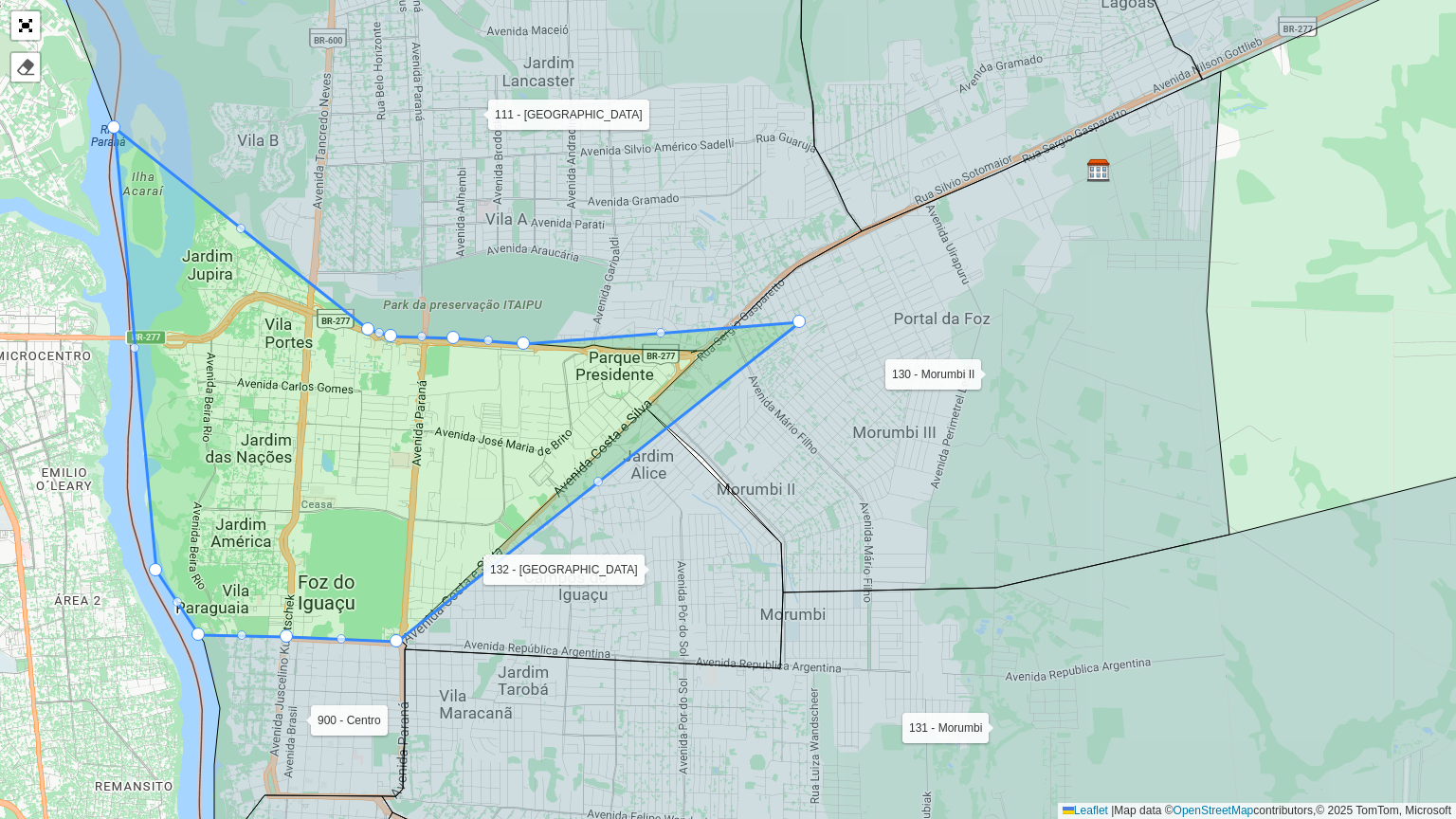 drag, startPoint x: 592, startPoint y: 384, endPoint x: 795, endPoint y: 326, distance: 211.12319 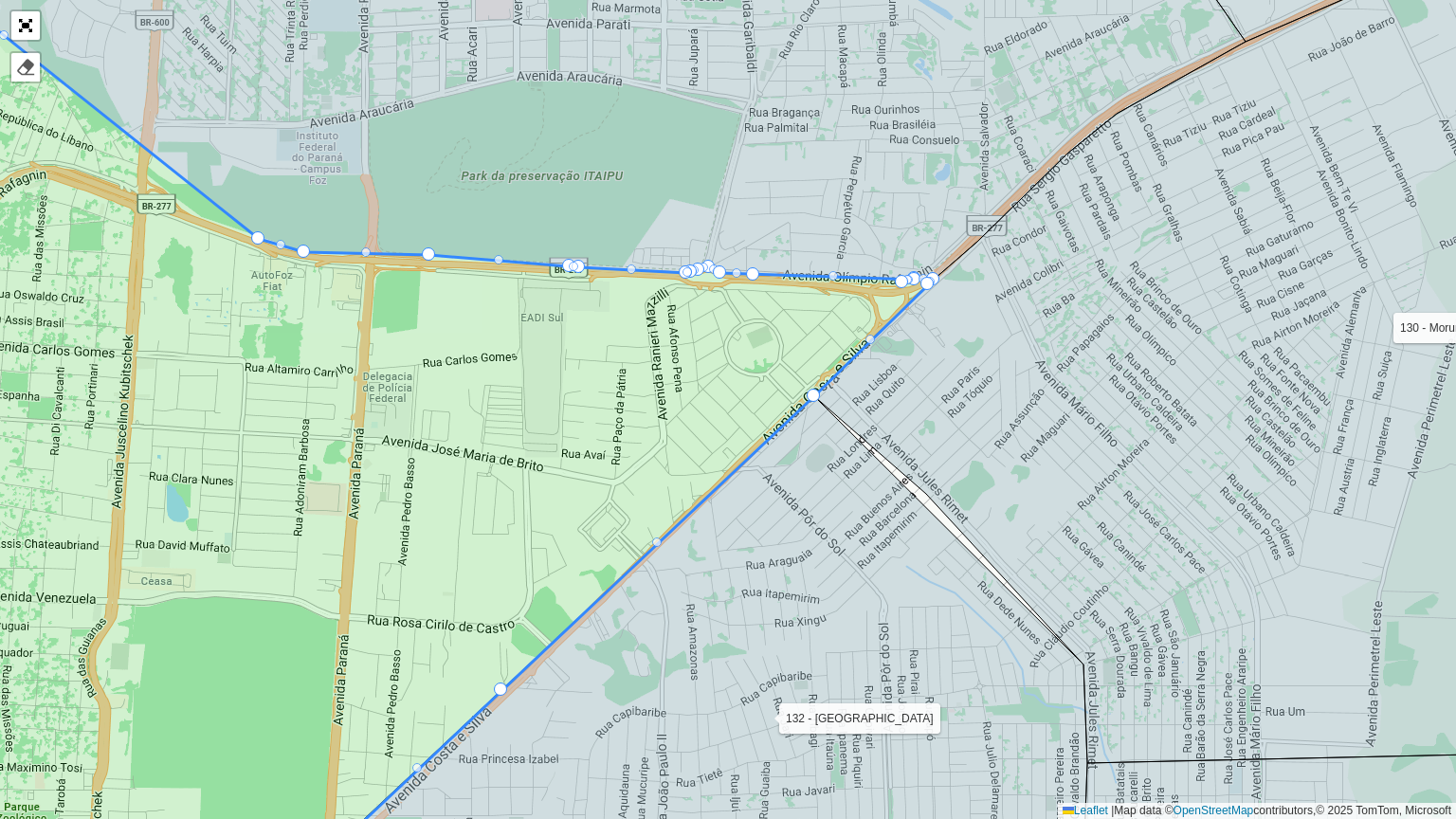 drag, startPoint x: 464, startPoint y: 417, endPoint x: 508, endPoint y: 449, distance: 54.40588 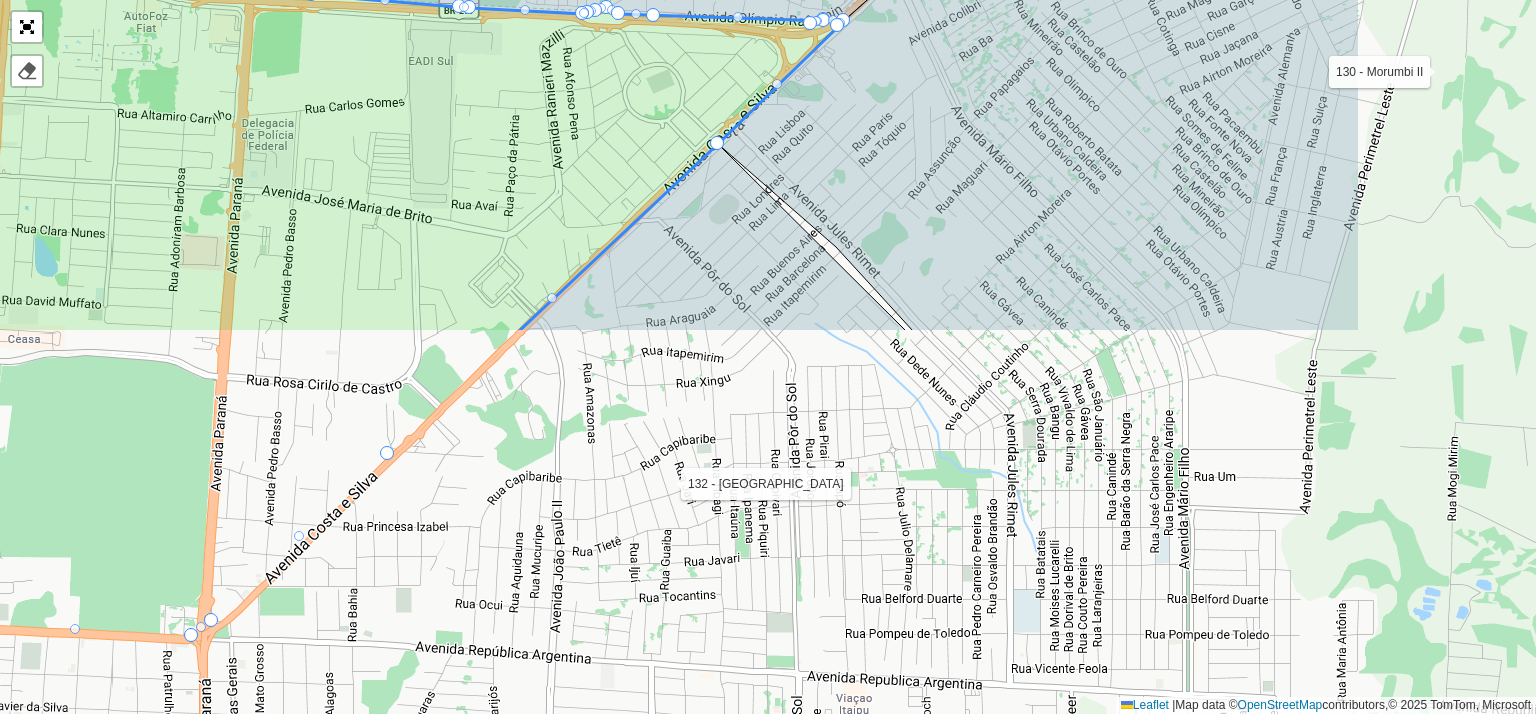 scroll, scrollTop: 654, scrollLeft: 0, axis: vertical 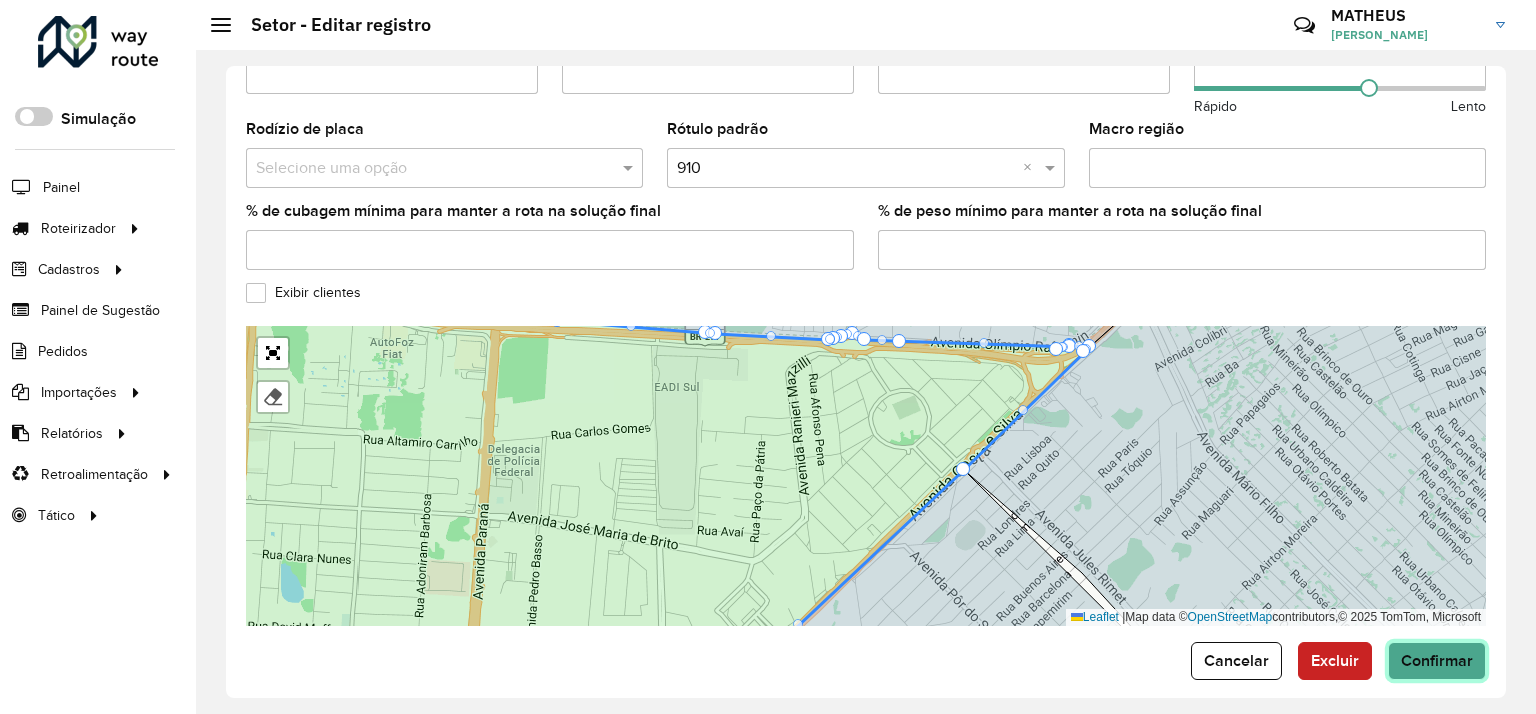 click on "Confirmar" 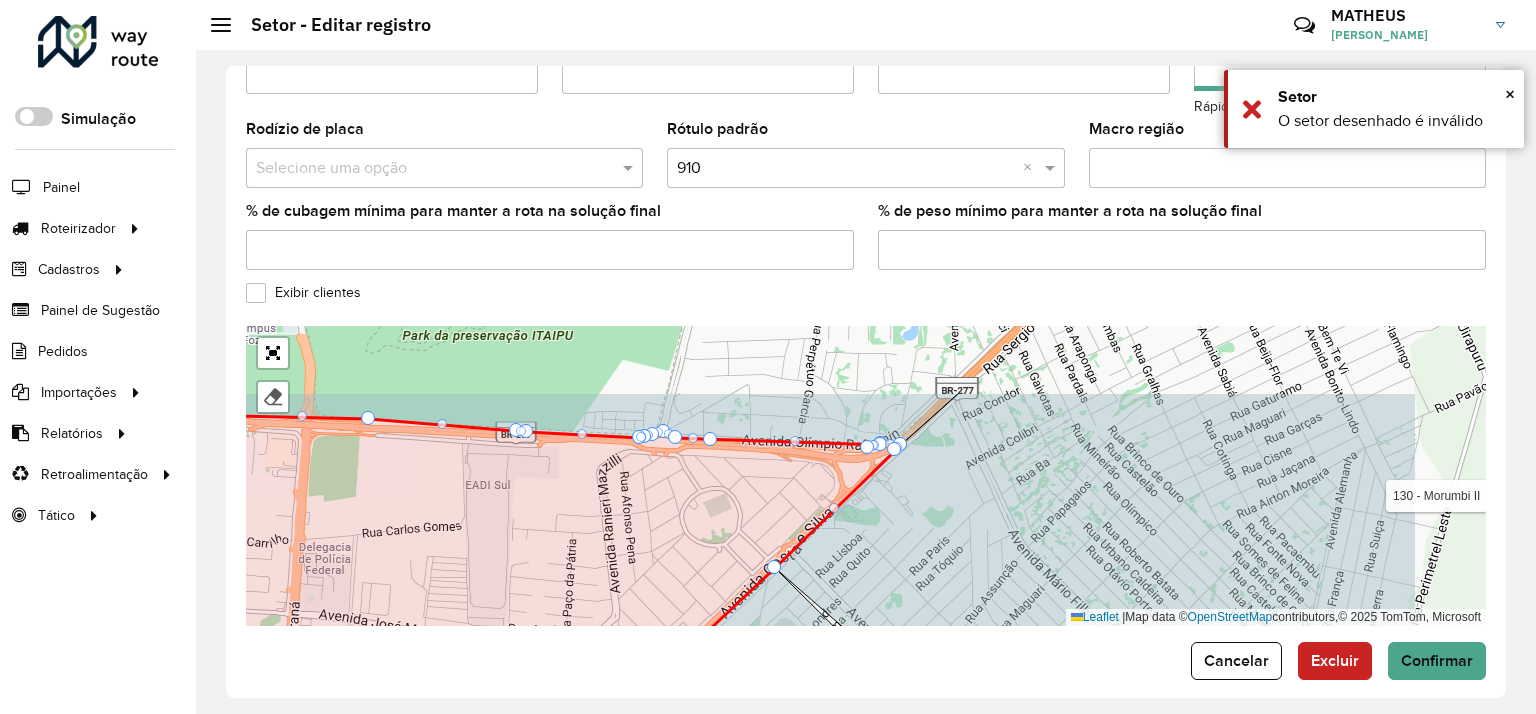drag, startPoint x: 1016, startPoint y: 435, endPoint x: 827, endPoint y: 533, distance: 212.89668 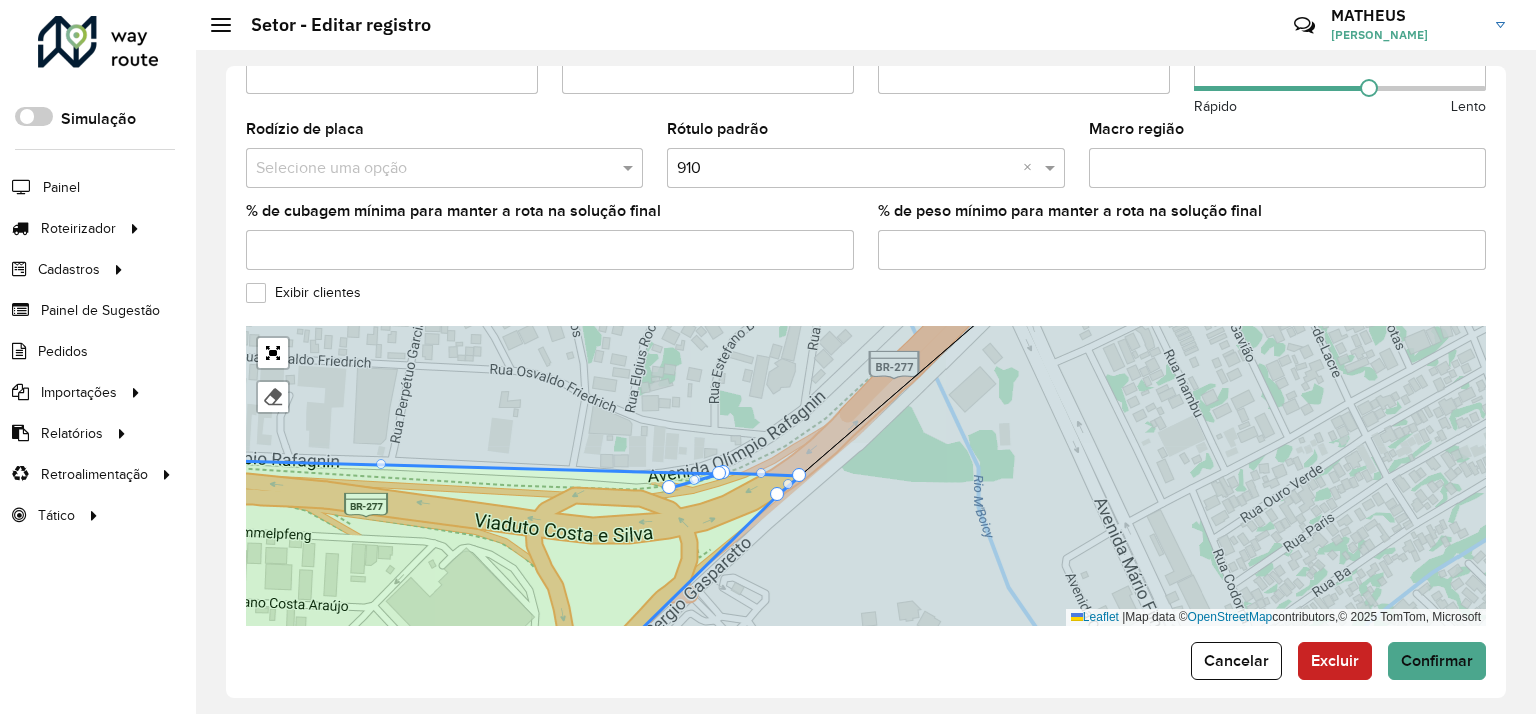 click at bounding box center (669, 487) 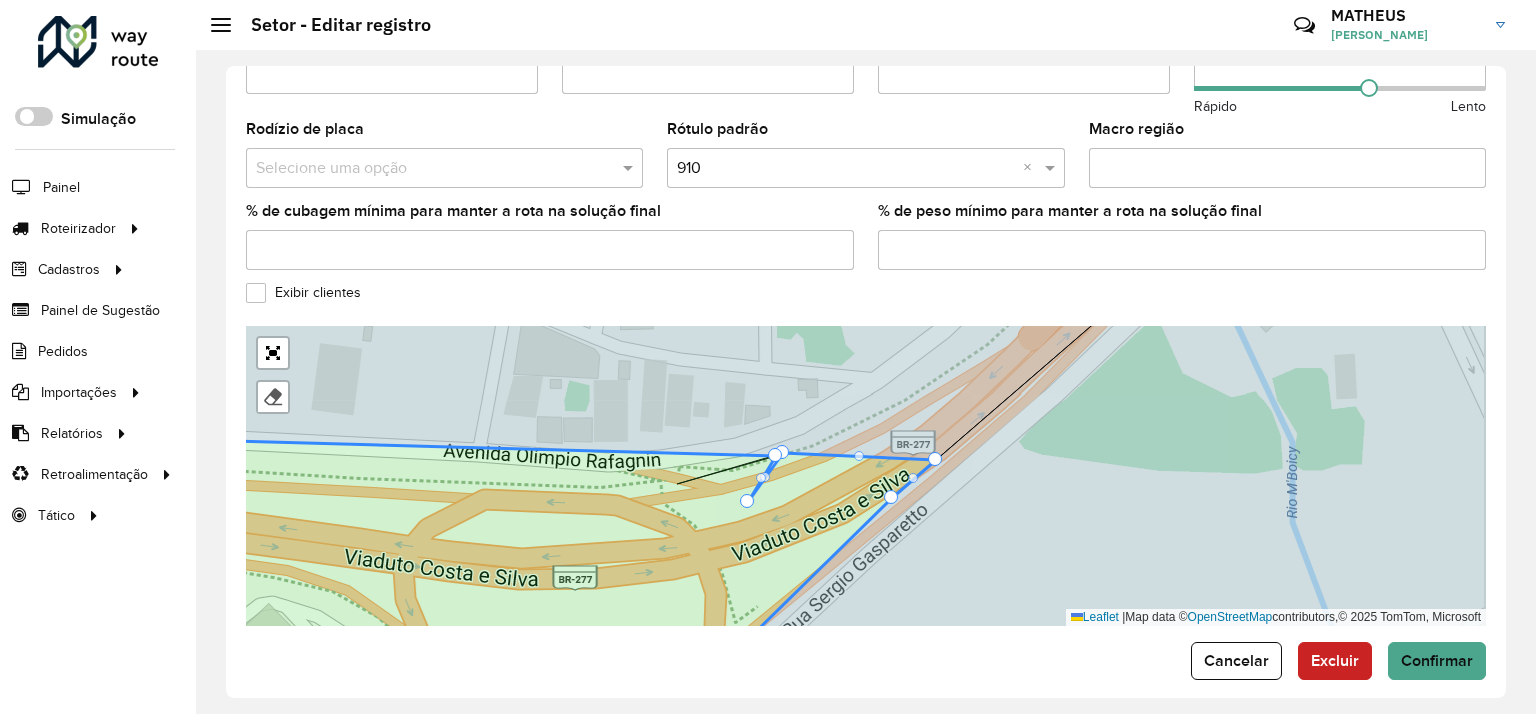 drag, startPoint x: 675, startPoint y: 466, endPoint x: 746, endPoint y: 483, distance: 73.00685 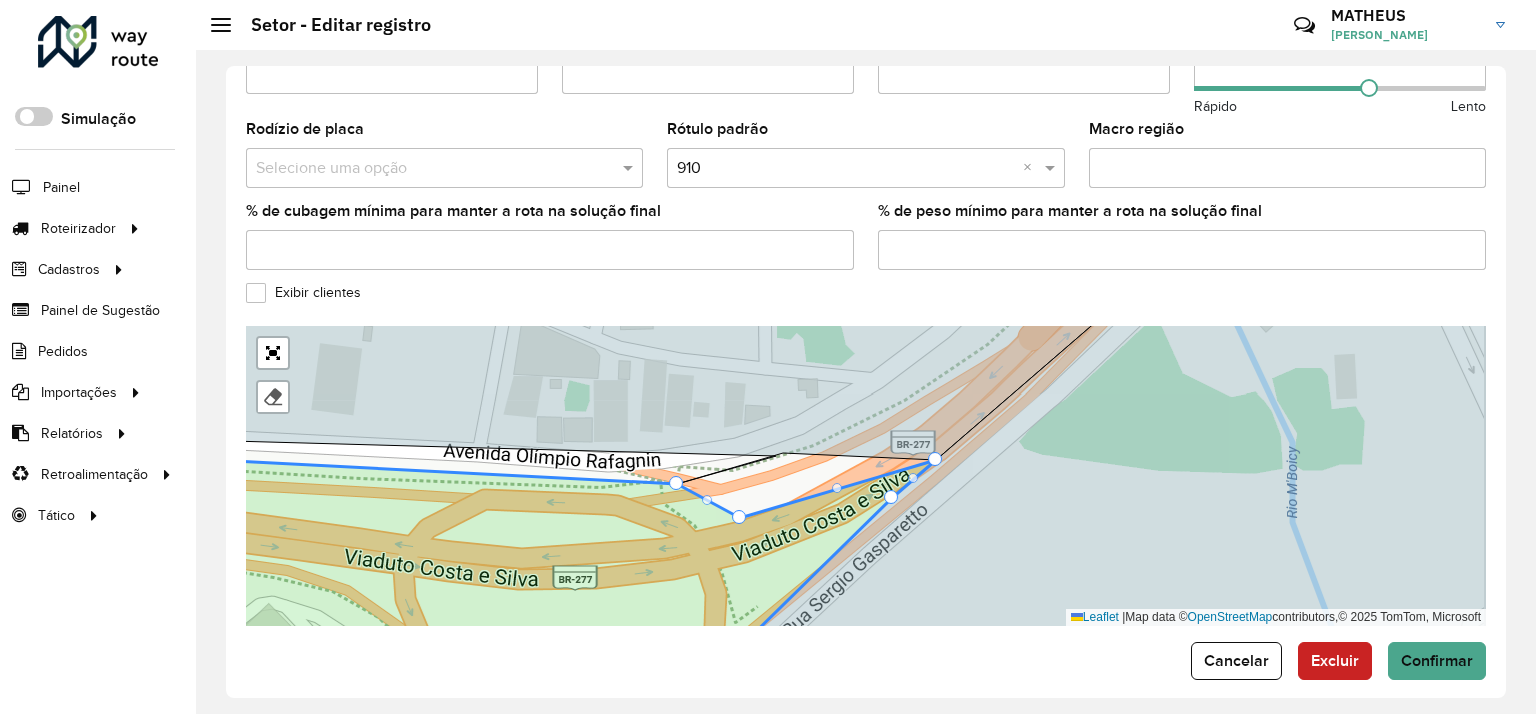 drag, startPoint x: 780, startPoint y: 428, endPoint x: 744, endPoint y: 509, distance: 88.63972 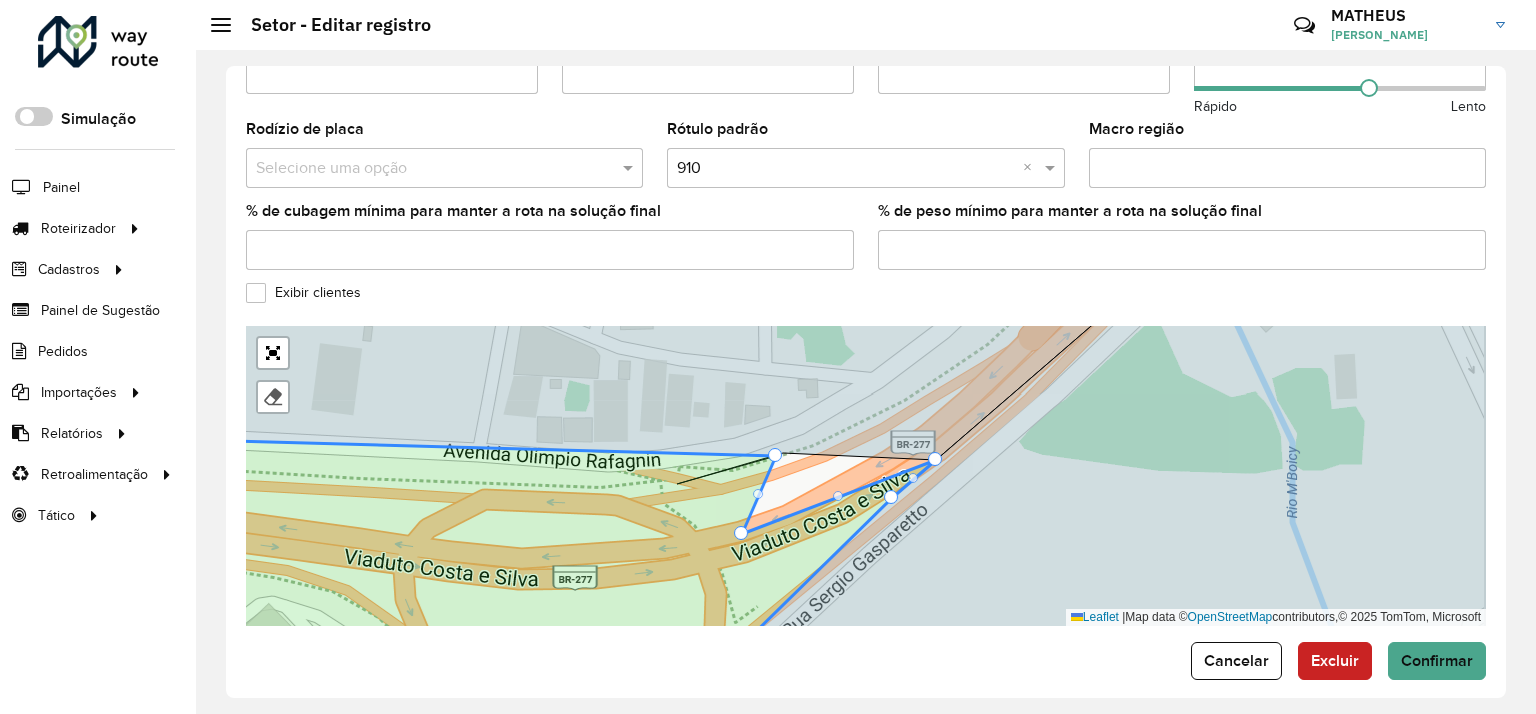 drag, startPoint x: 676, startPoint y: 467, endPoint x: 775, endPoint y: 446, distance: 101.20277 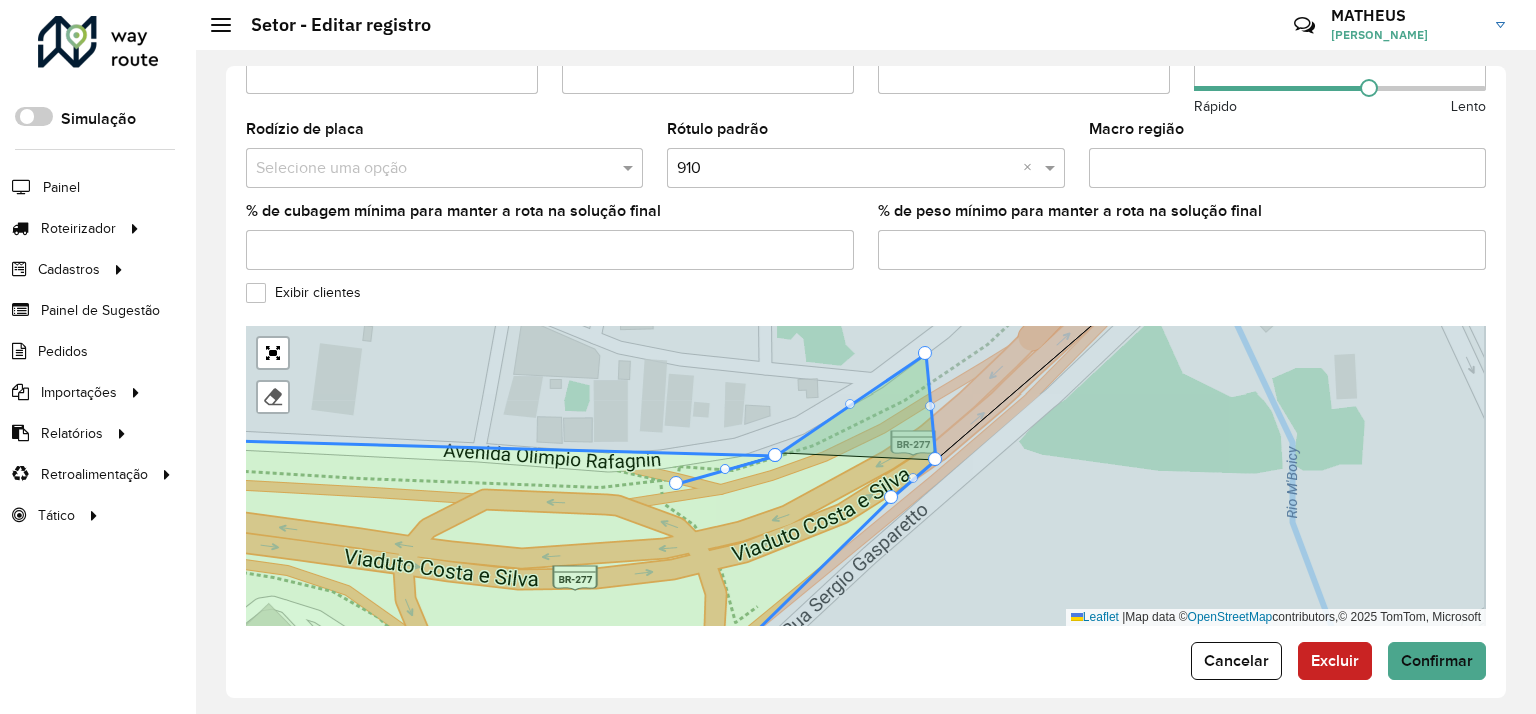 drag, startPoint x: 744, startPoint y: 519, endPoint x: 930, endPoint y: 337, distance: 260.23065 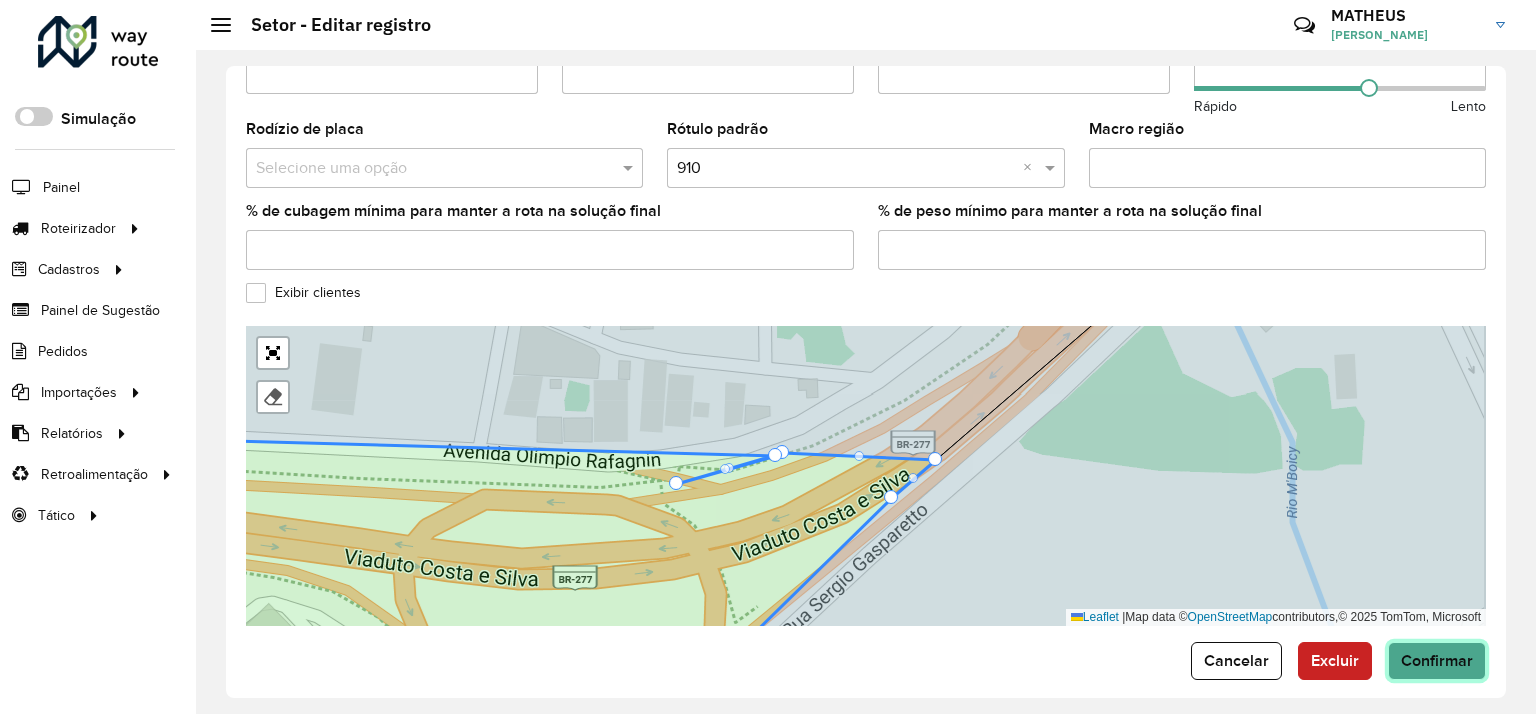 click on "Confirmar" 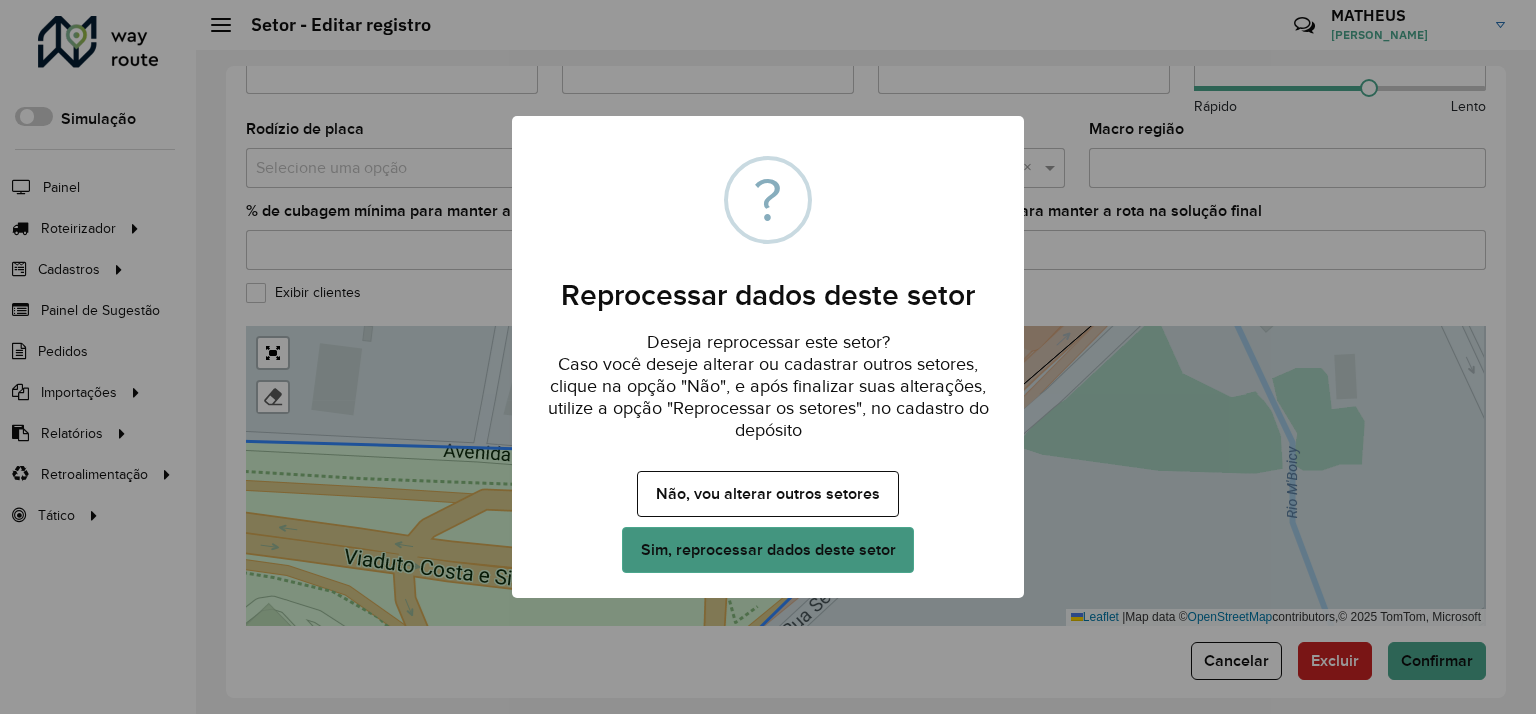 click on "Sim, reprocessar dados deste setor" at bounding box center [768, 550] 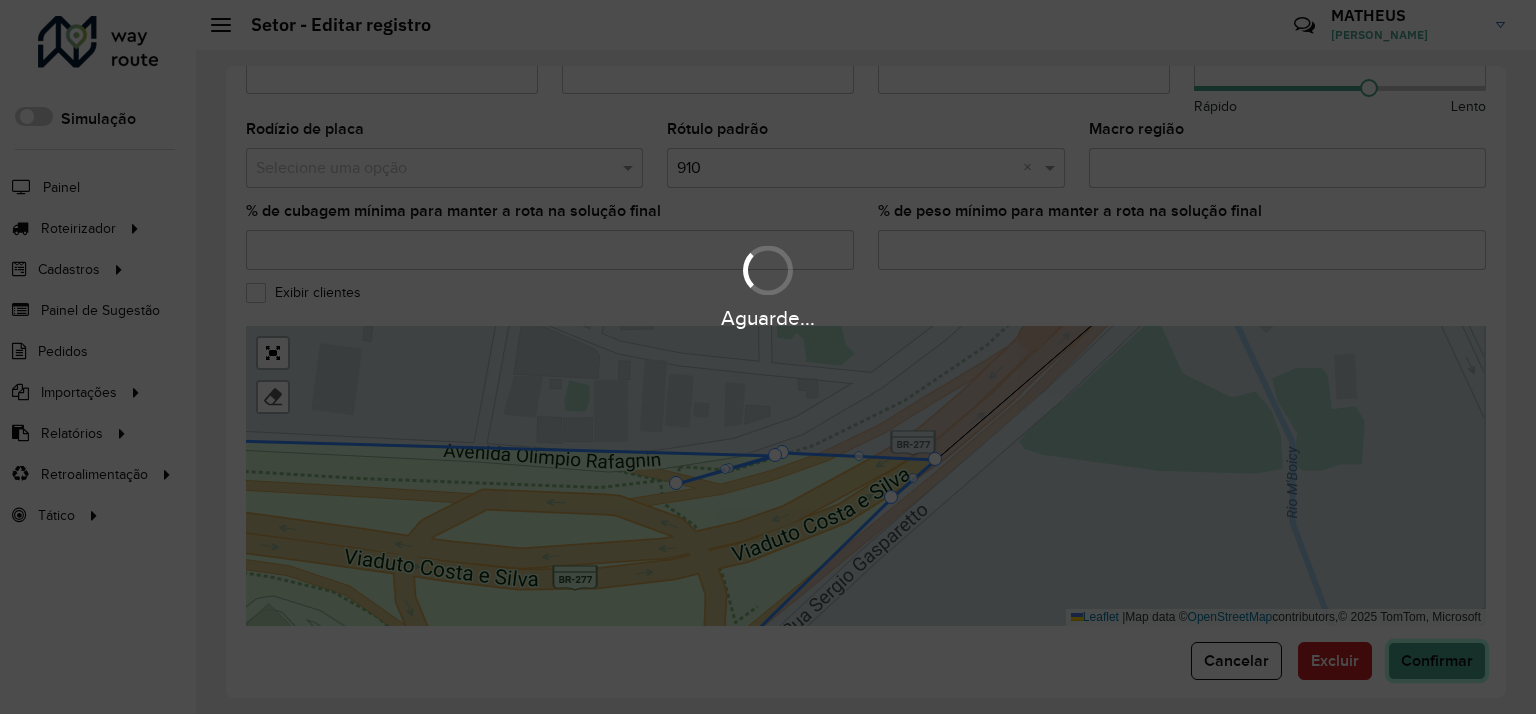 type 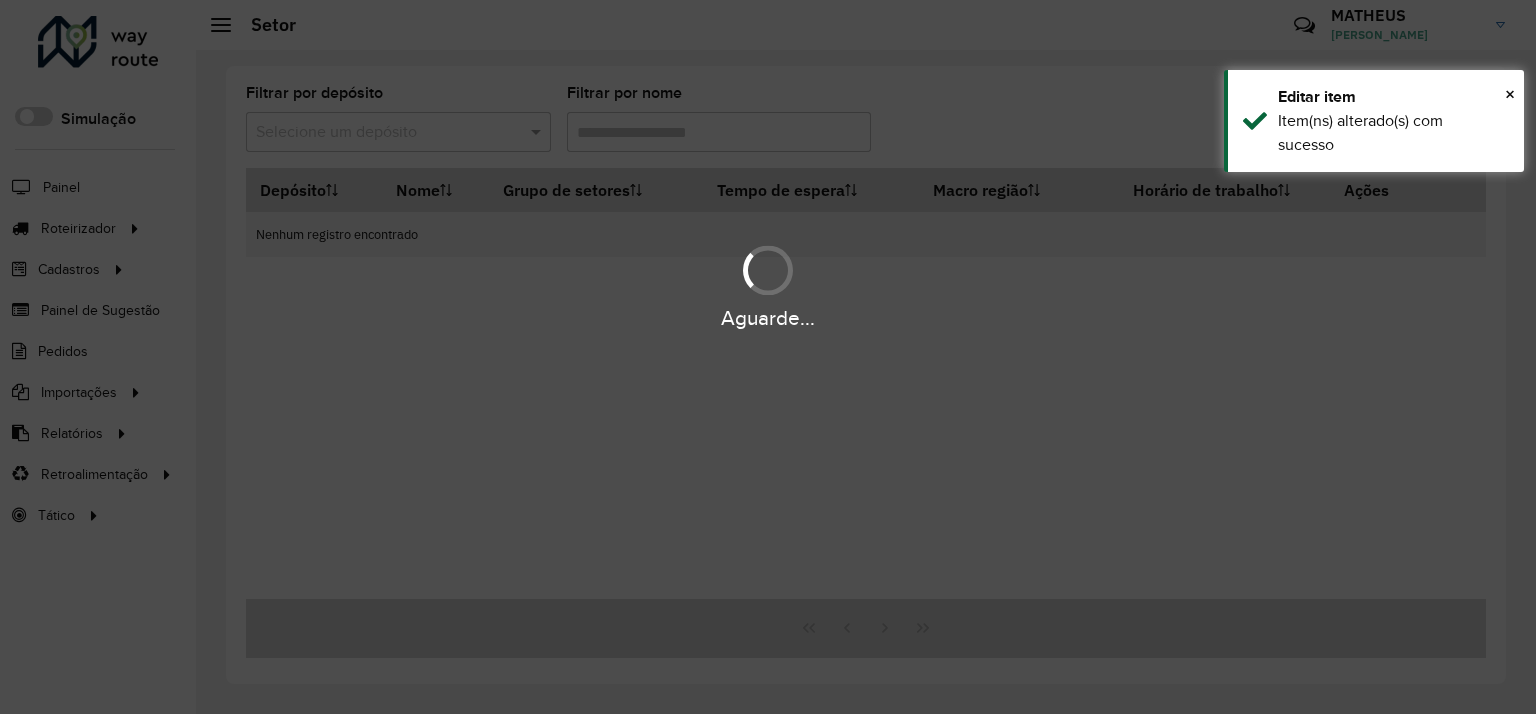 type on "***" 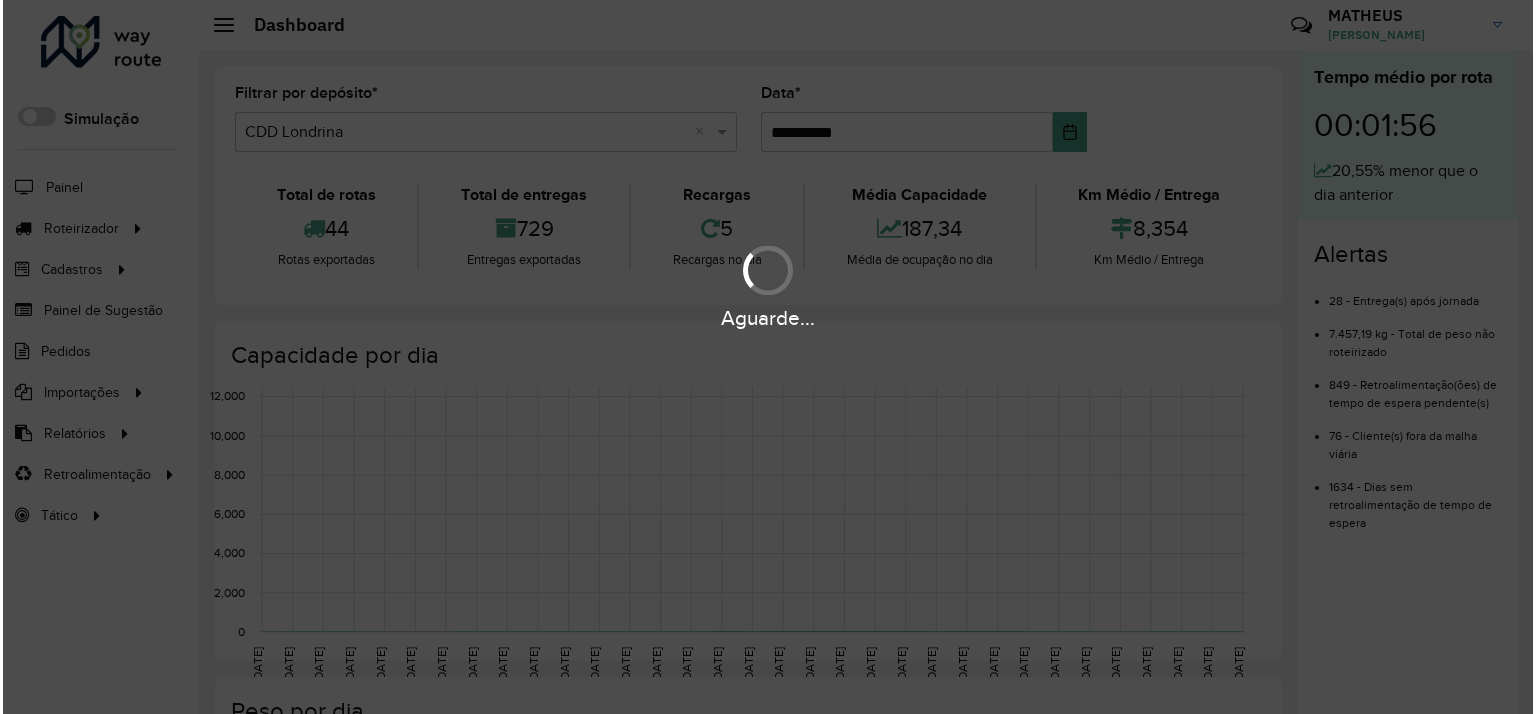 scroll, scrollTop: 0, scrollLeft: 0, axis: both 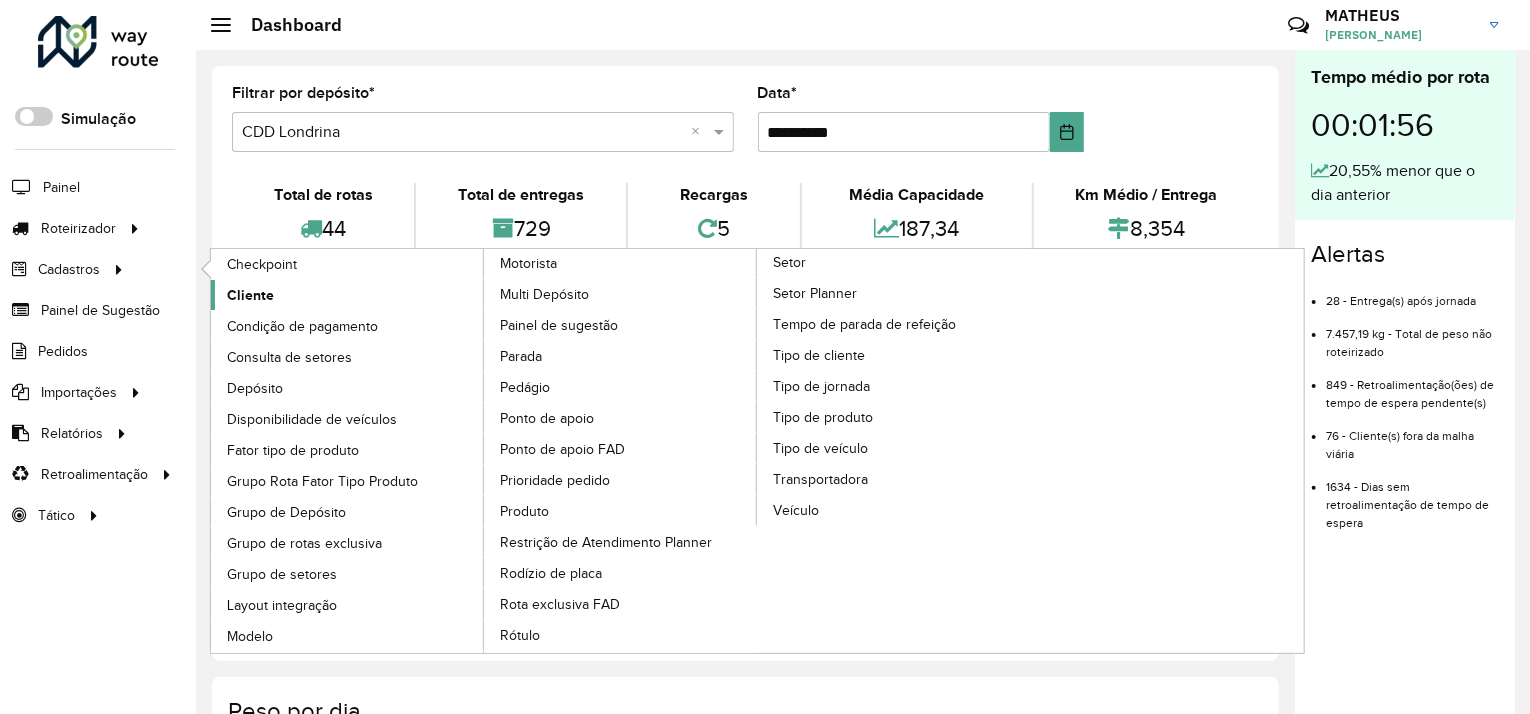 click on "Cliente" 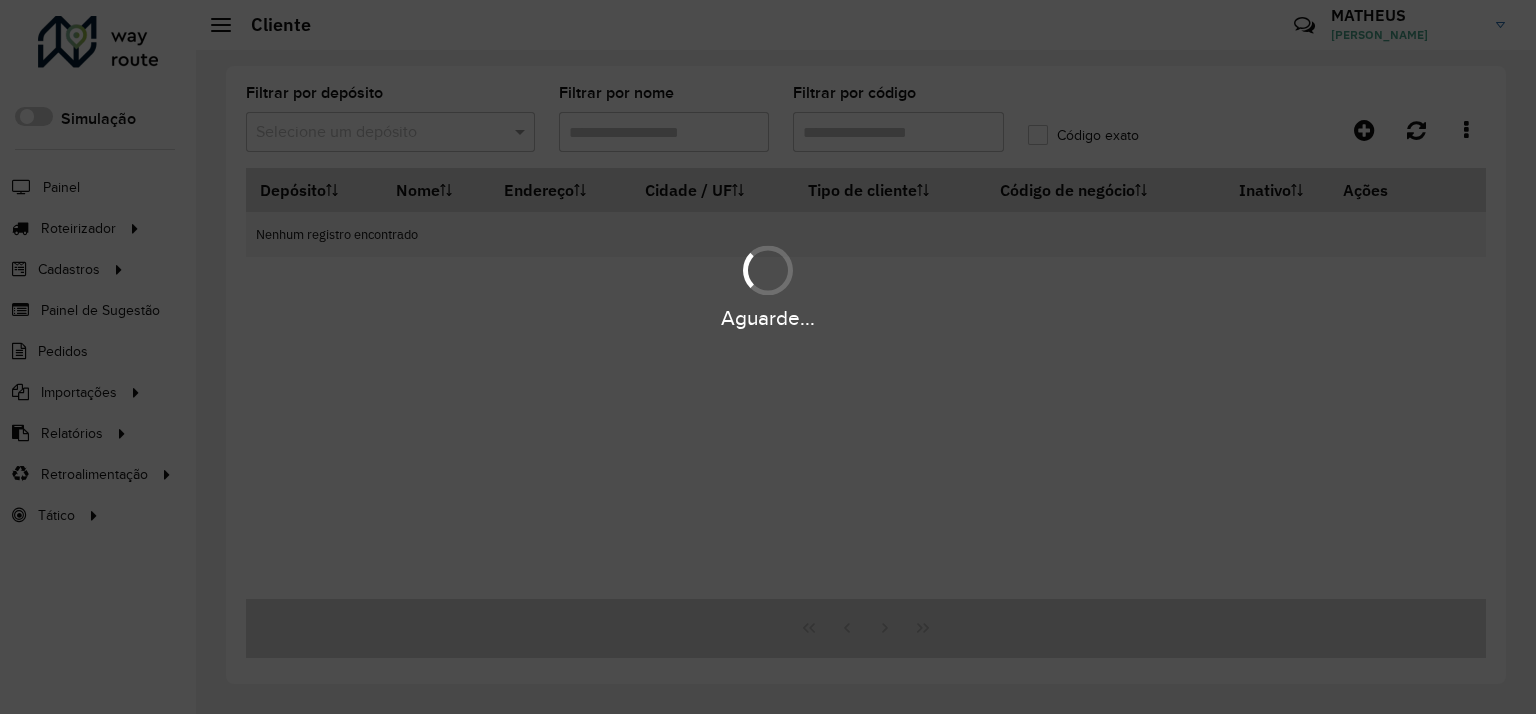 click on "Aguarde..." at bounding box center (768, 357) 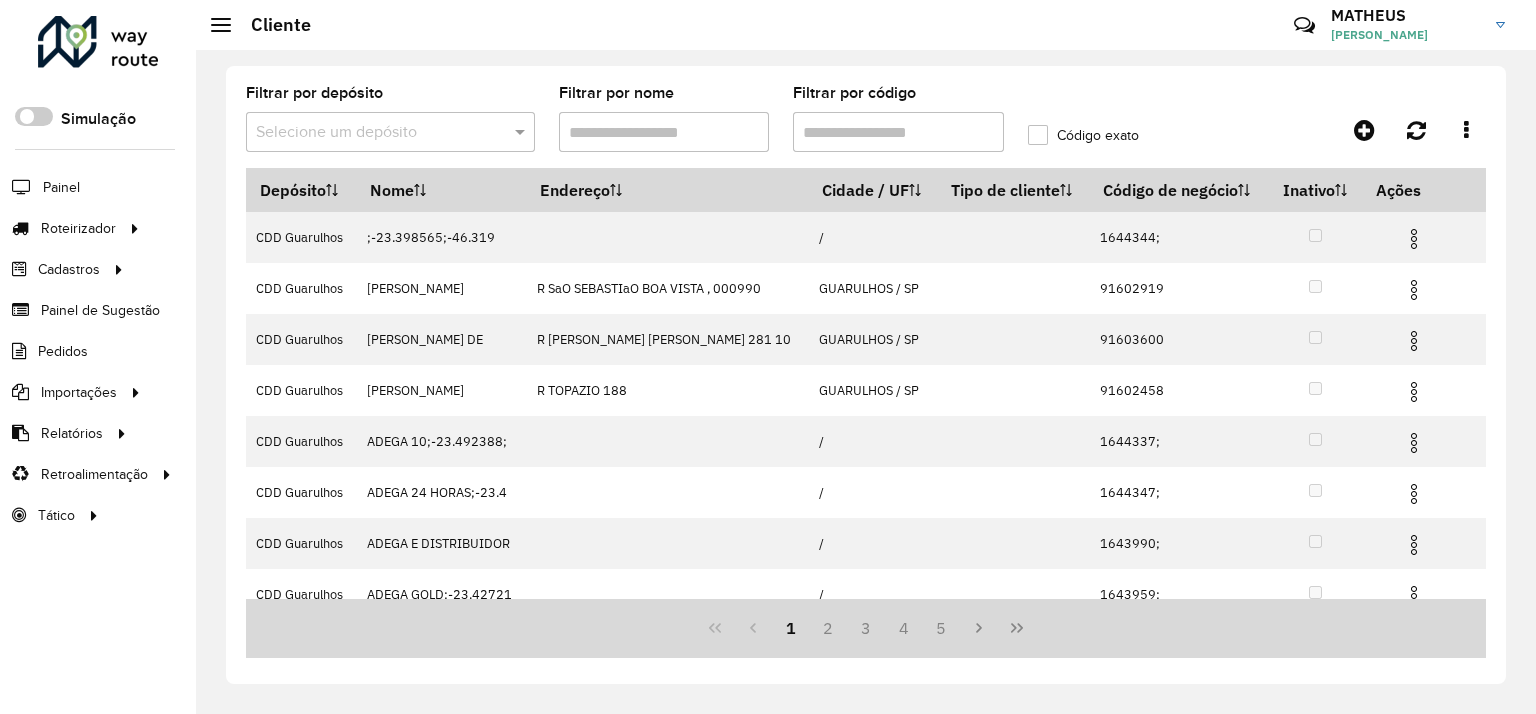 click at bounding box center (370, 133) 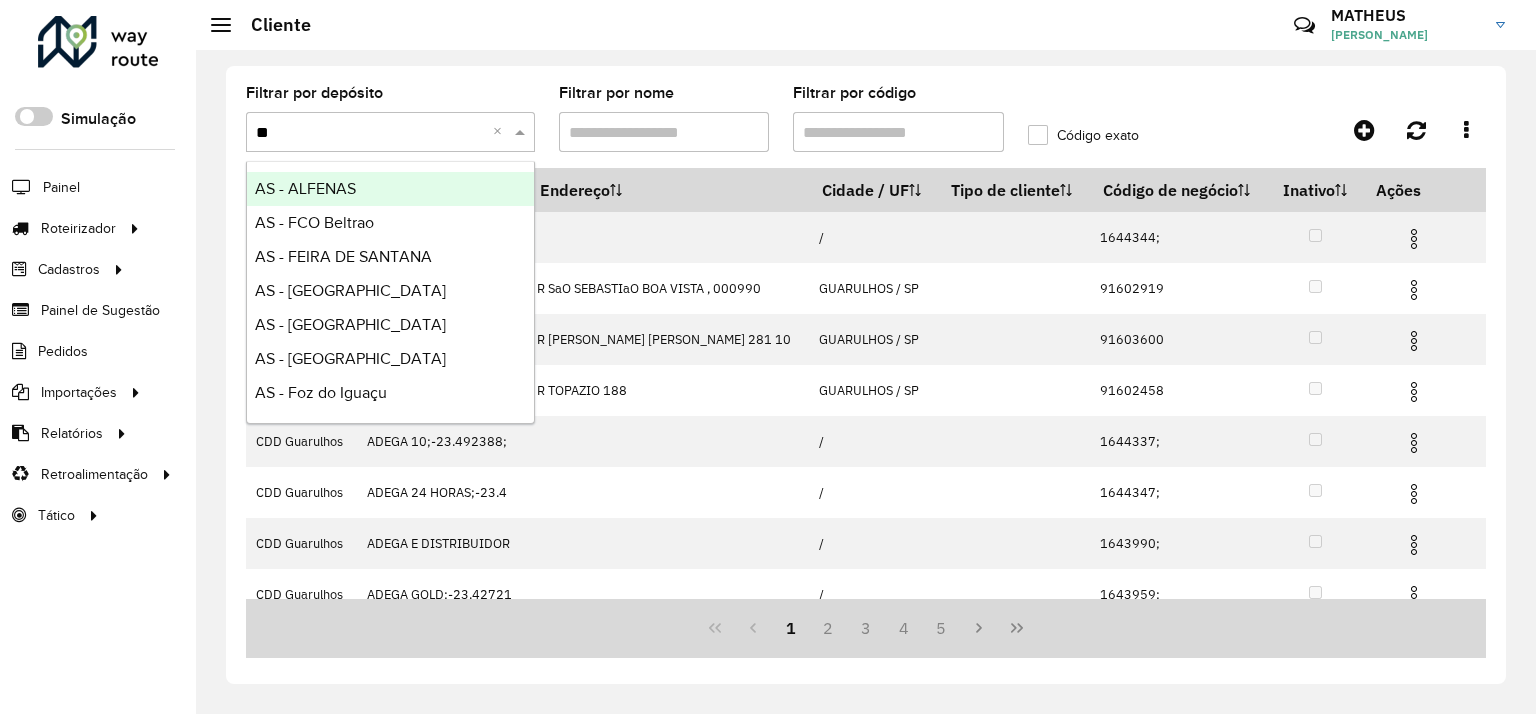 type on "***" 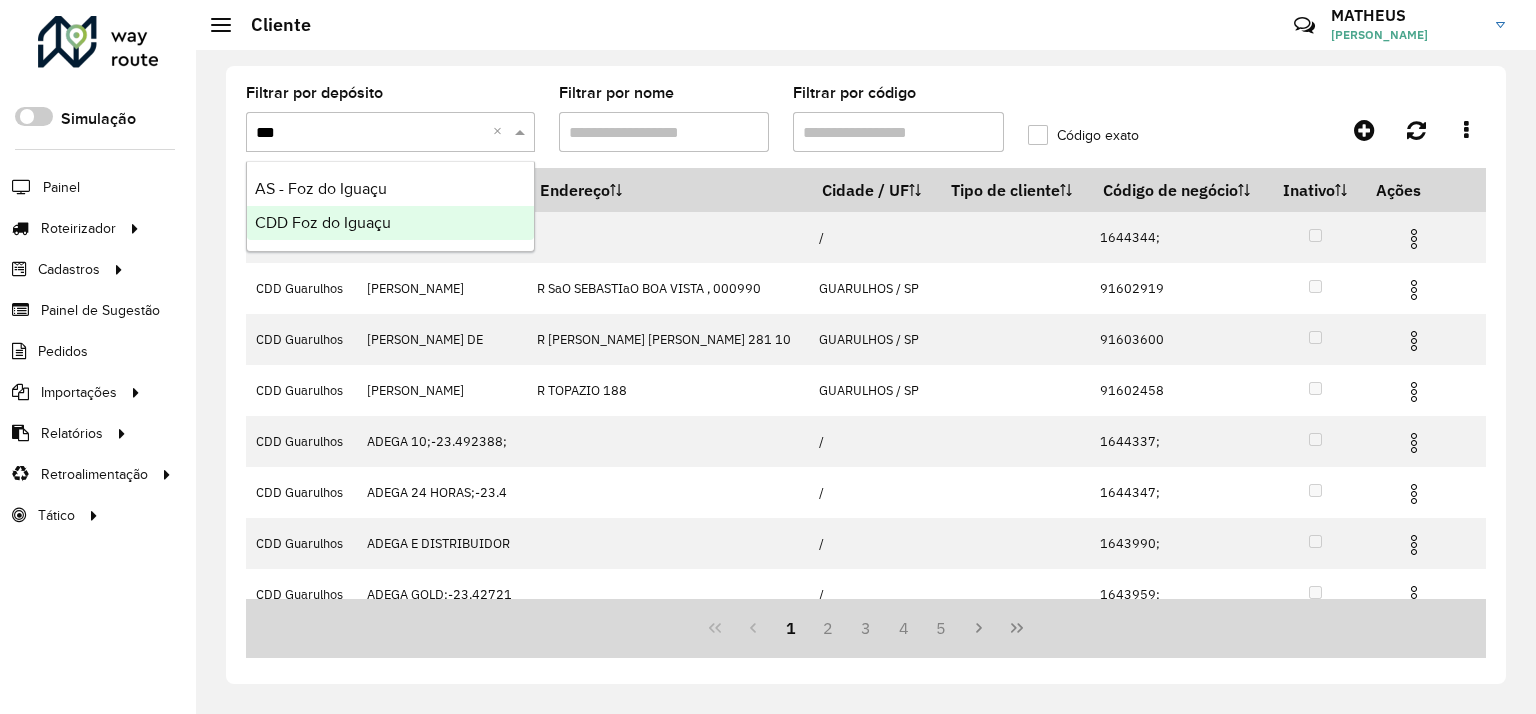 type 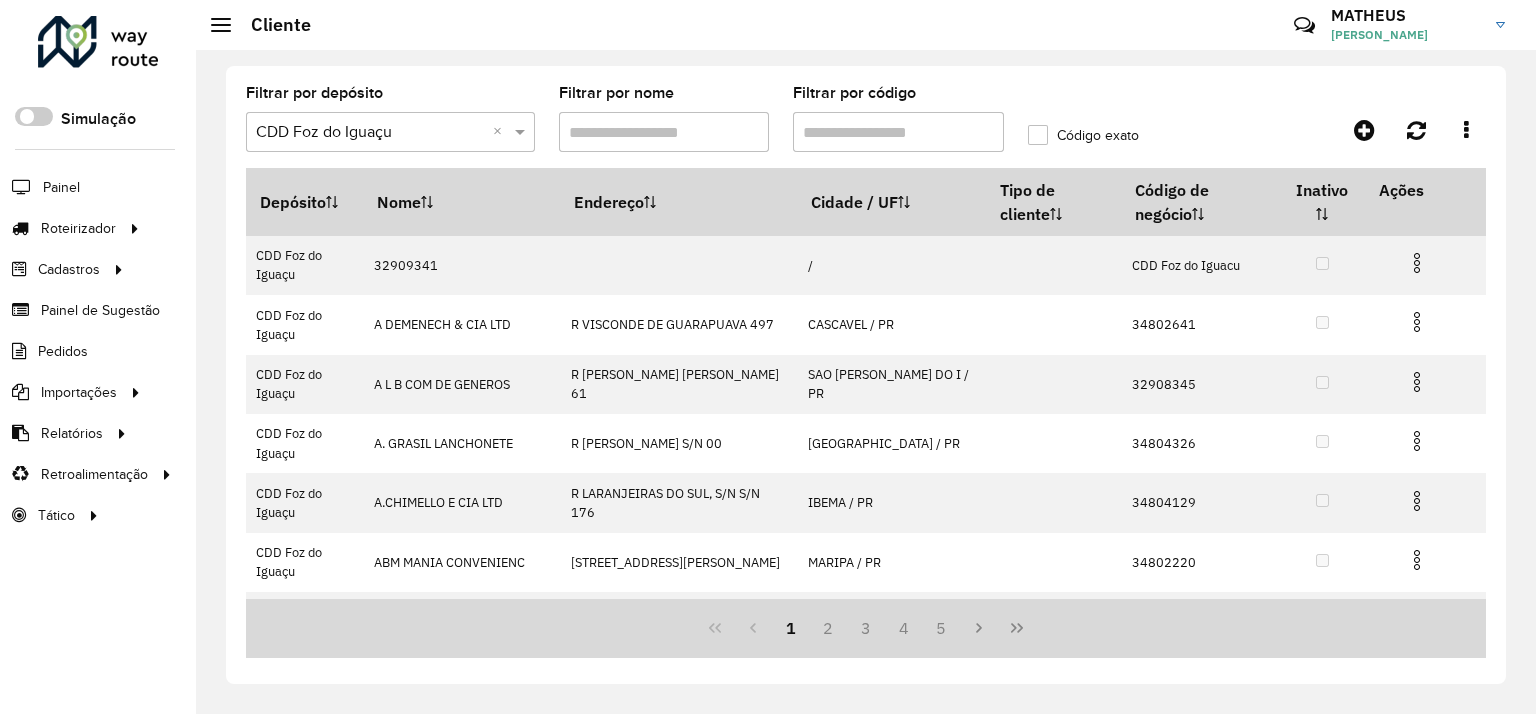 click on "Filtrar por código" at bounding box center [898, 132] 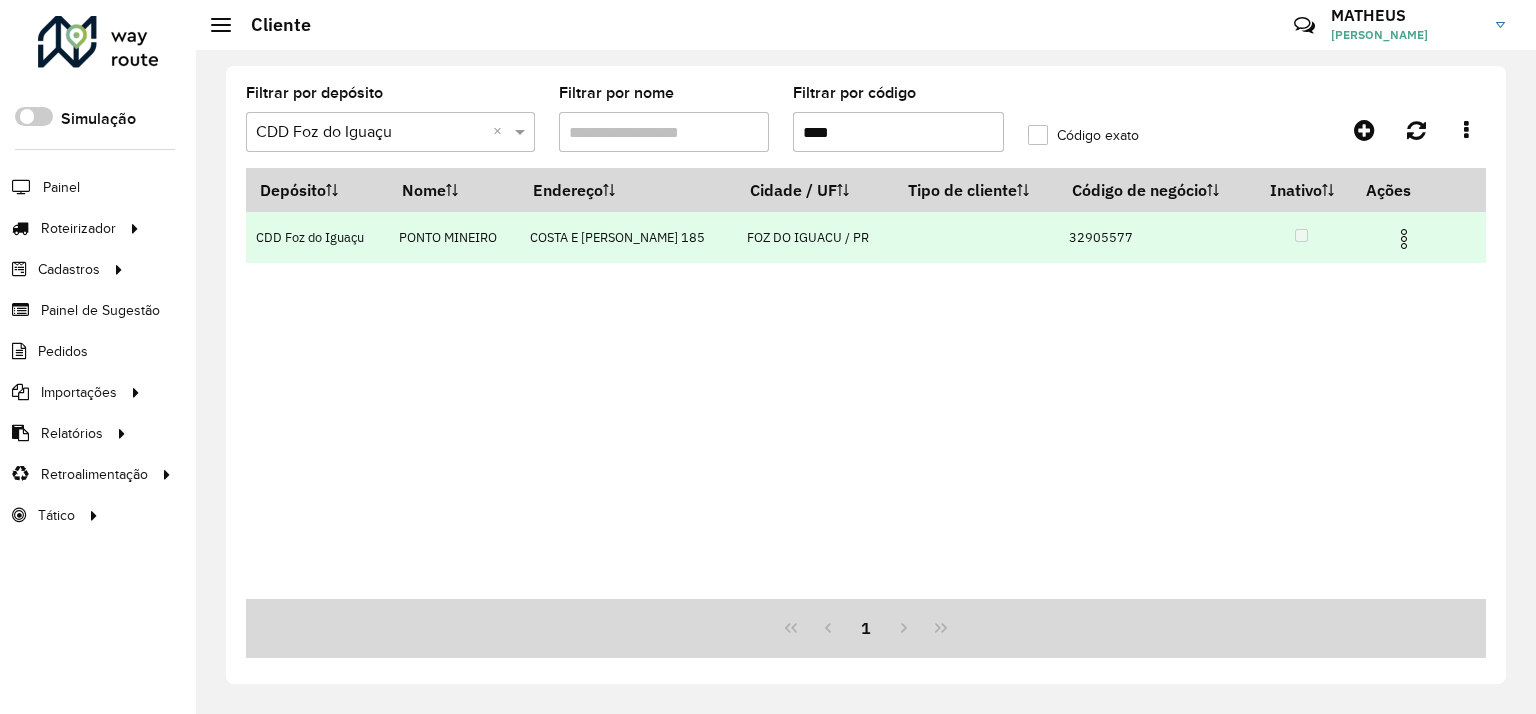 type on "****" 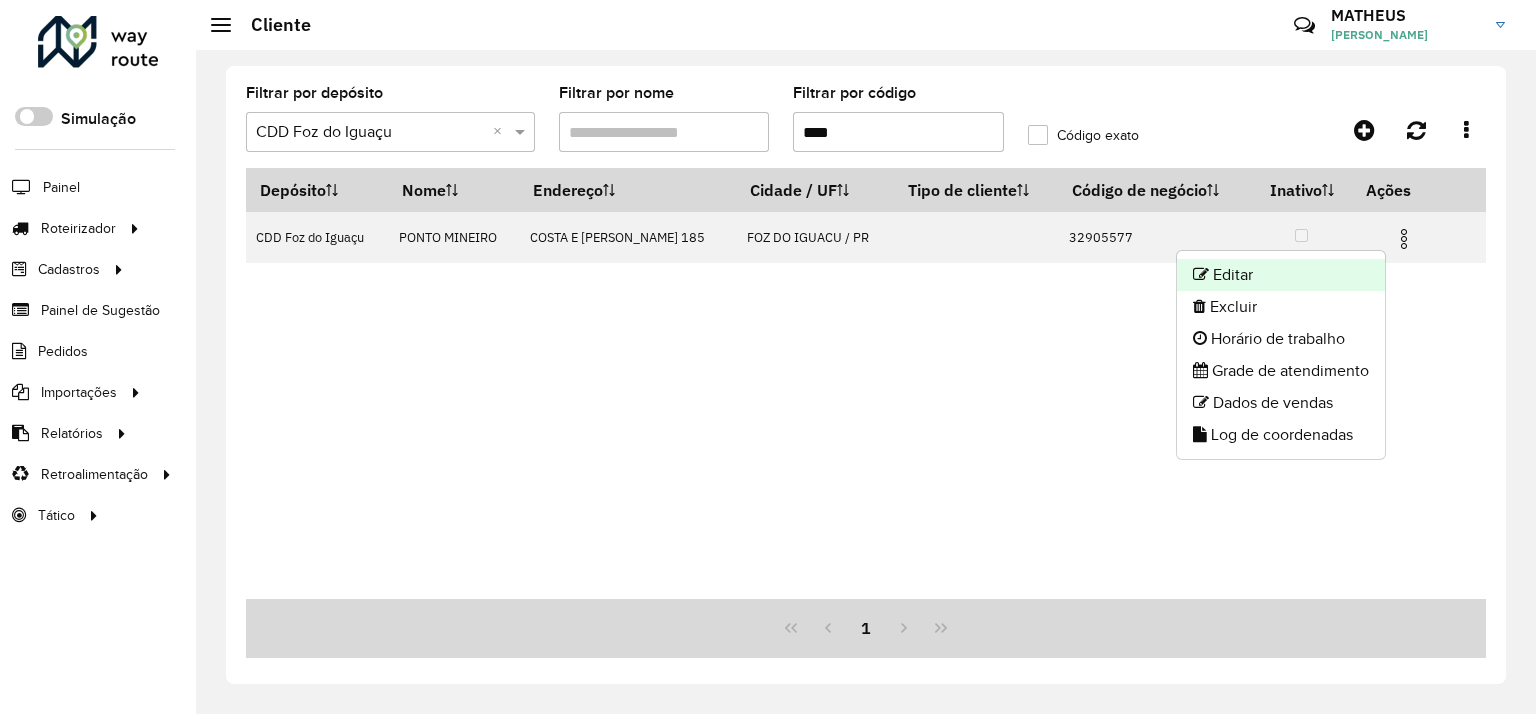 click on "Editar" 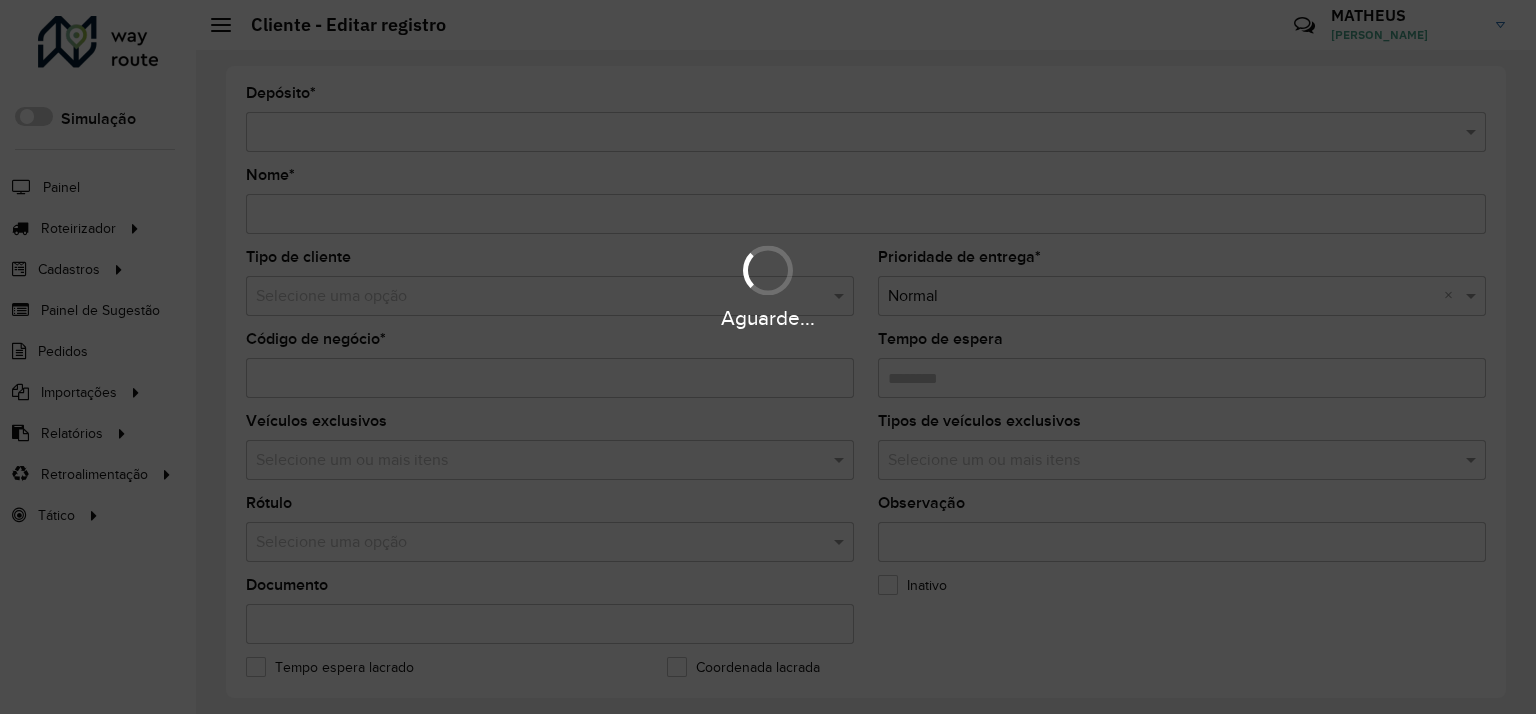type on "**********" 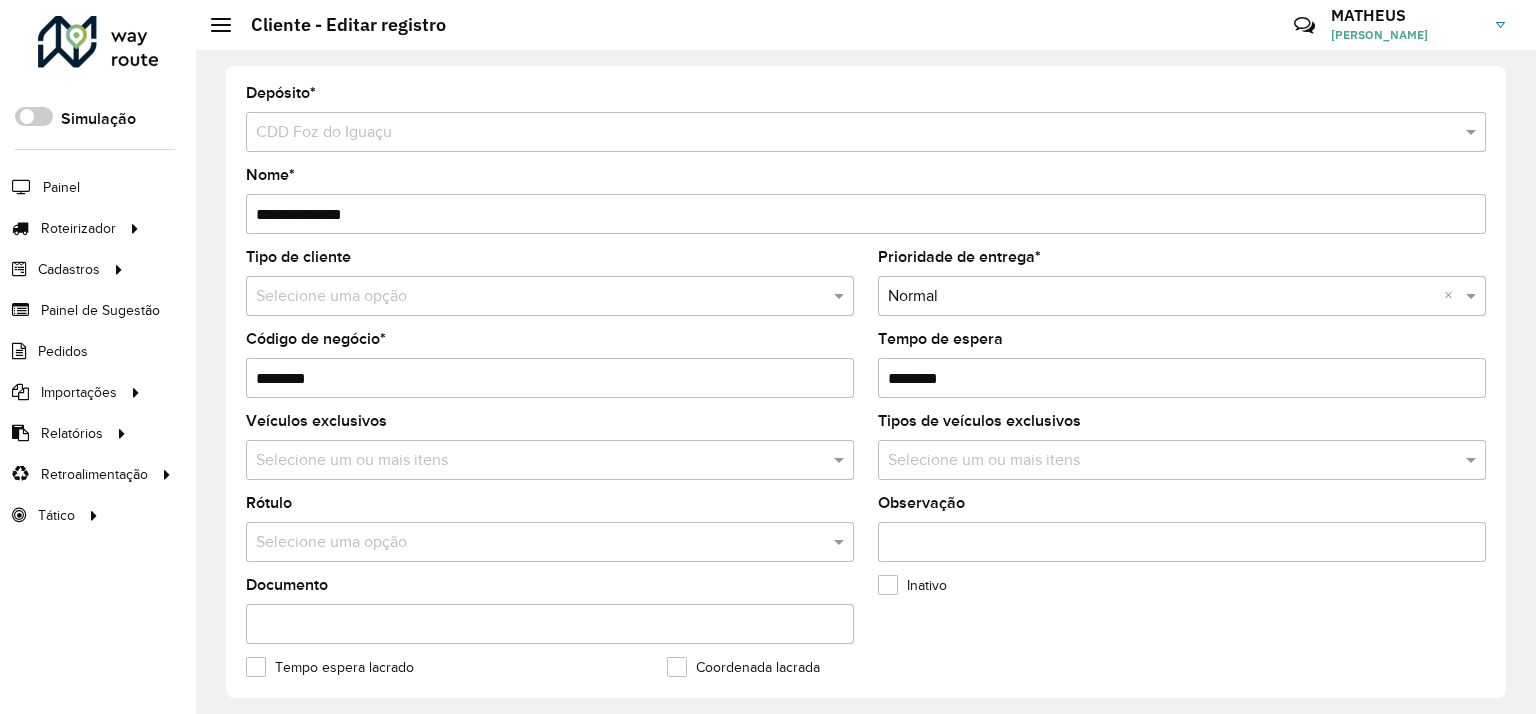 scroll, scrollTop: 766, scrollLeft: 0, axis: vertical 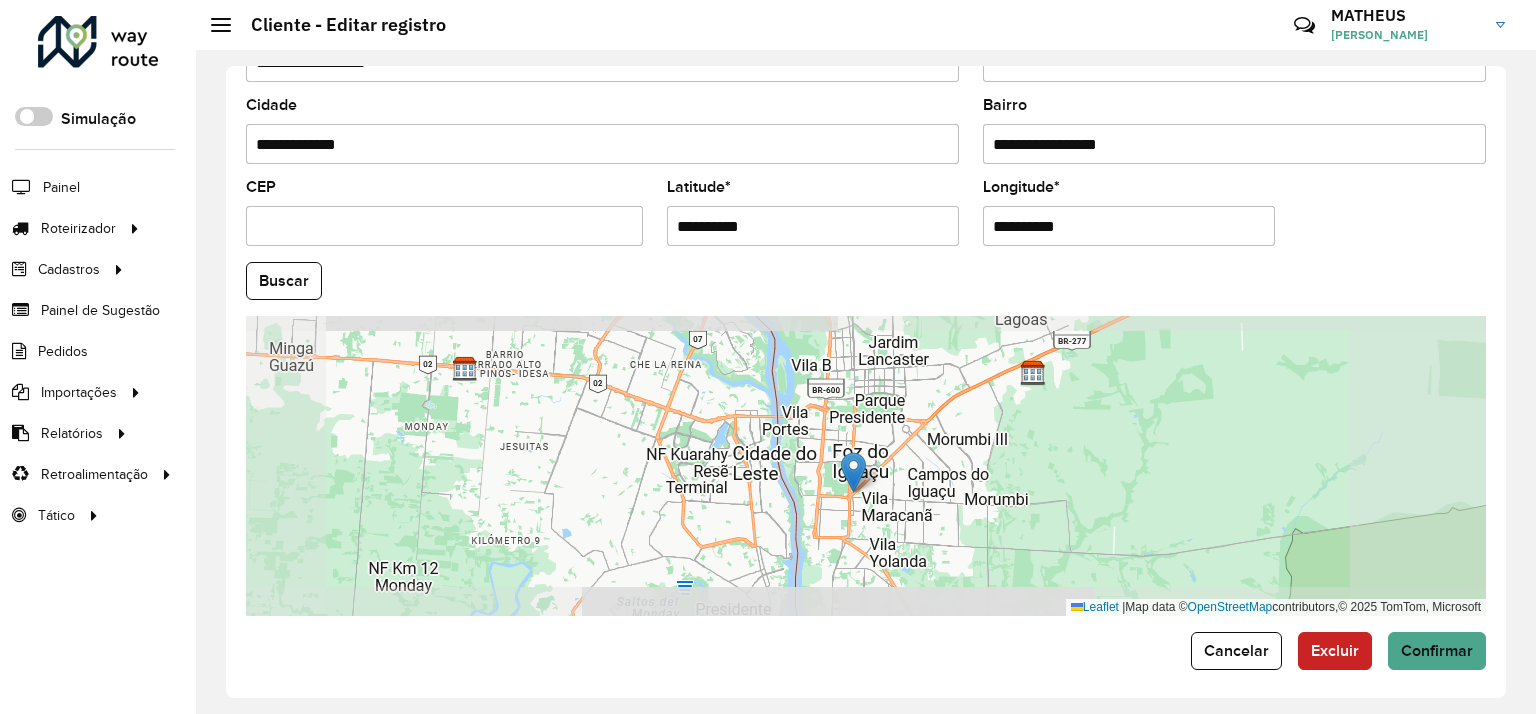 click on "Leaflet   |  Map data ©  OpenStreetMap  contributors,© 2025 TomTom, Microsoft" at bounding box center (866, 466) 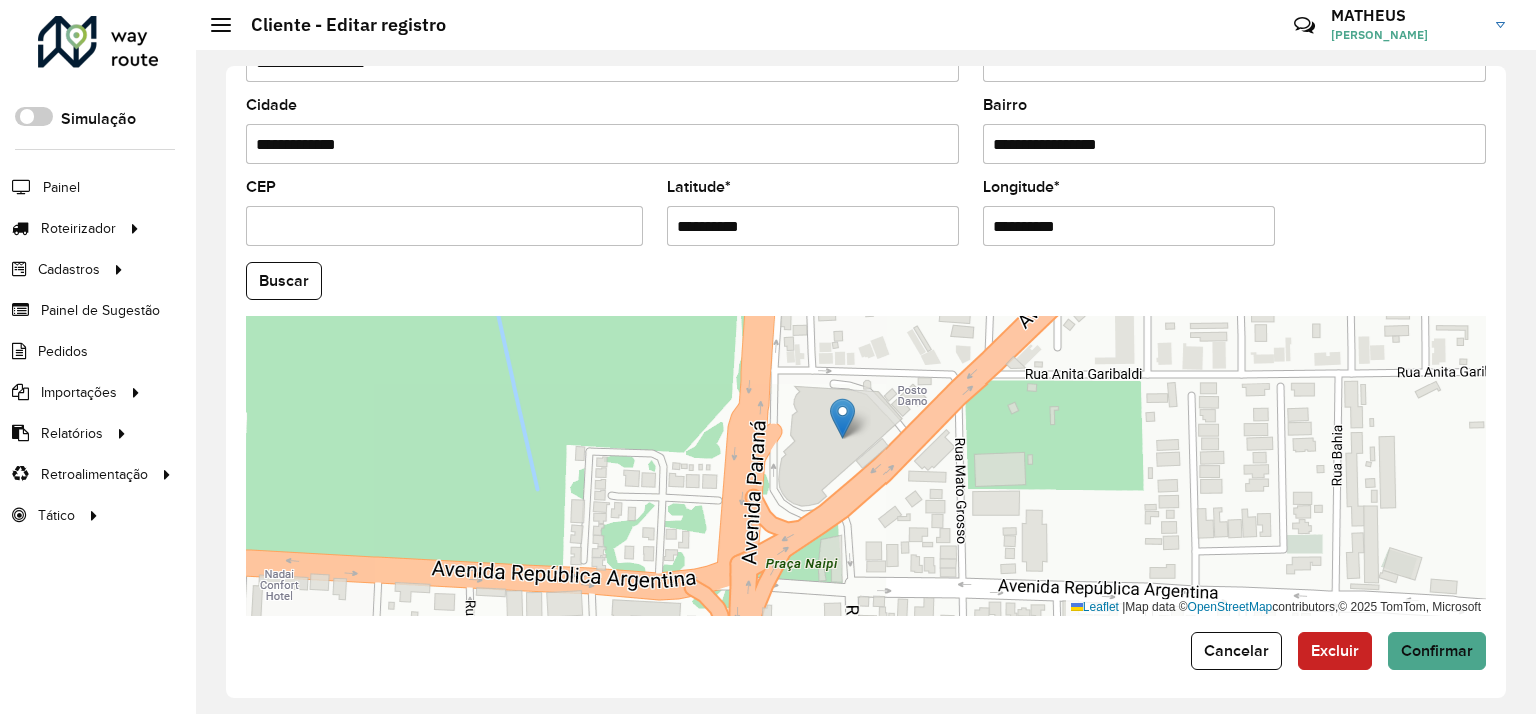 drag, startPoint x: 960, startPoint y: 395, endPoint x: 926, endPoint y: 455, distance: 68.96376 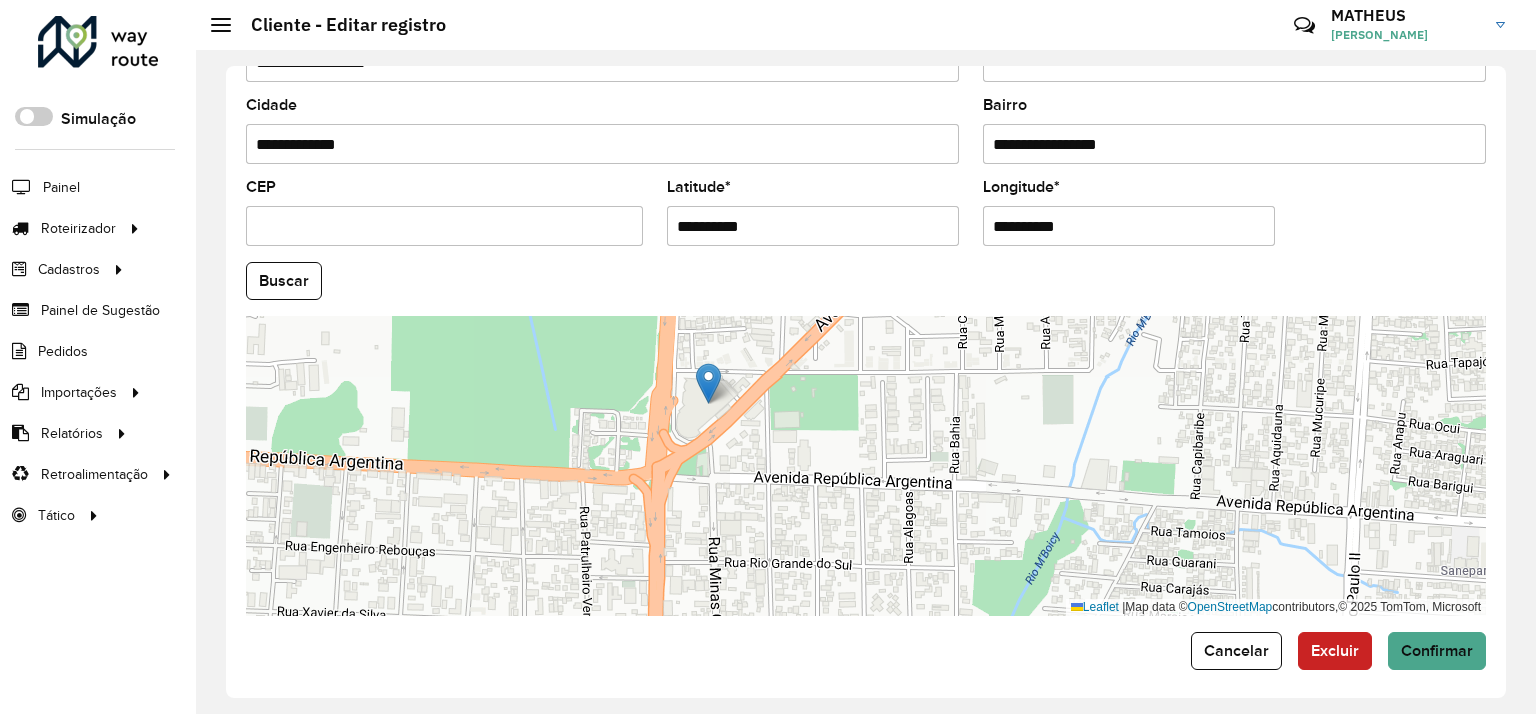 drag, startPoint x: 577, startPoint y: 456, endPoint x: 644, endPoint y: 477, distance: 70.21396 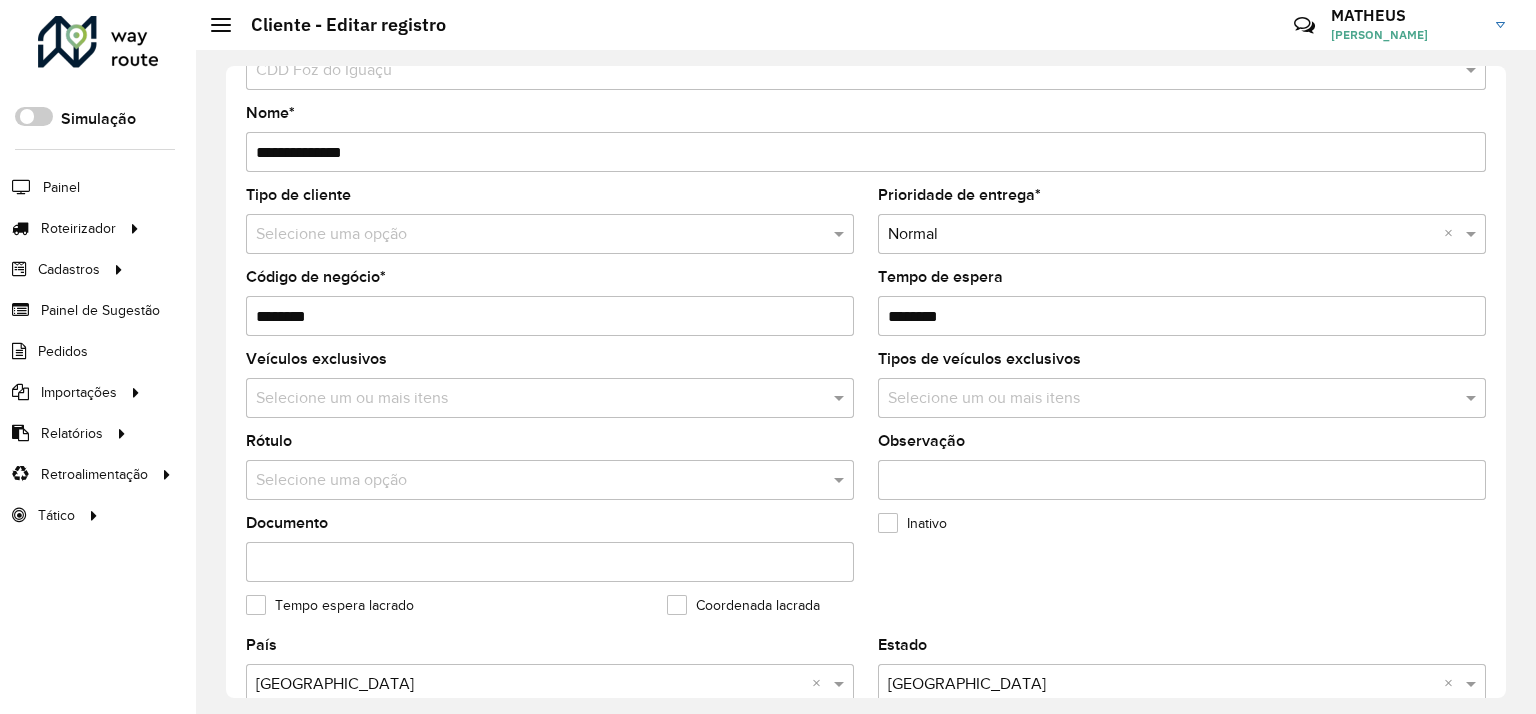 scroll, scrollTop: 0, scrollLeft: 0, axis: both 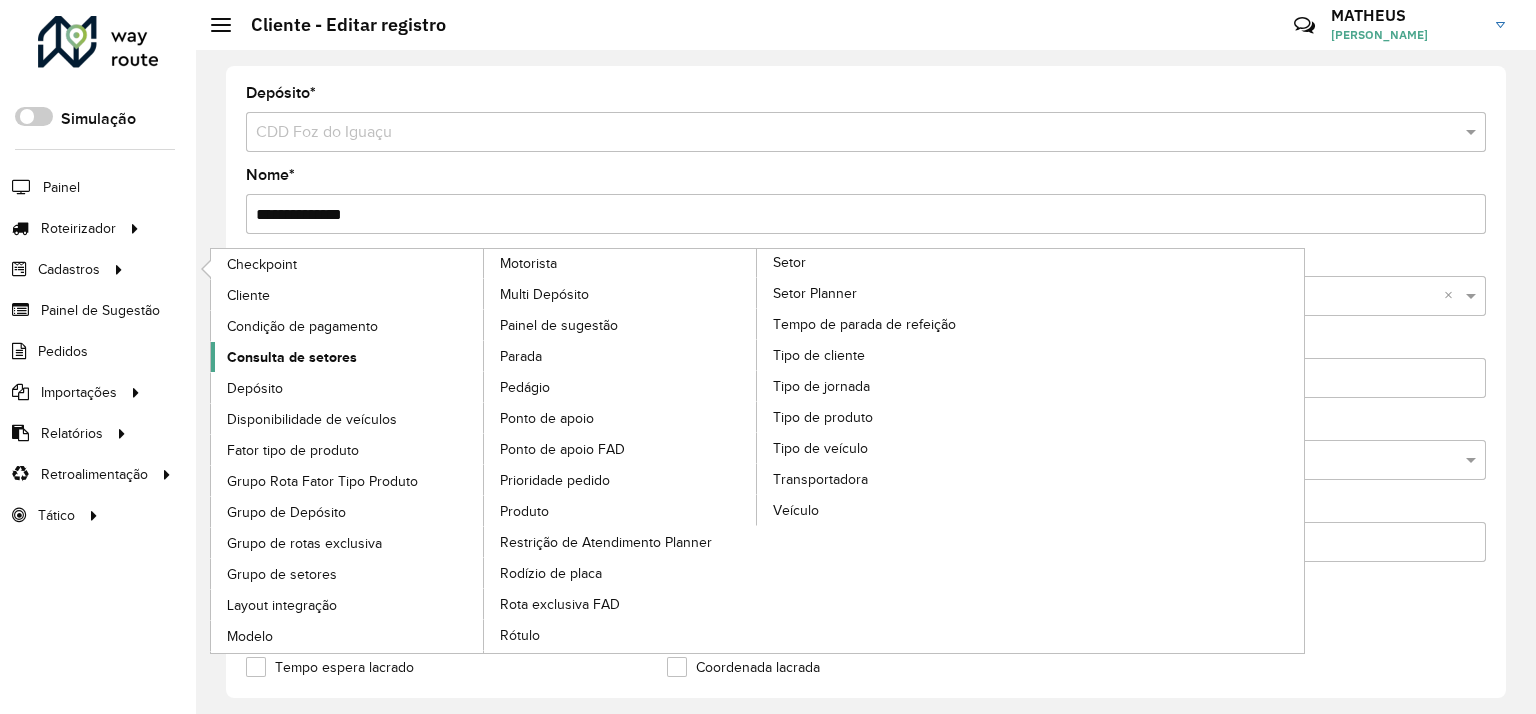 click on "Consulta de setores" 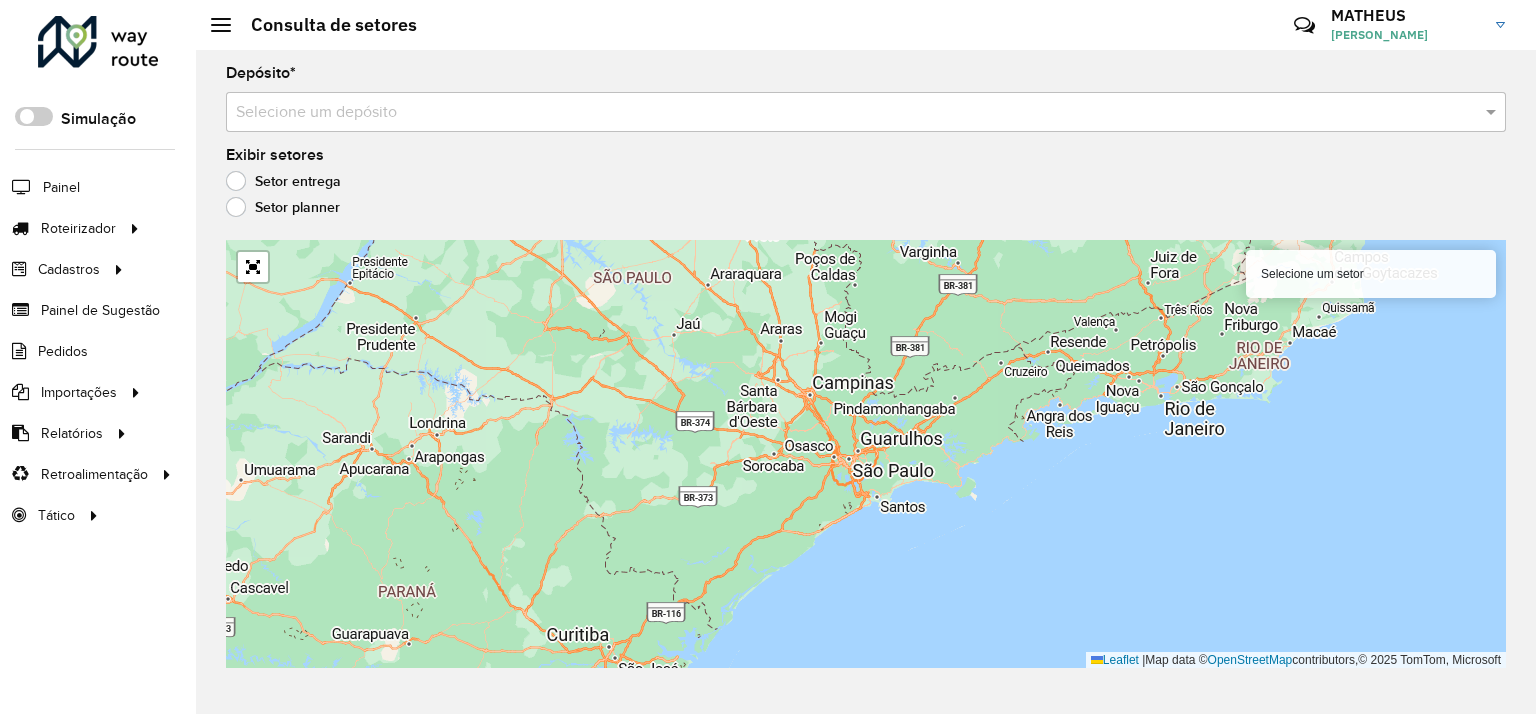 click at bounding box center (846, 113) 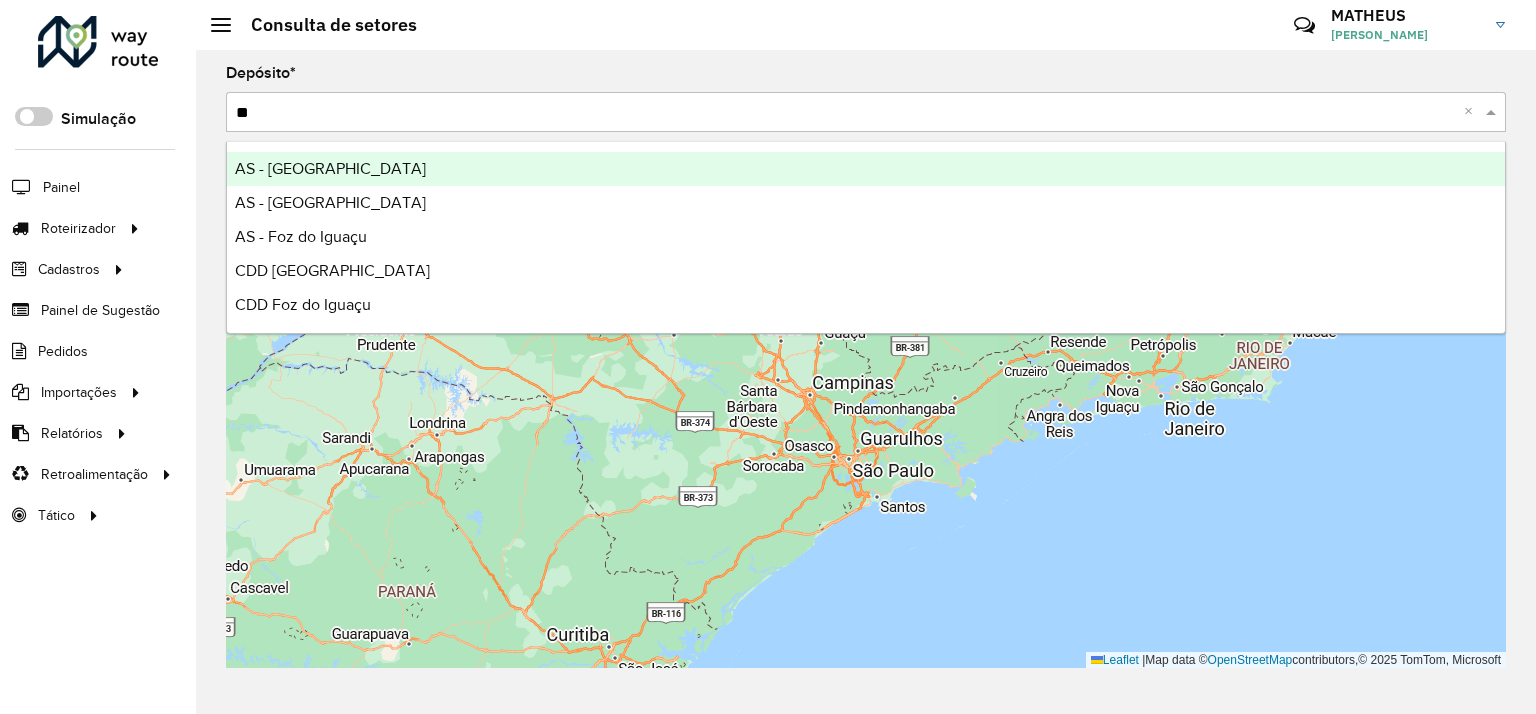 type on "***" 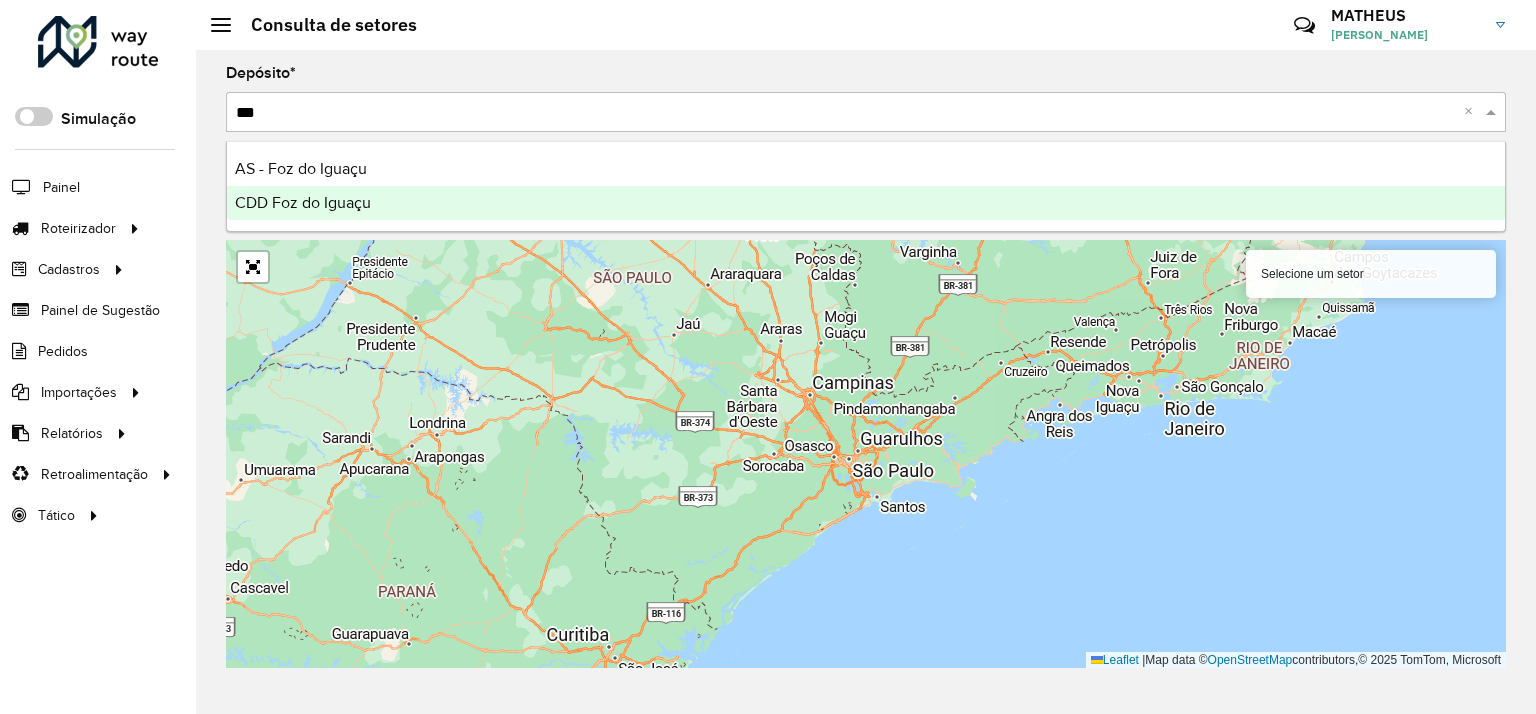 type 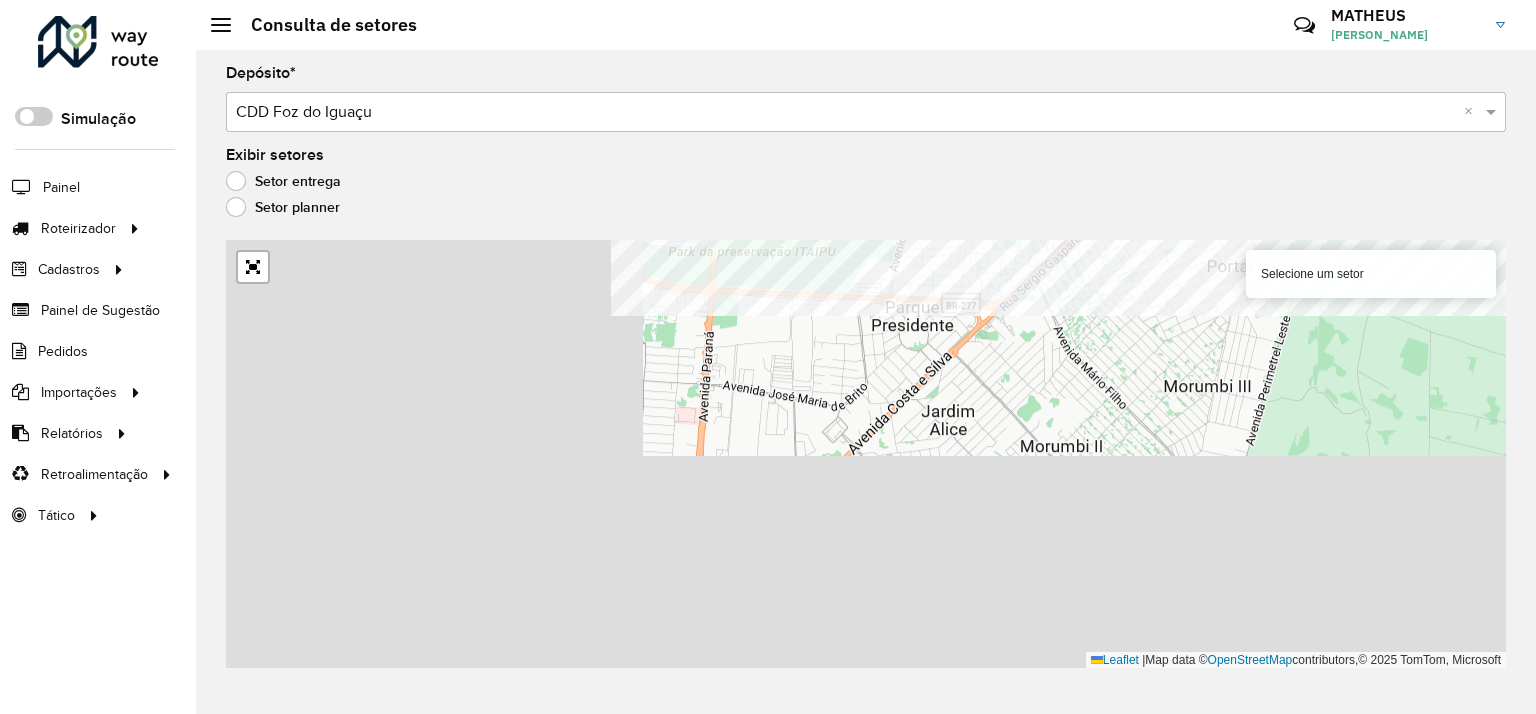 click on "Depósito  * Selecione um depósito × CDD Foz do Iguaçu ×  Exibir setores   Setor entrega   Setor planner  130 - Morumbi II  Selecione um setor   Leaflet   |  Map data ©  OpenStreetMap  contributors,© 2025 TomTom, Microsoft" 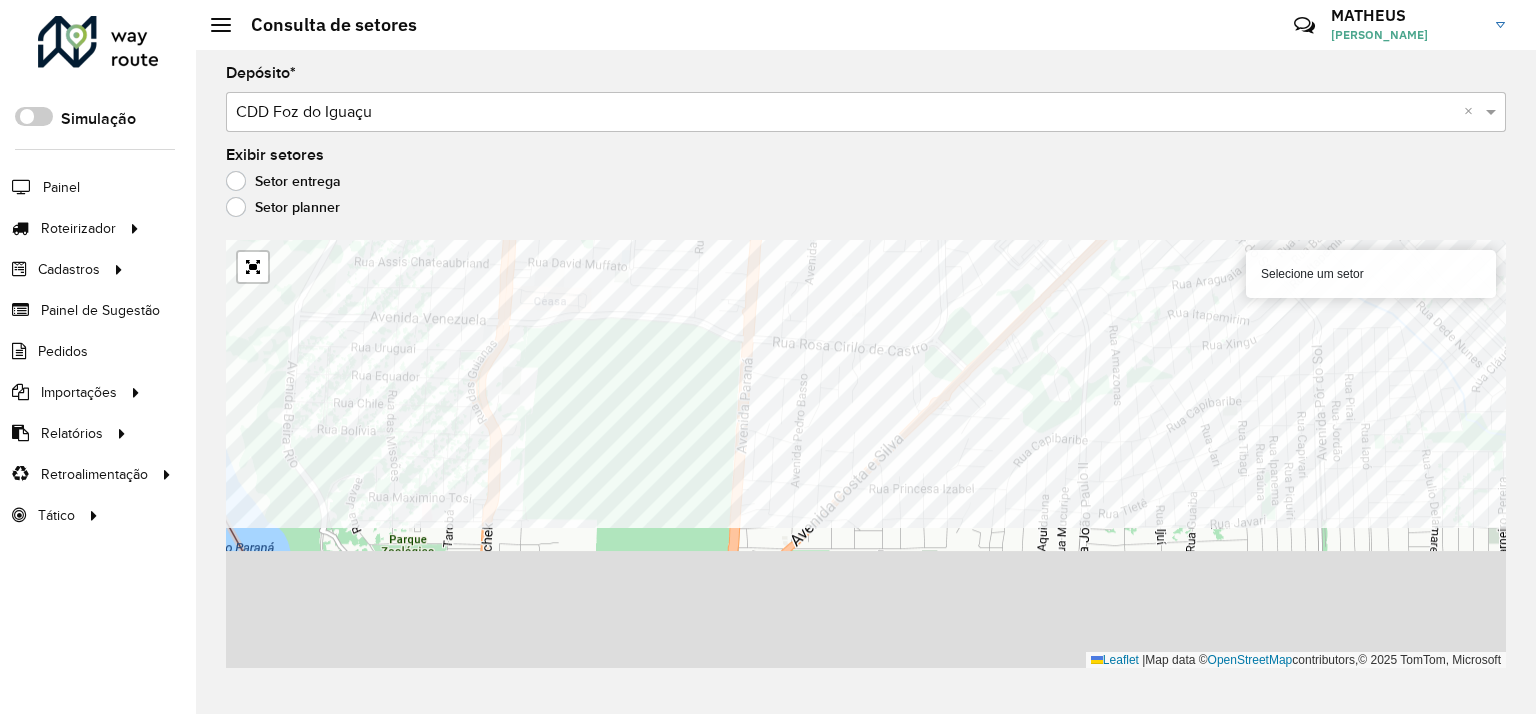 click on "Depósito  * Selecione um depósito × CDD Foz do Iguaçu ×  Exibir setores   Setor entrega   Setor planner  910 - Jardim América   Selecione um setor   Leaflet   |  Map data ©  OpenStreetMap  contributors,© 2025 TomTom, Microsoft" 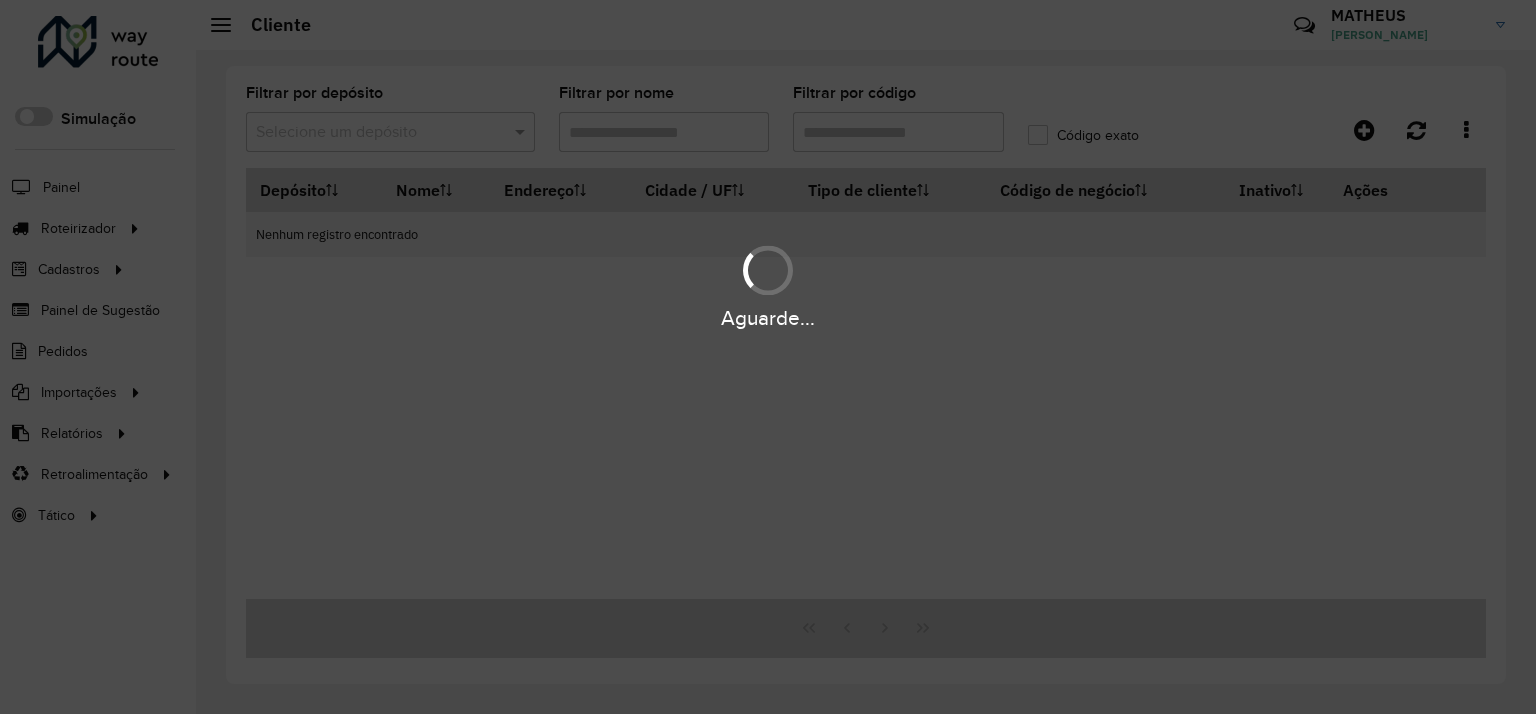 scroll, scrollTop: 0, scrollLeft: 0, axis: both 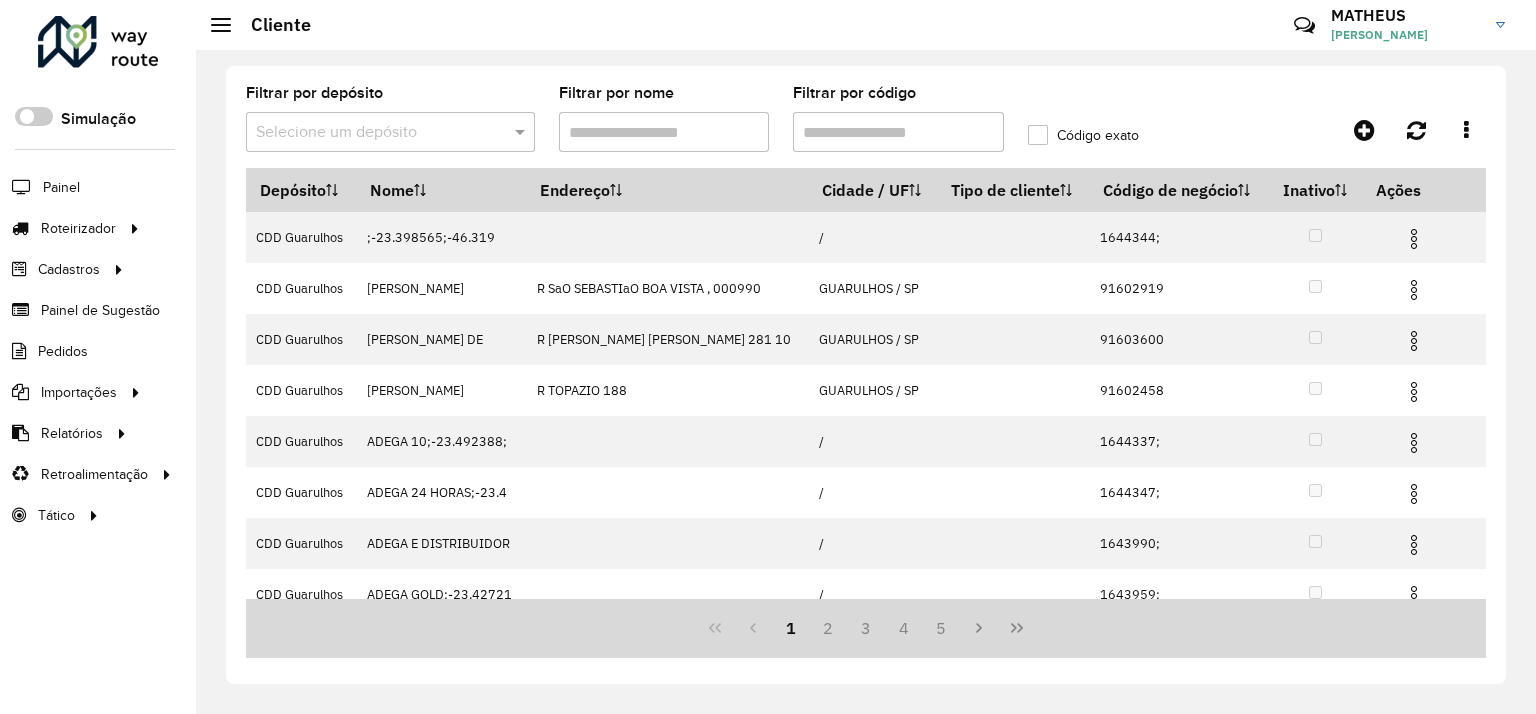 click on "Filtrar por depósito  Selecione um depósito" 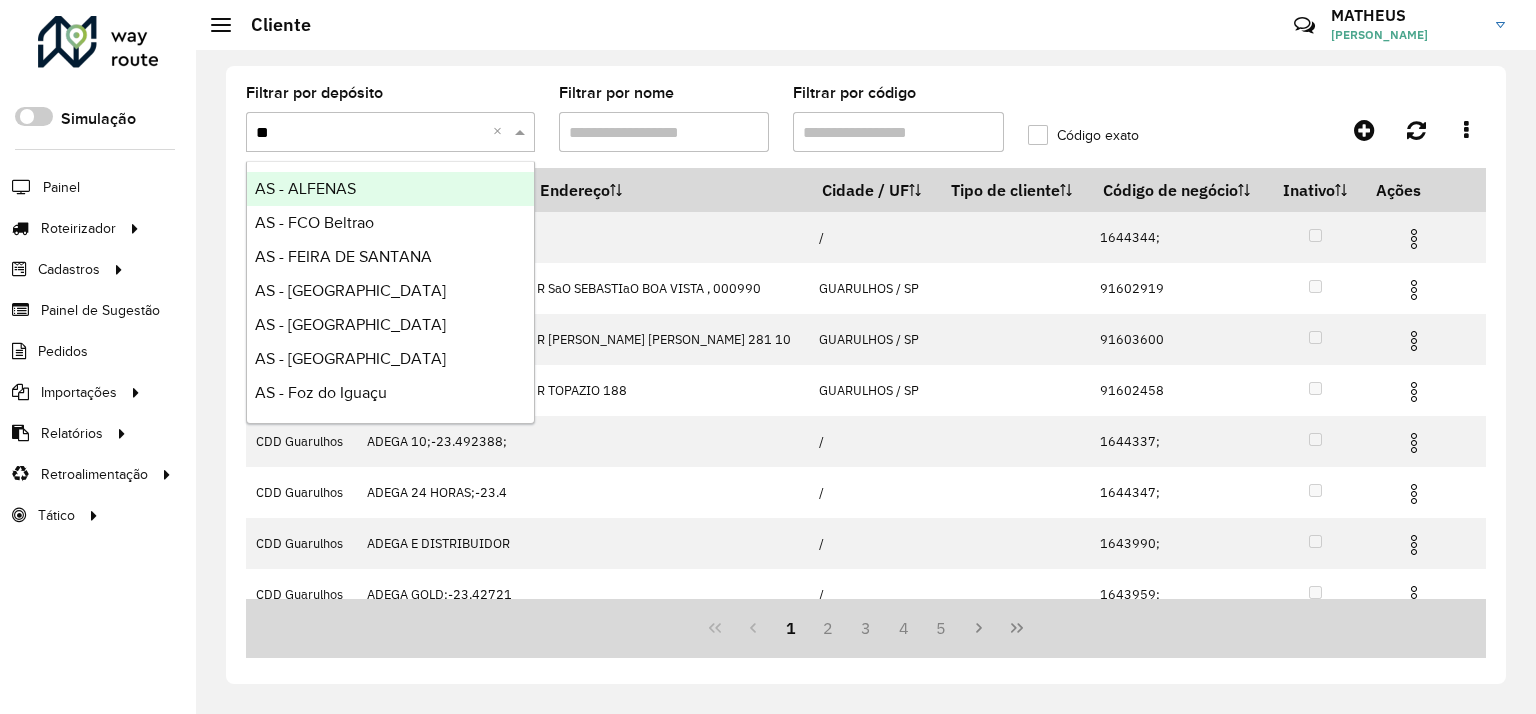 type on "***" 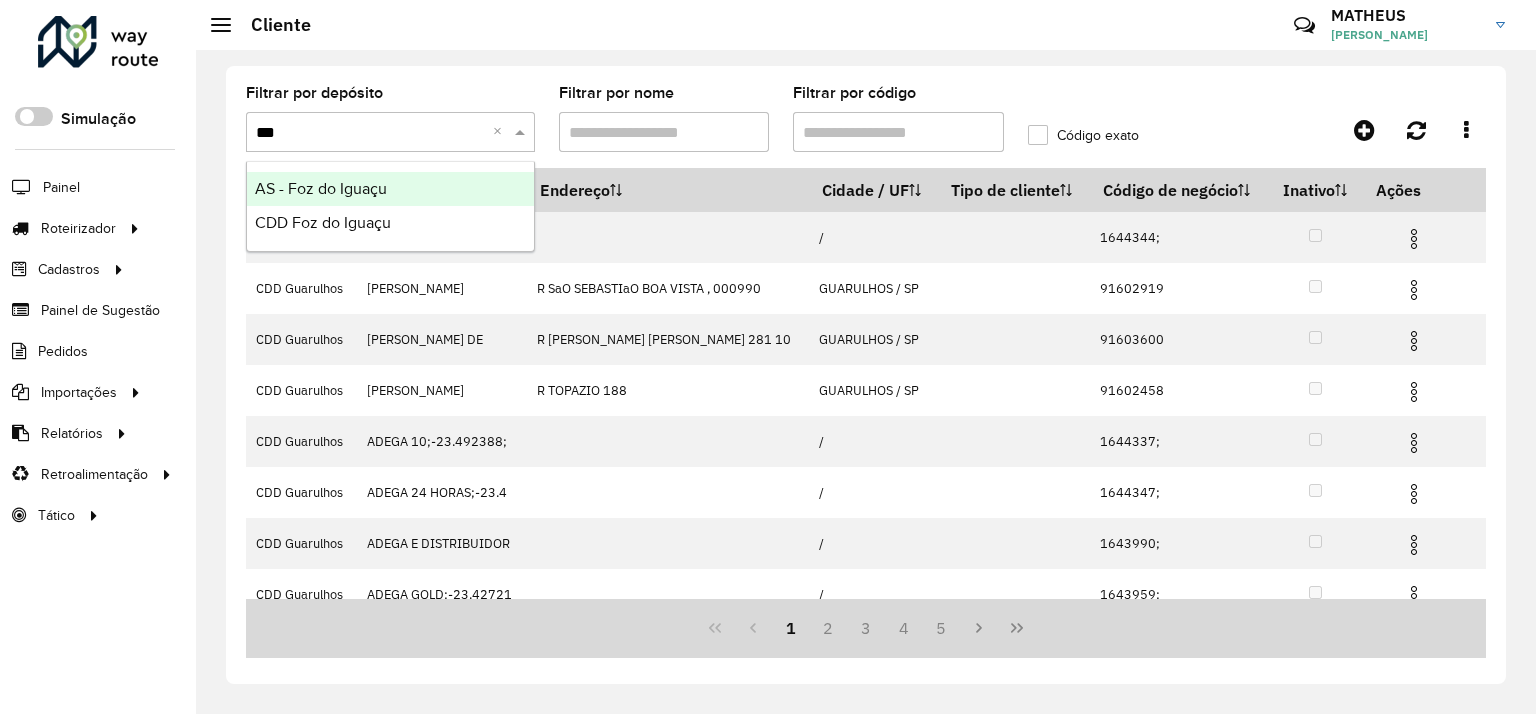 type 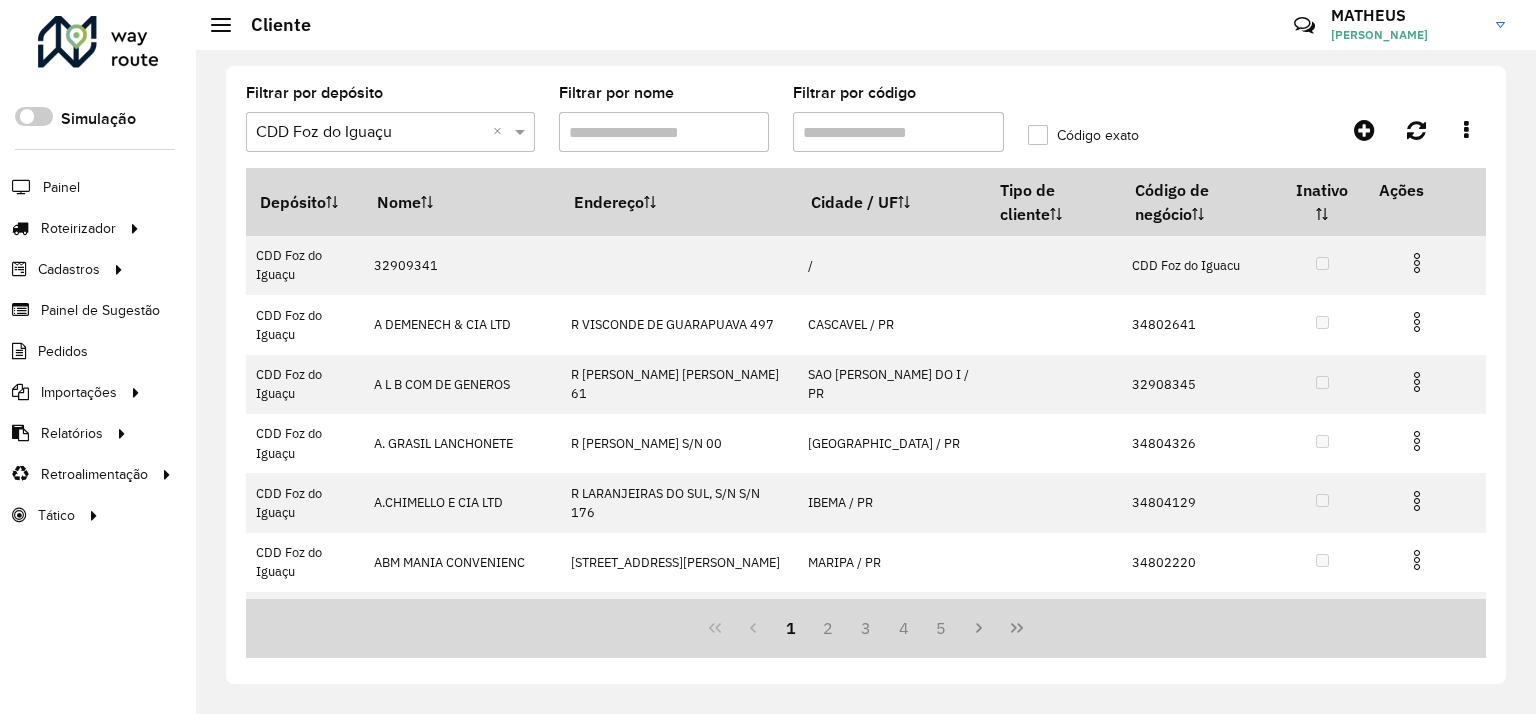 click on "Filtrar por código" at bounding box center (898, 132) 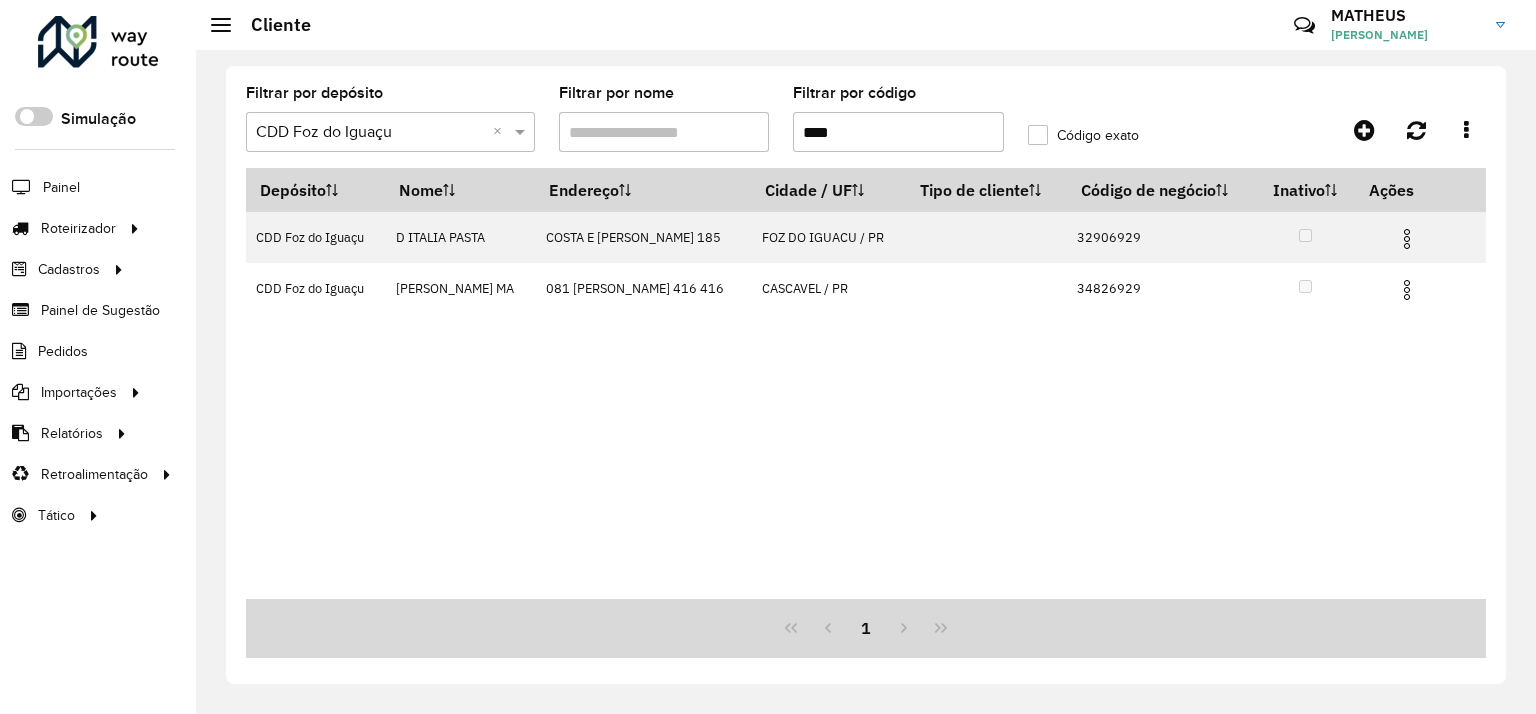 type on "****" 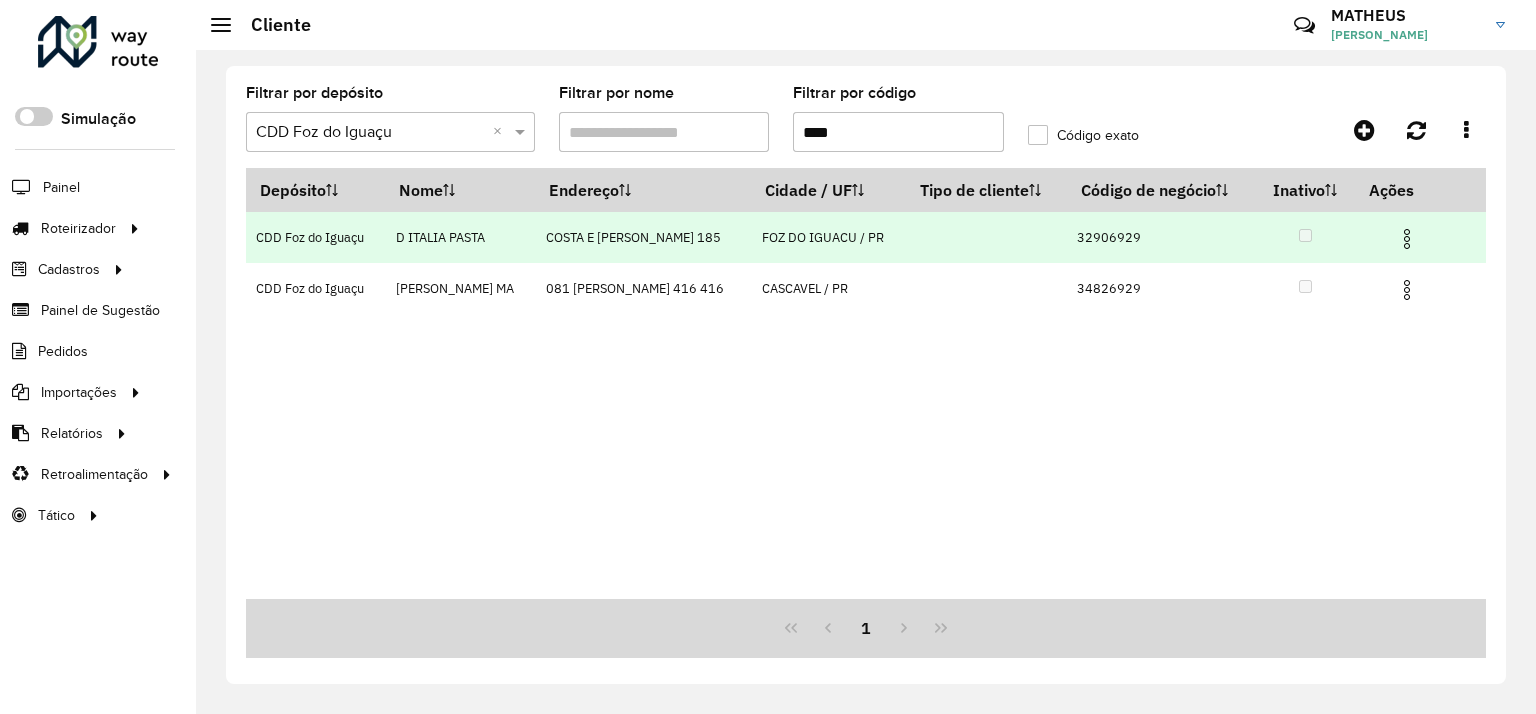click at bounding box center [1407, 239] 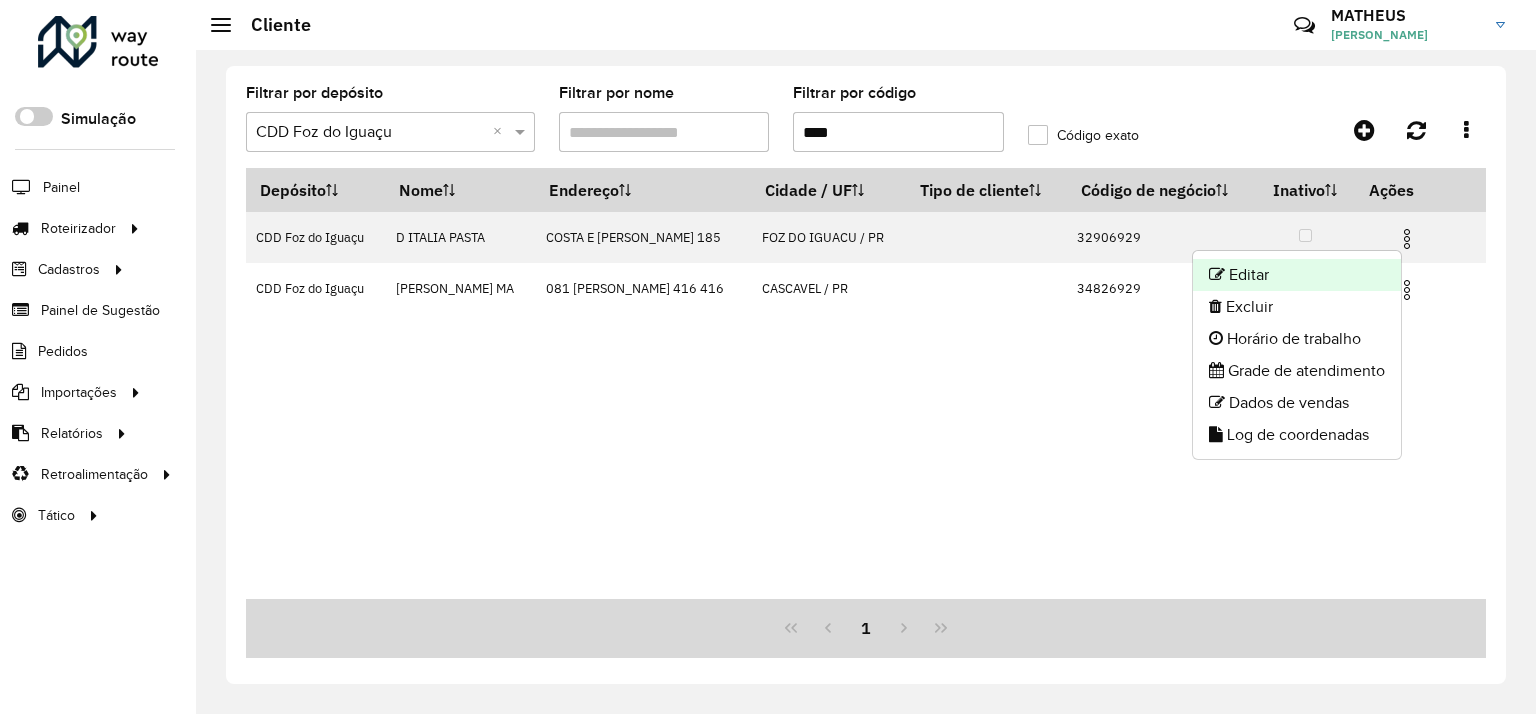 click on "Editar" 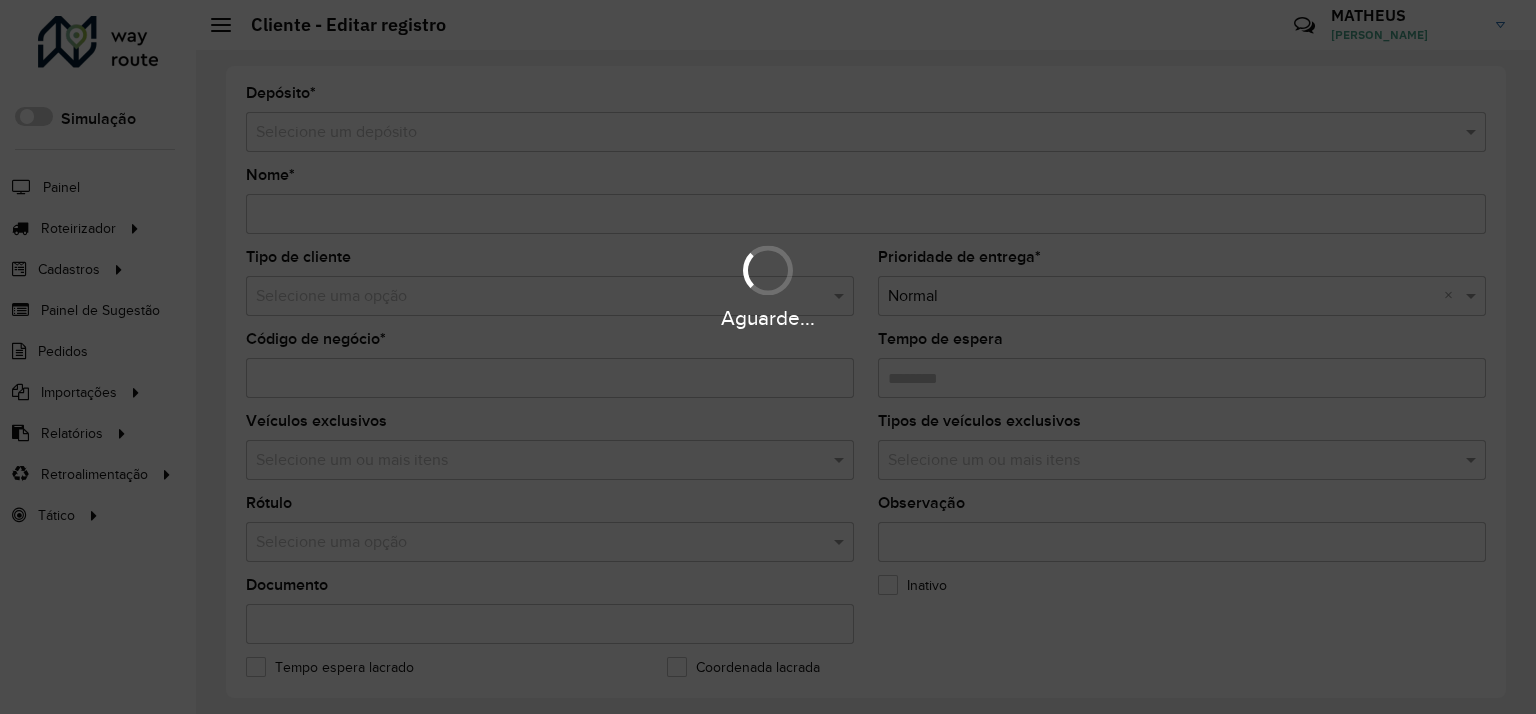 type on "**********" 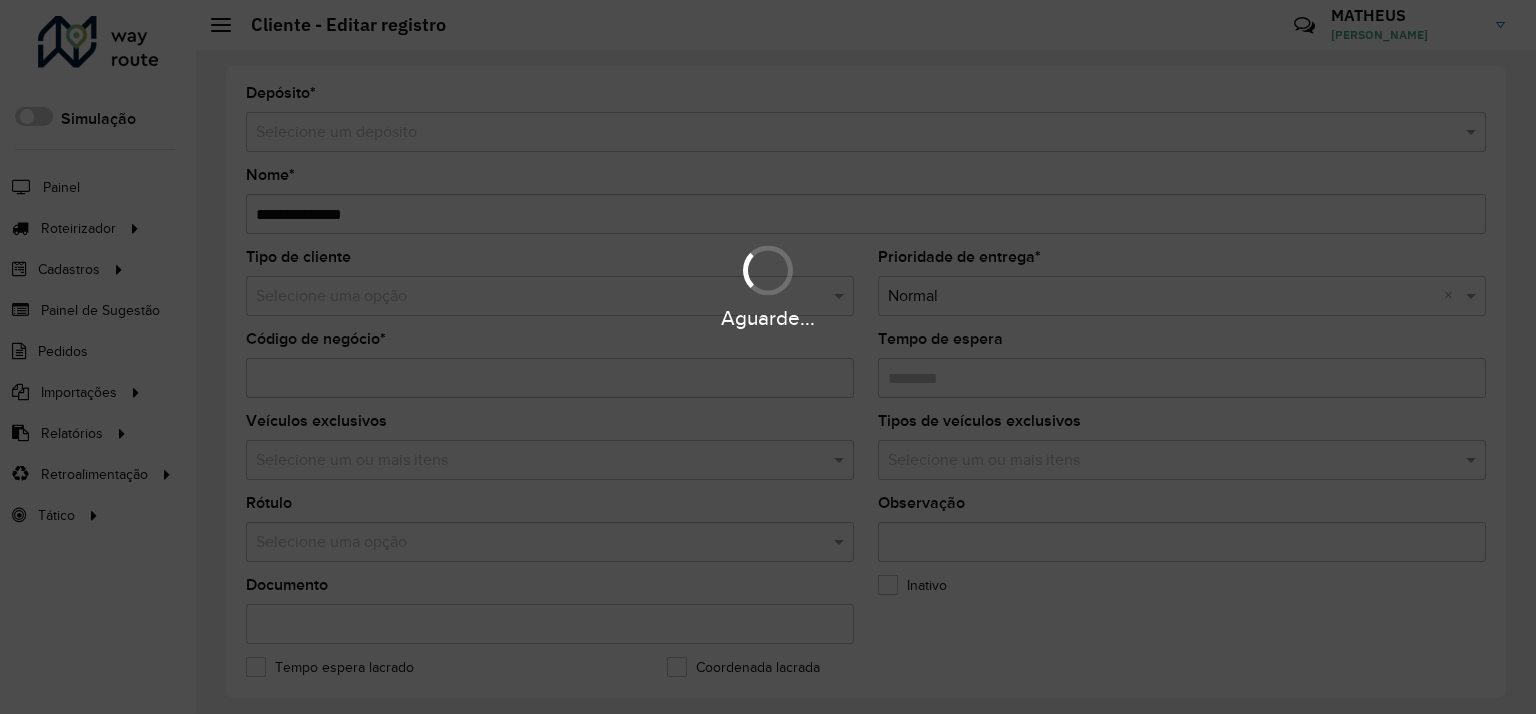 type on "********" 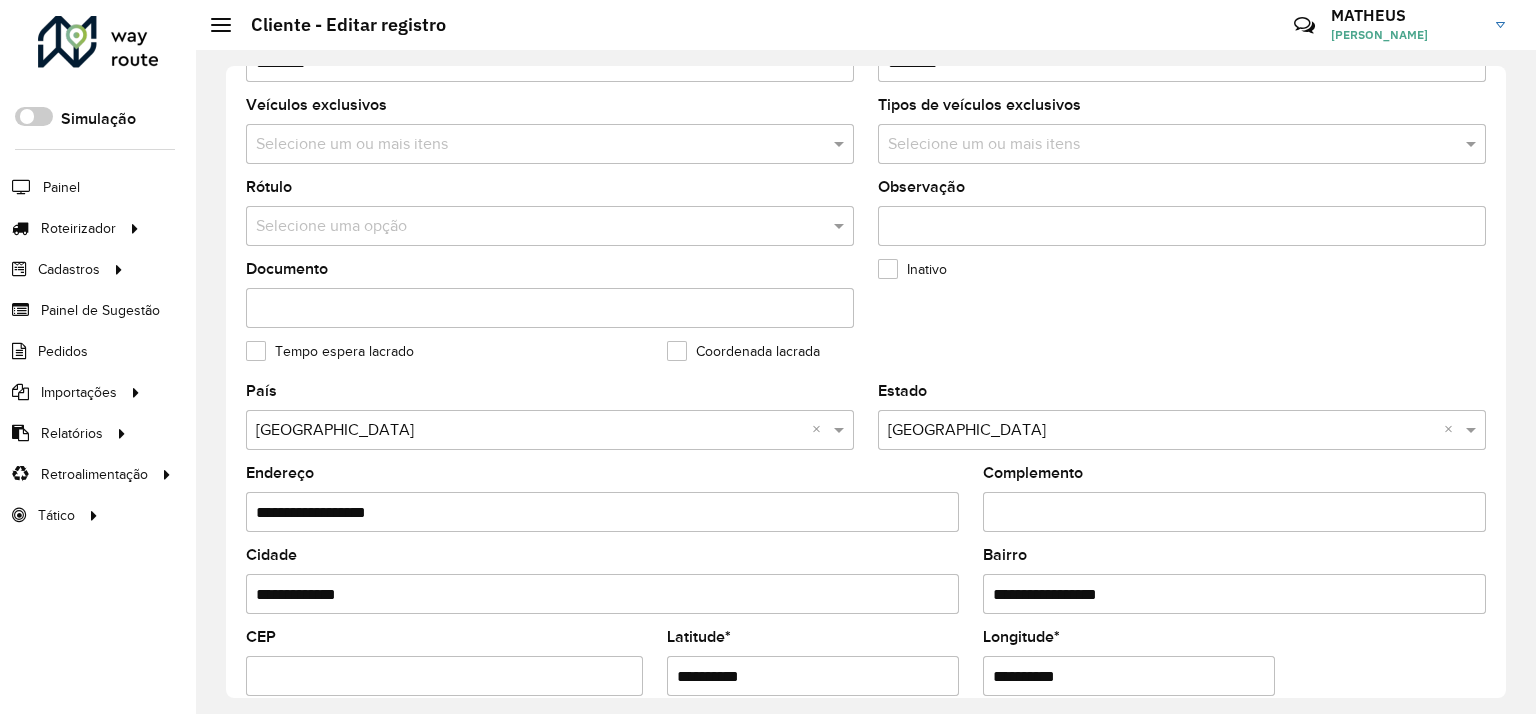 scroll, scrollTop: 766, scrollLeft: 0, axis: vertical 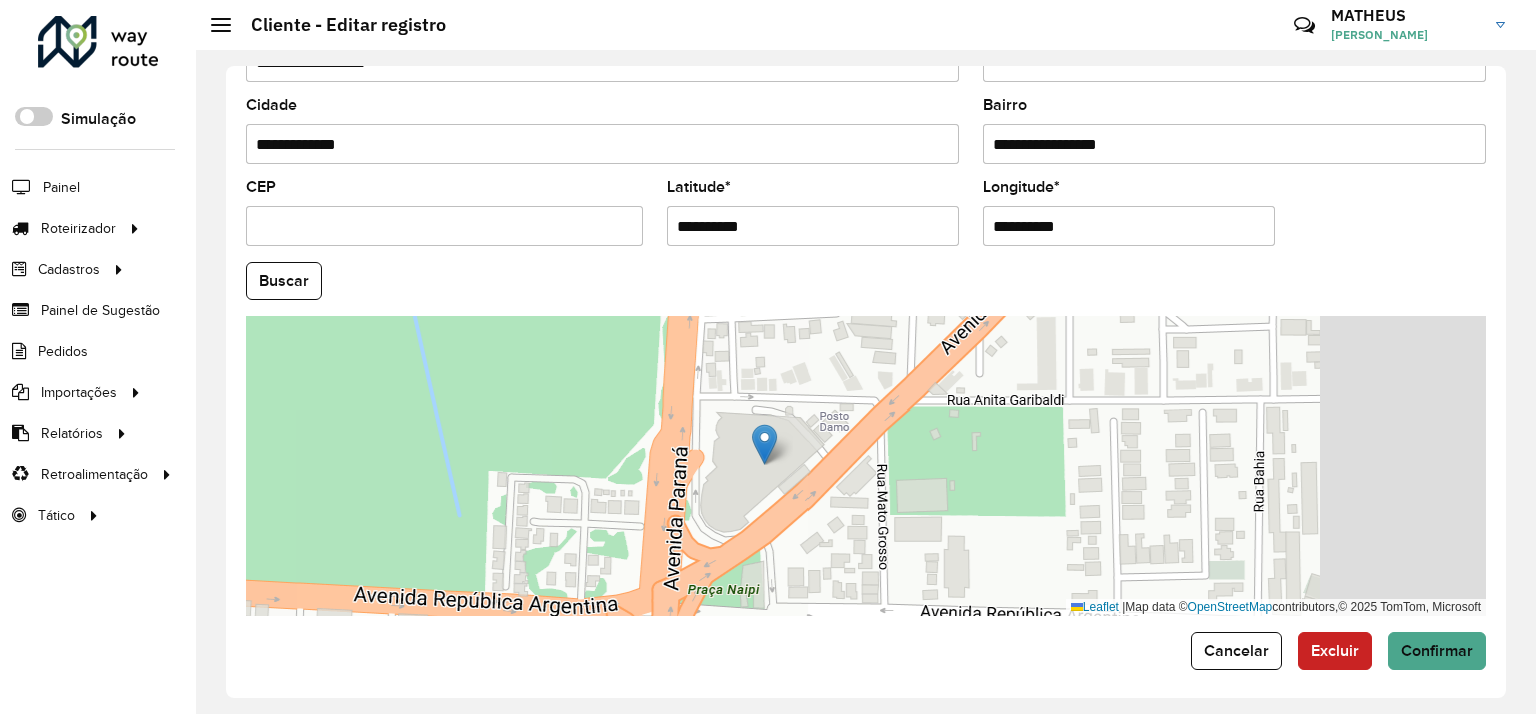 drag, startPoint x: 1026, startPoint y: 526, endPoint x: 748, endPoint y: 491, distance: 280.19458 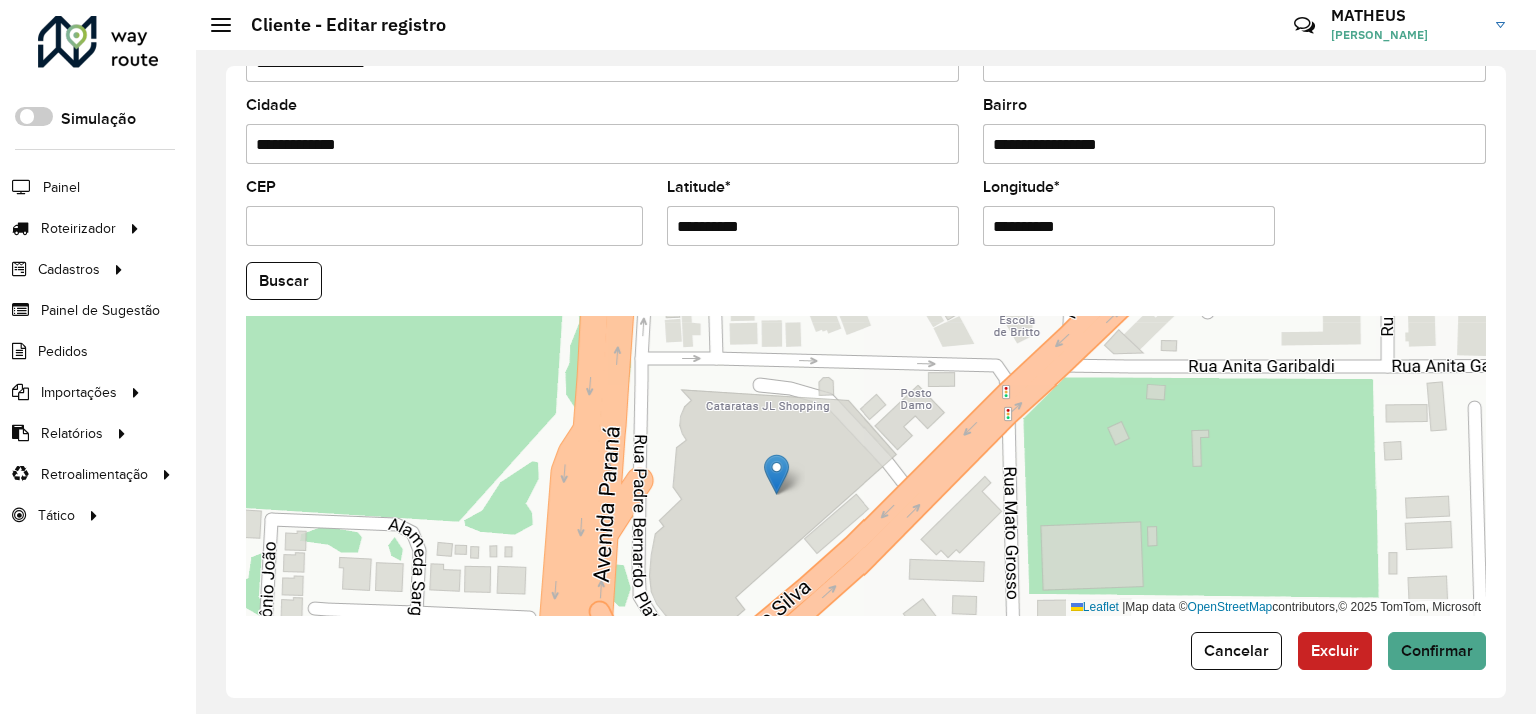 drag, startPoint x: 876, startPoint y: 402, endPoint x: 874, endPoint y: 465, distance: 63.03174 